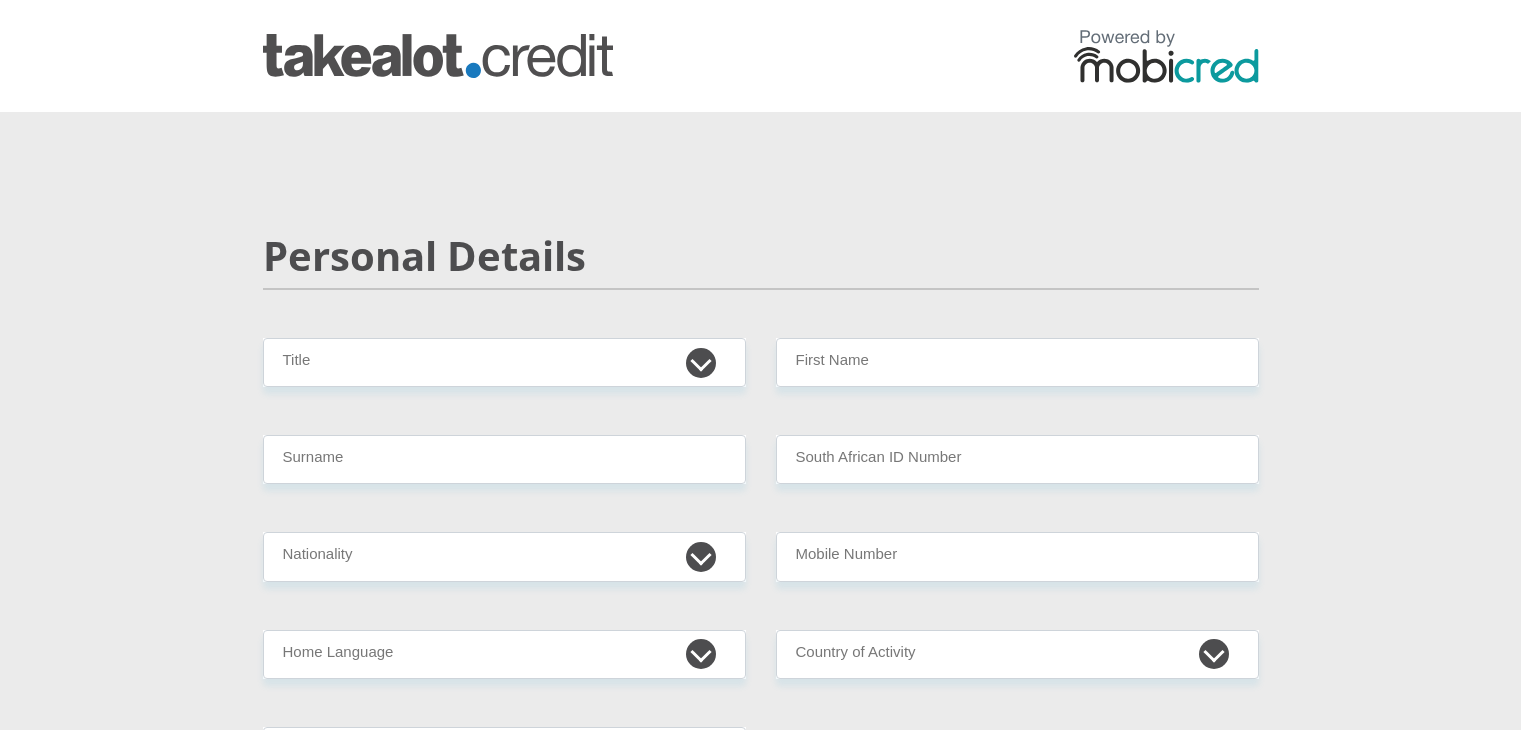 scroll, scrollTop: 0, scrollLeft: 0, axis: both 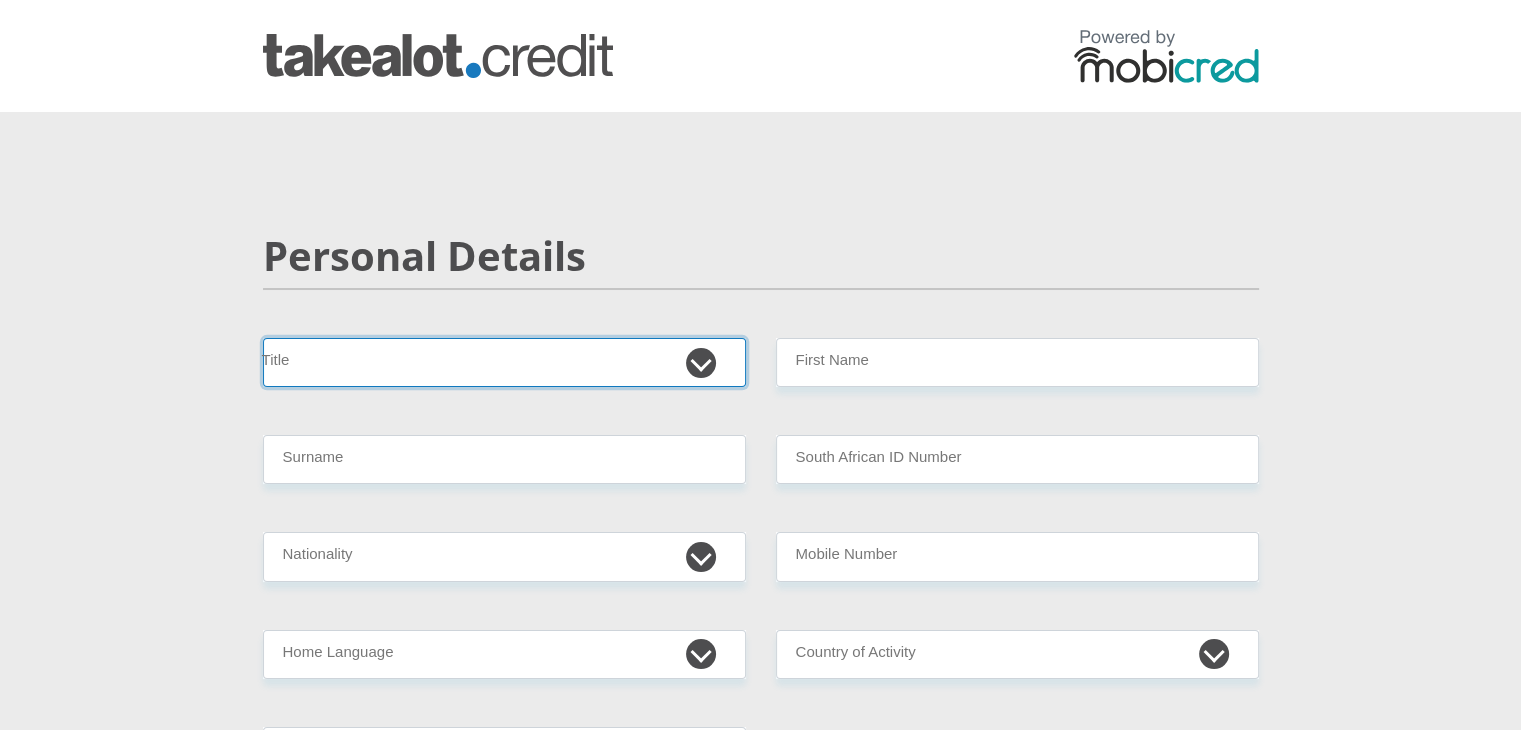 click on "Mr
Ms
Mrs
Dr
Other" at bounding box center (504, 362) 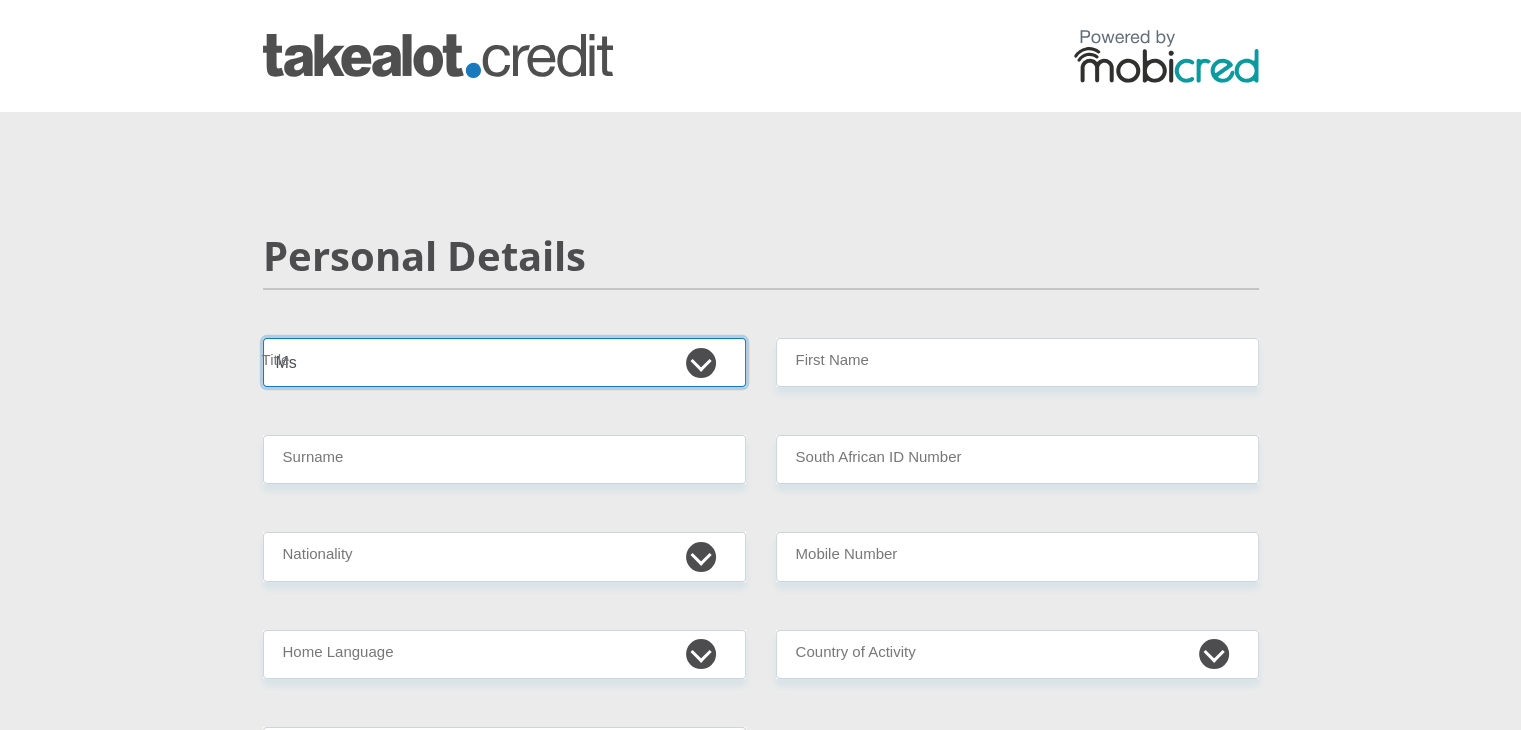 click on "Mr
Ms
Mrs
Dr
Other" at bounding box center (504, 362) 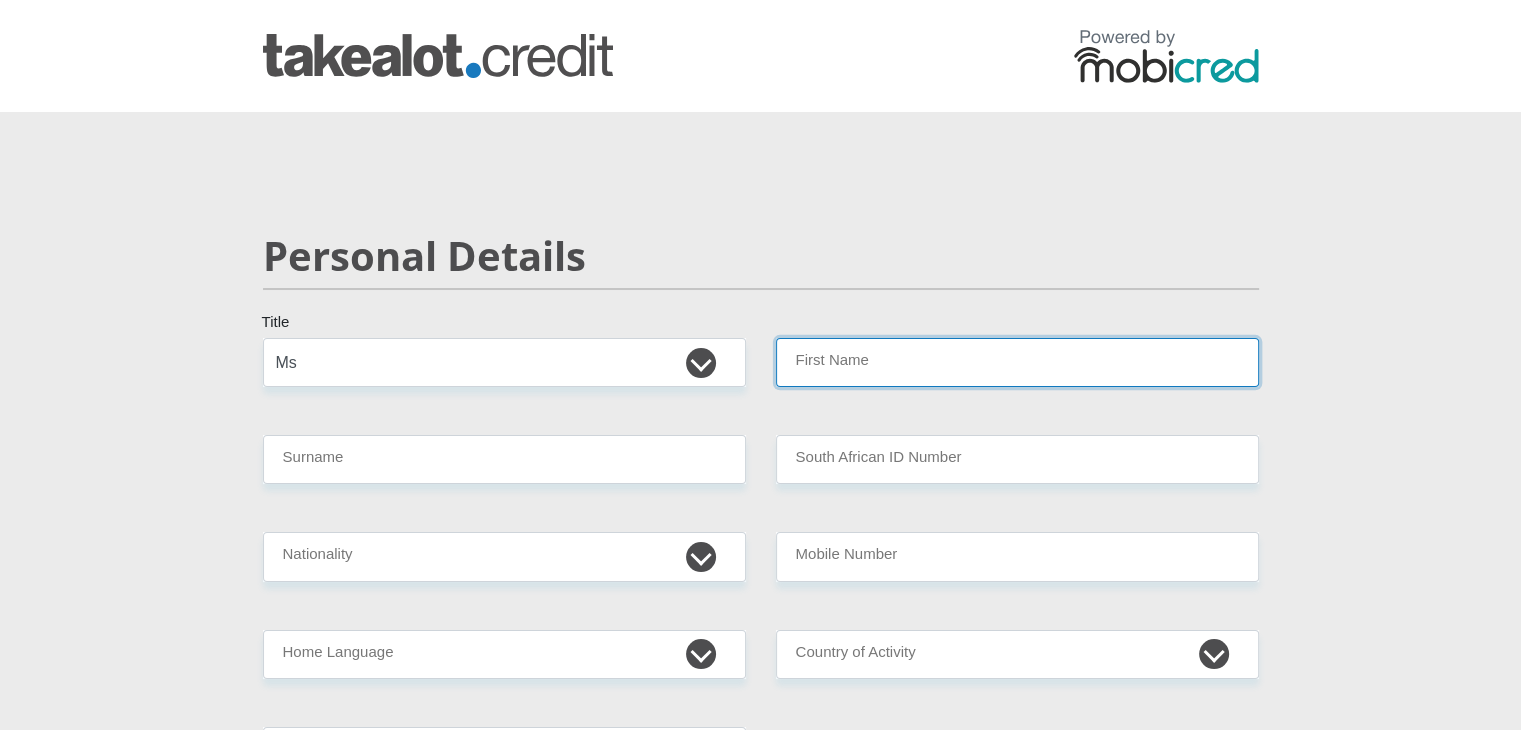 click on "First Name" at bounding box center (1017, 362) 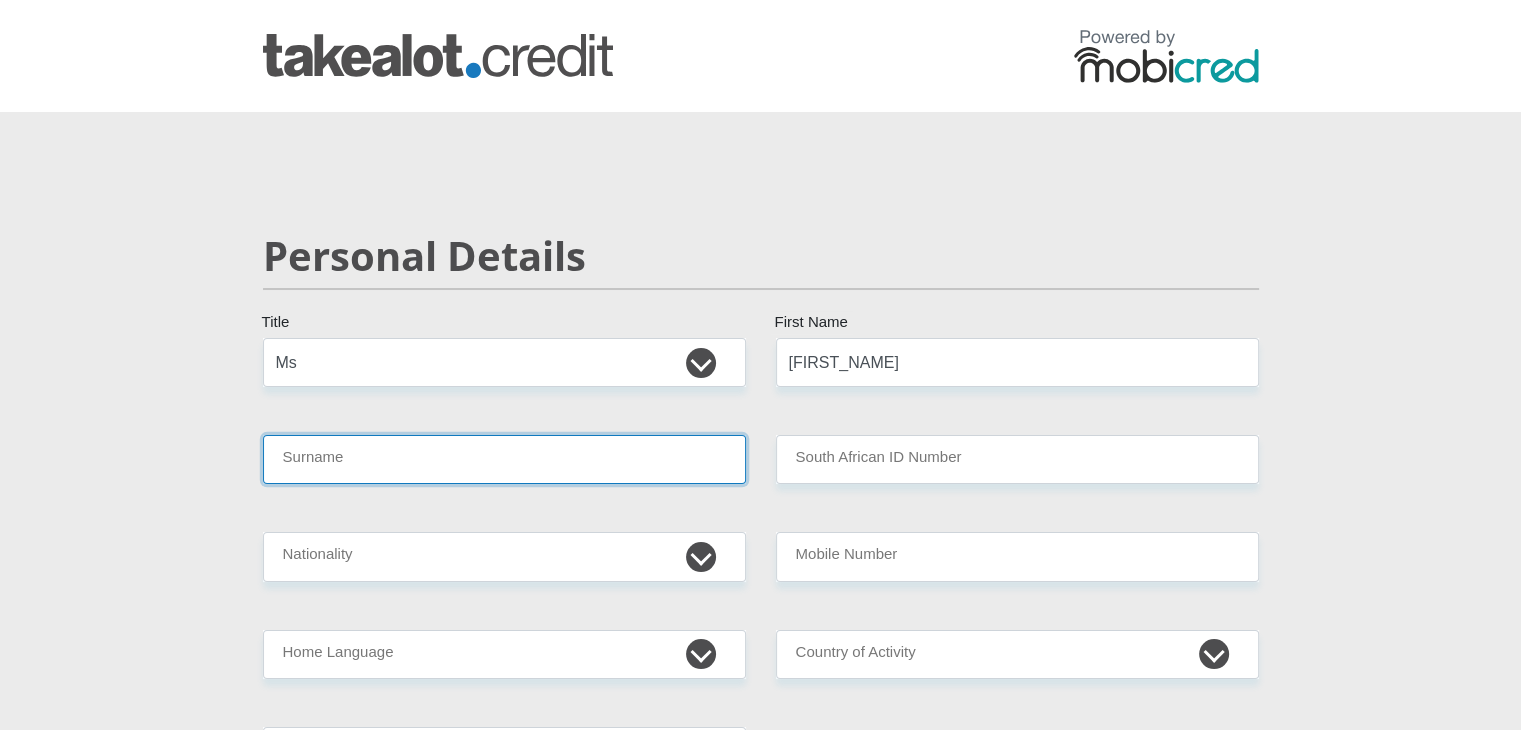 click on "Surname" at bounding box center (504, 459) 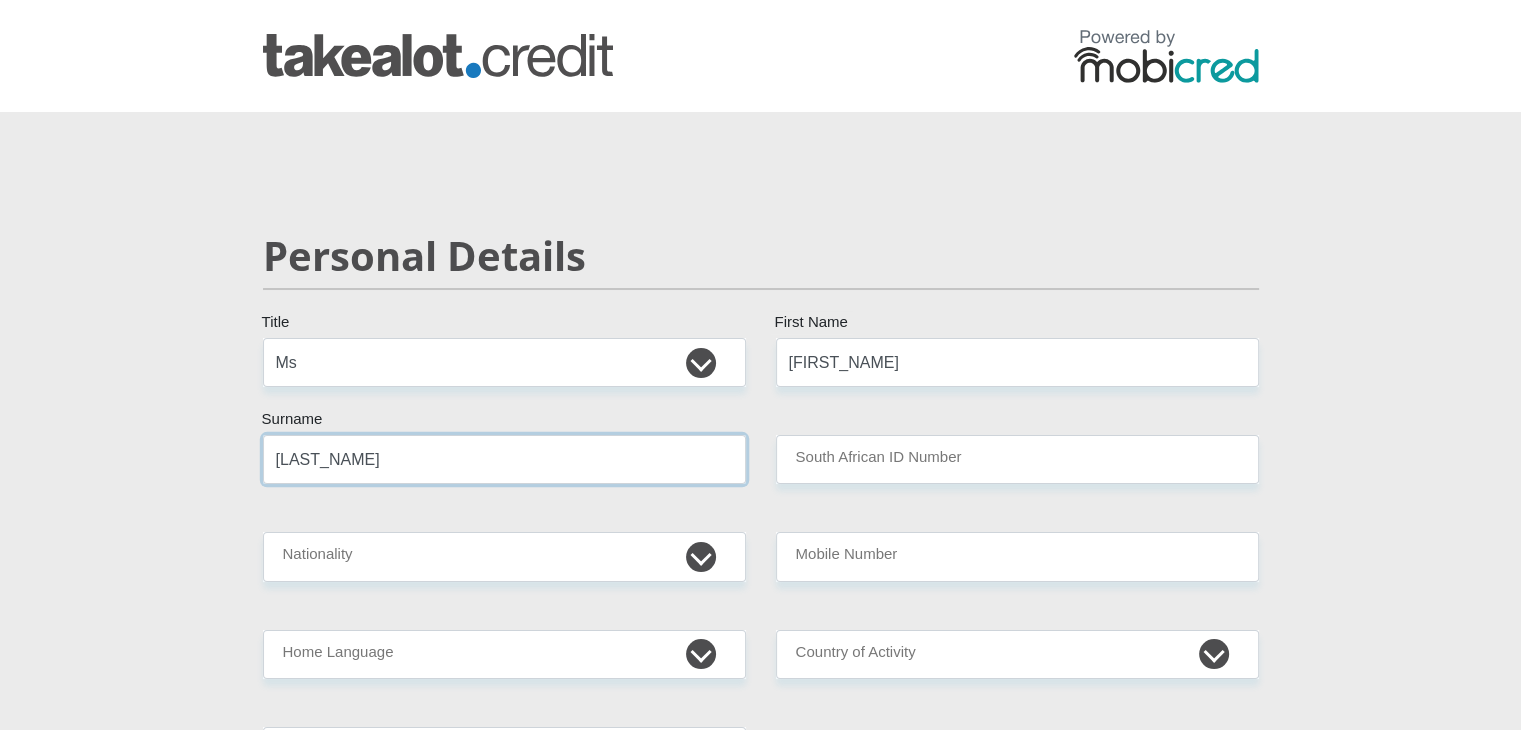 type on "[LAST_NAME]" 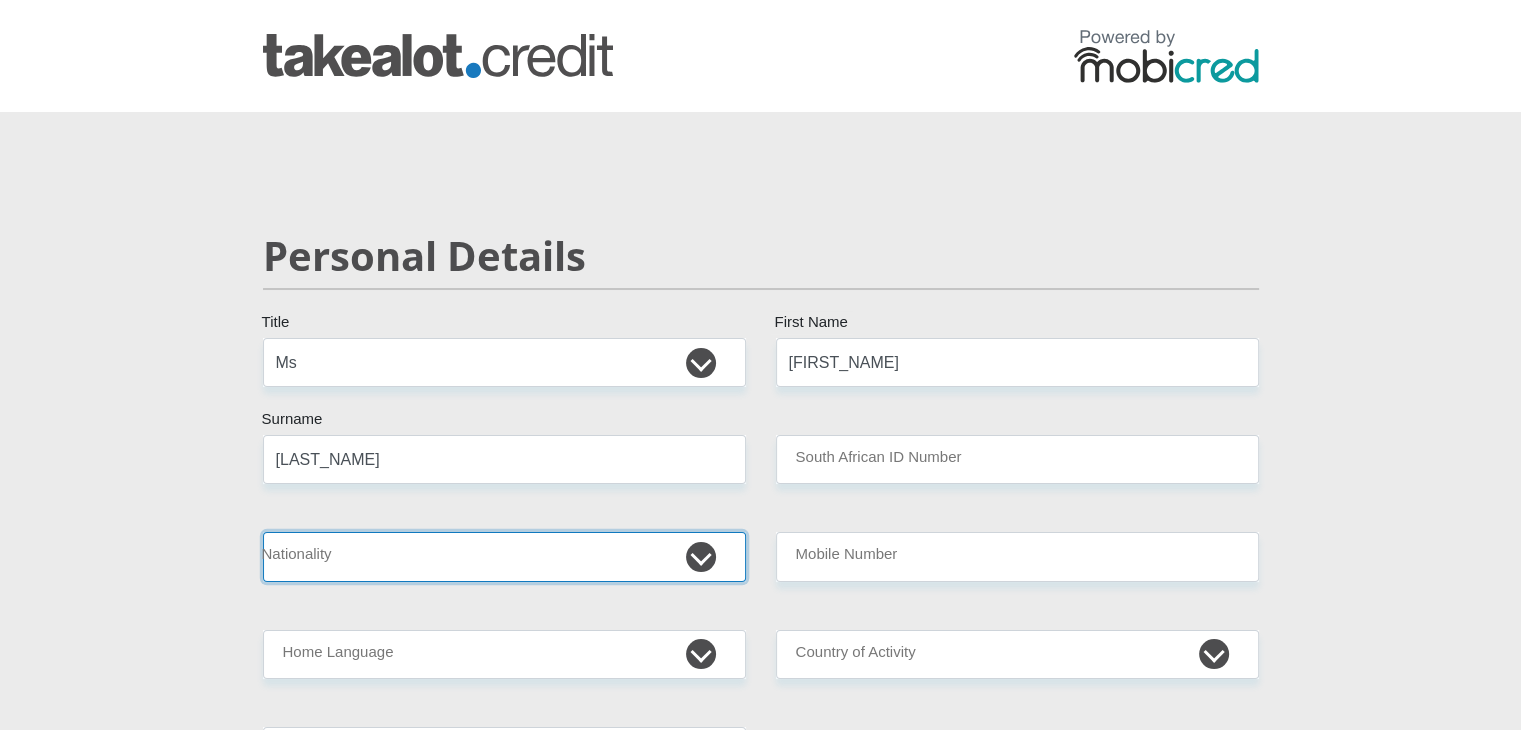 click on "South Africa
Afghanistan
Aland Islands
Albania
Algeria
America Samoa
American Virgin Islands
Andorra
Angola
Anguilla
Antarctica
Antigua and Barbuda
Argentina
Armenia
Aruba
Ascension Island
Australia
Austria
Azerbaijan
Bahamas
Bahrain
Bangladesh
Barbados
Chad" at bounding box center (504, 556) 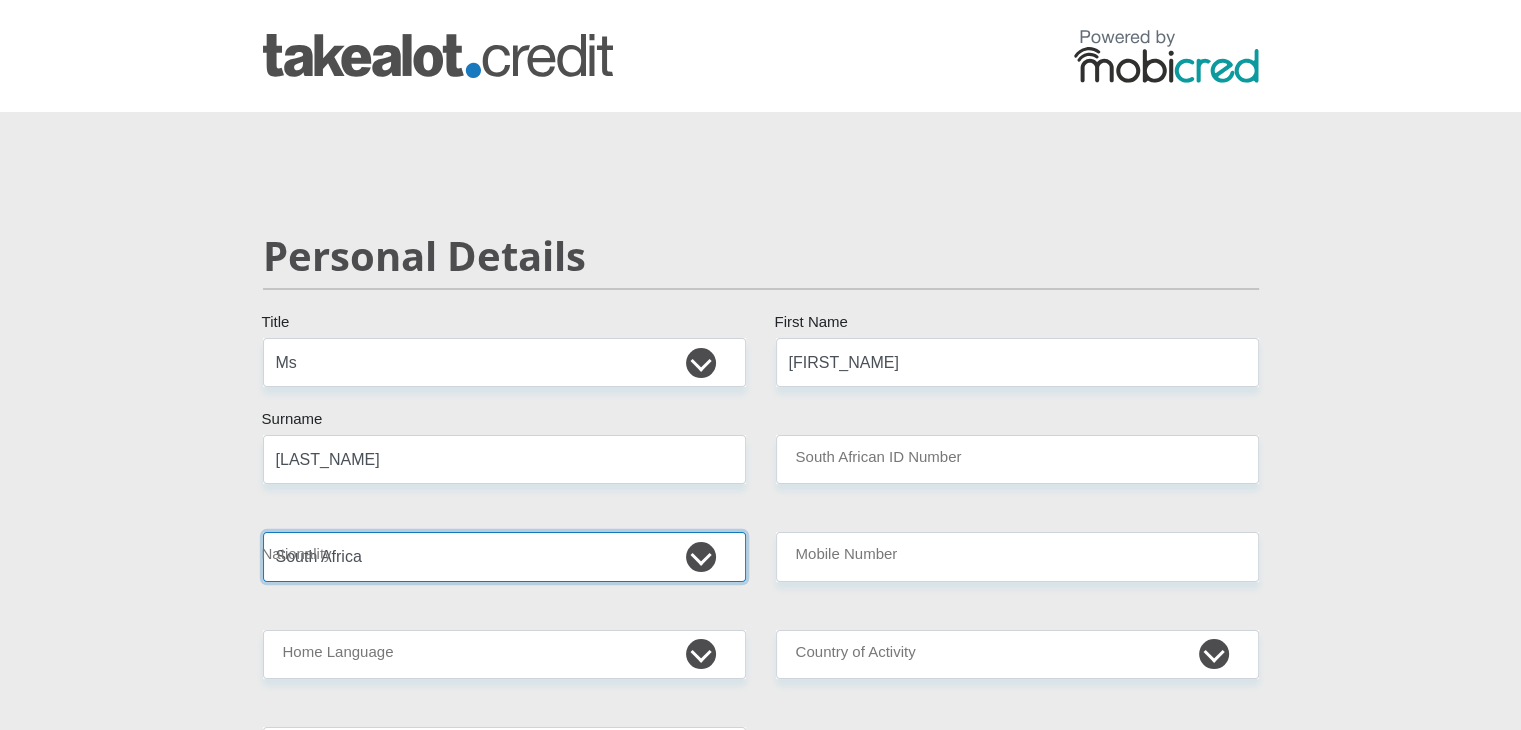 click on "South Africa
Afghanistan
Aland Islands
Albania
Algeria
America Samoa
American Virgin Islands
Andorra
Angola
Anguilla
Antarctica
Antigua and Barbuda
Argentina
Armenia
Aruba
Ascension Island
Australia
Austria
Azerbaijan
Bahamas
Bahrain
Bangladesh
Barbados
Chad" at bounding box center [504, 556] 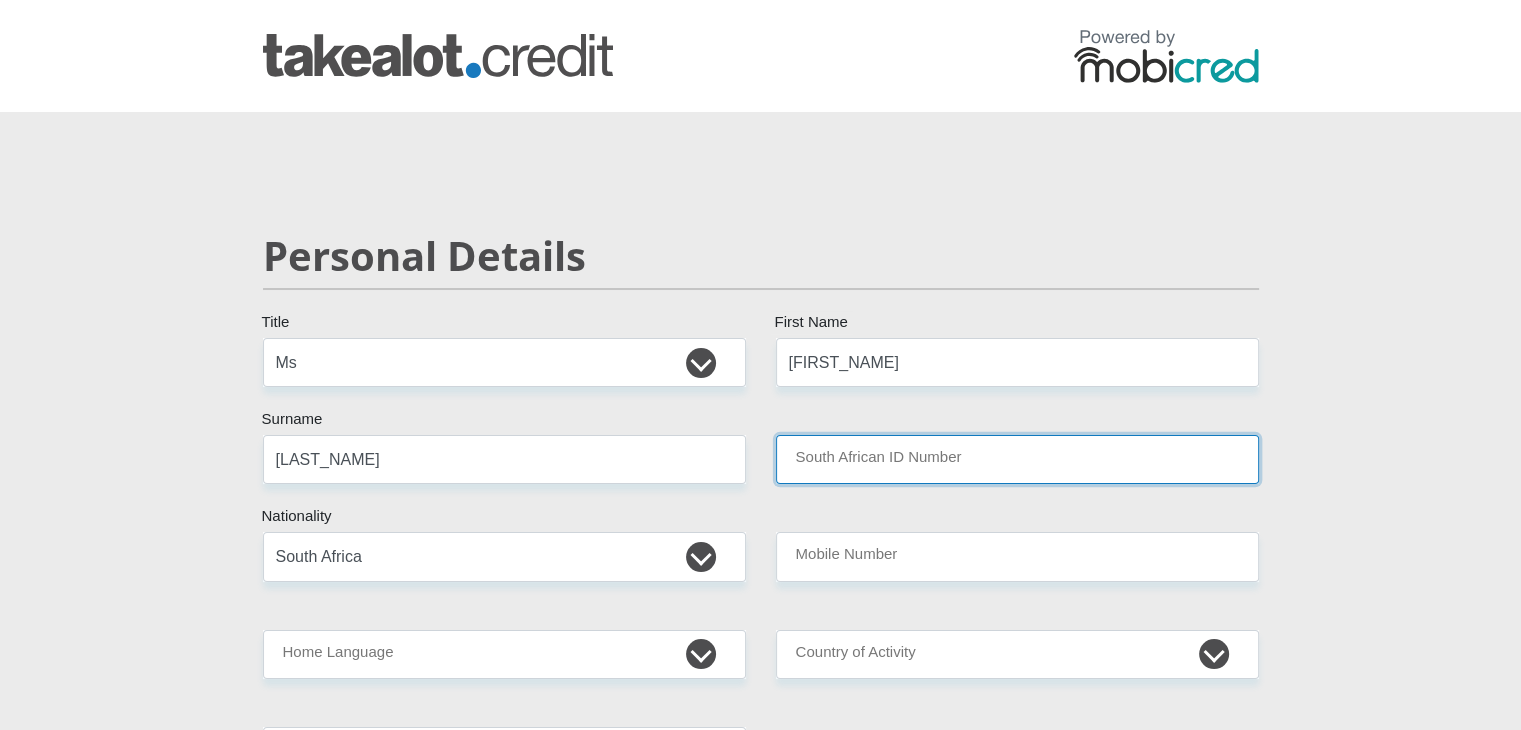 click on "South African ID Number" at bounding box center (1017, 459) 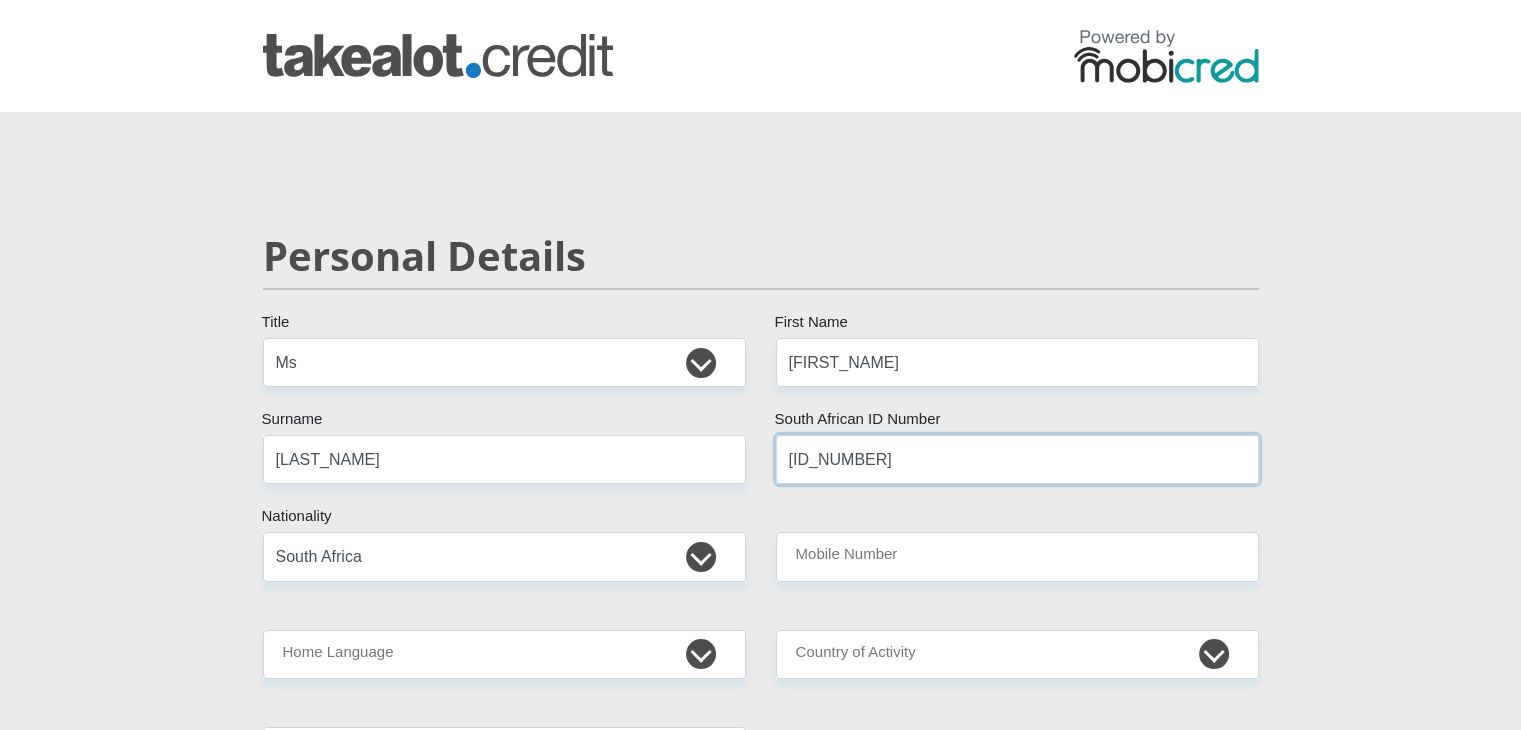 type on "[ID_NUMBER]" 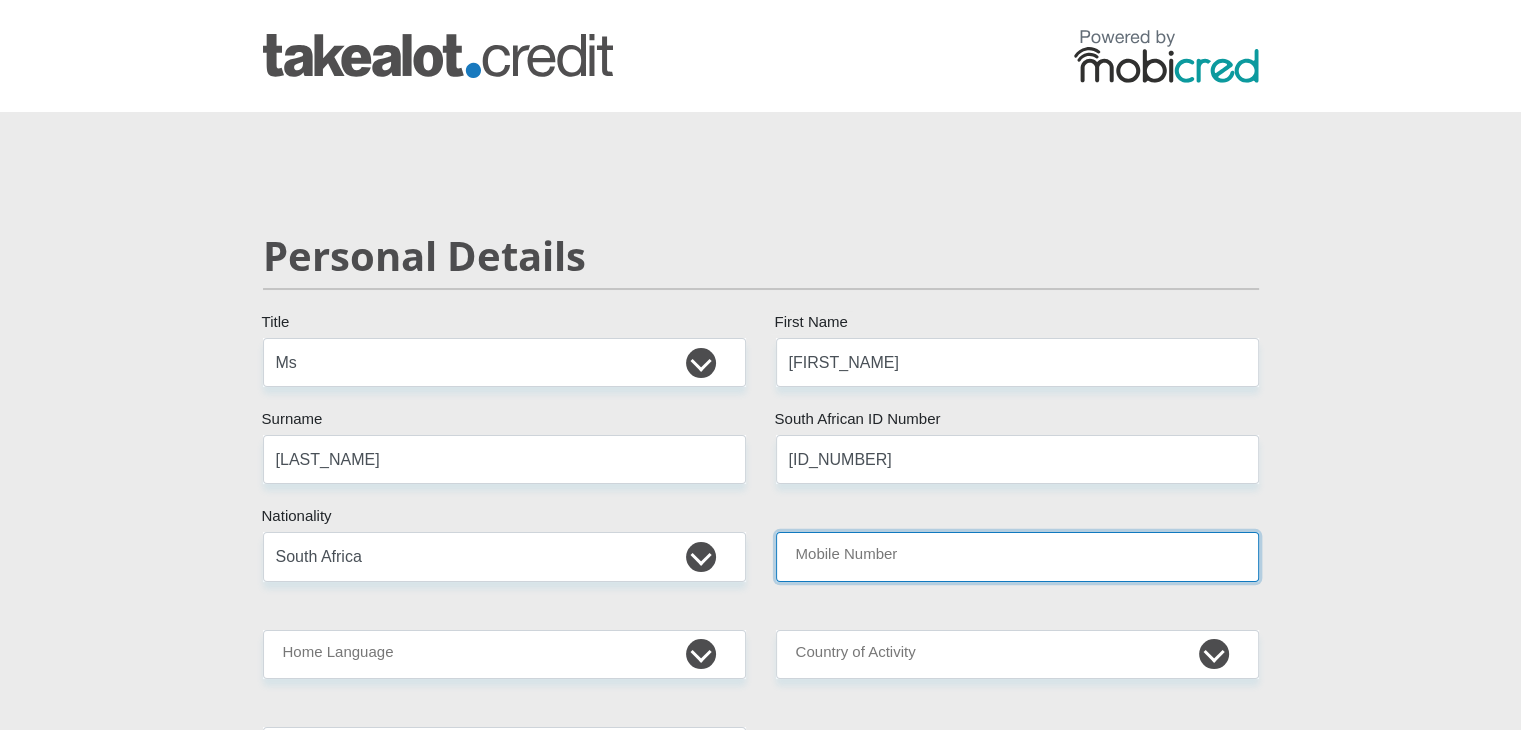 click on "Mobile Number" at bounding box center [1017, 556] 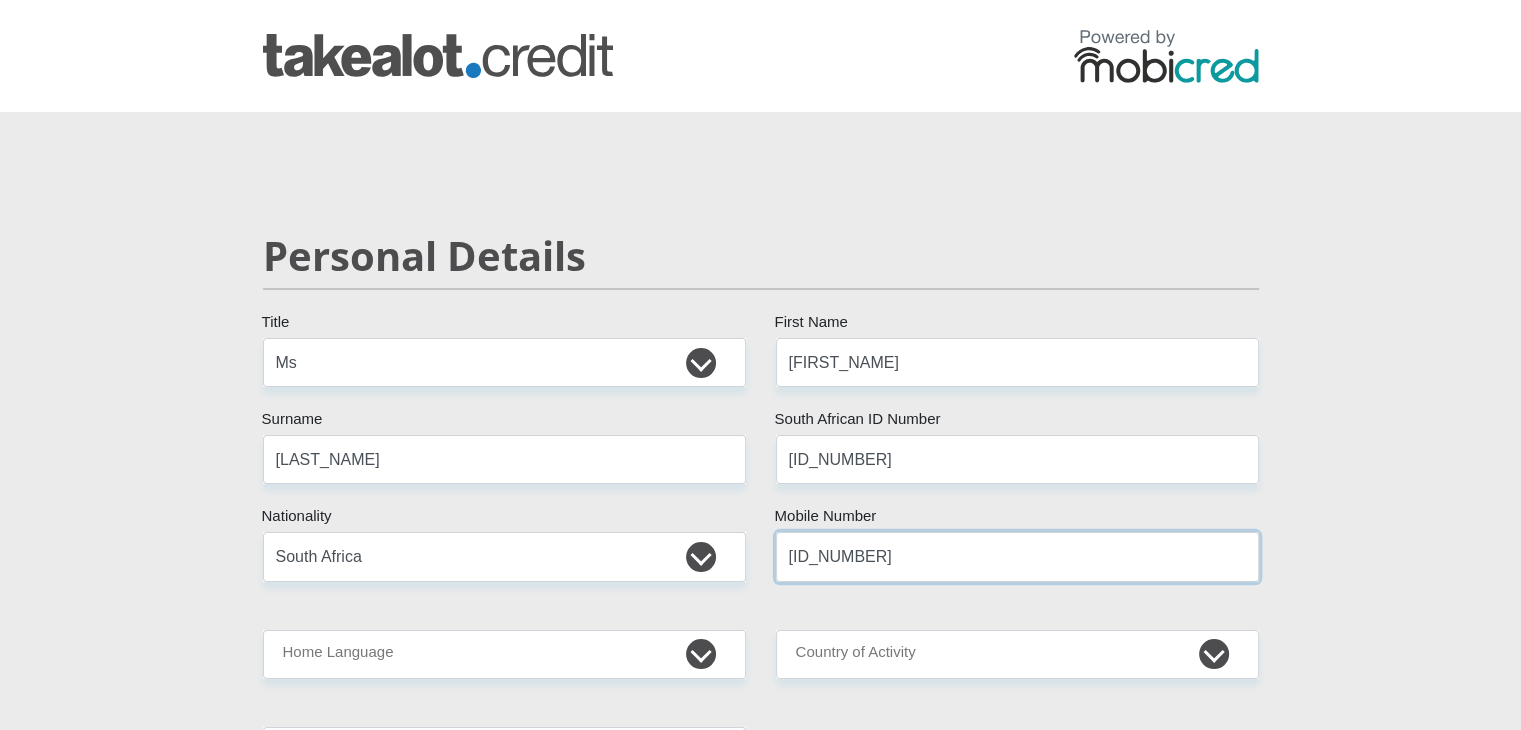 type on "[ID_NUMBER]" 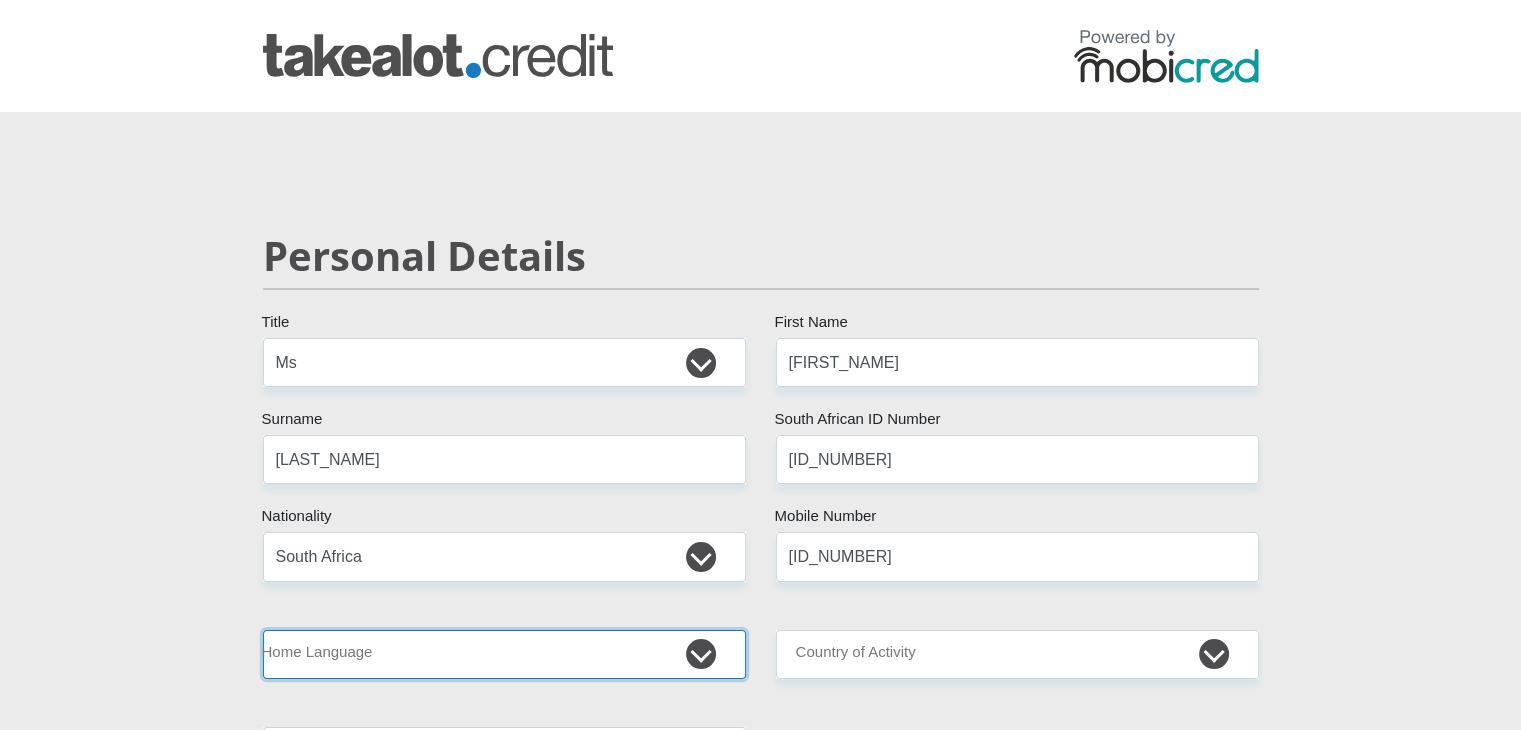 click on "Afrikaans
English
Sepedi
South Ndebele
Southern Sotho
Swati
Tsonga
Tswana
Venda
Xhosa
Zulu
Other" at bounding box center (504, 654) 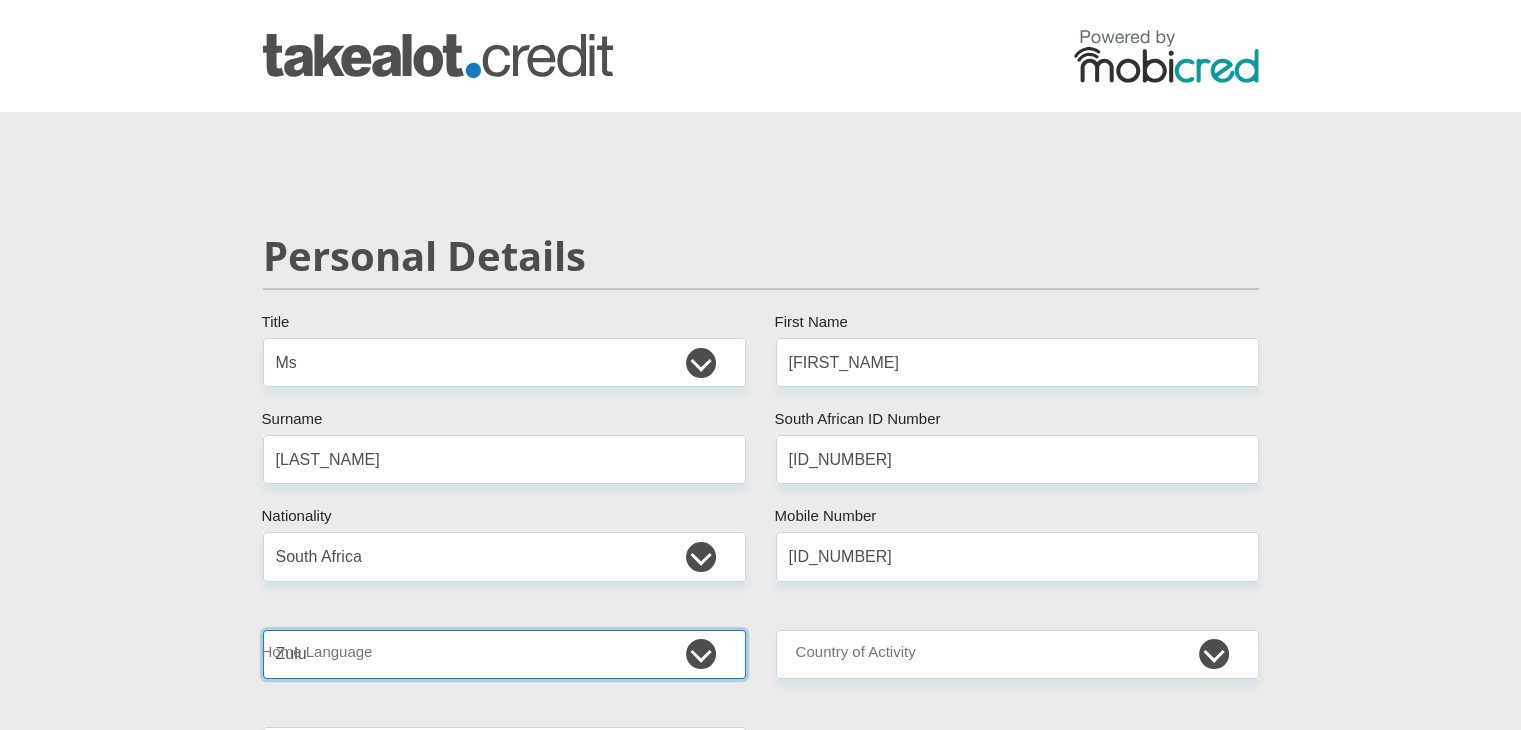 click on "Afrikaans
English
Sepedi
South Ndebele
Southern Sotho
Swati
Tsonga
Tswana
Venda
Xhosa
Zulu
Other" at bounding box center [504, 654] 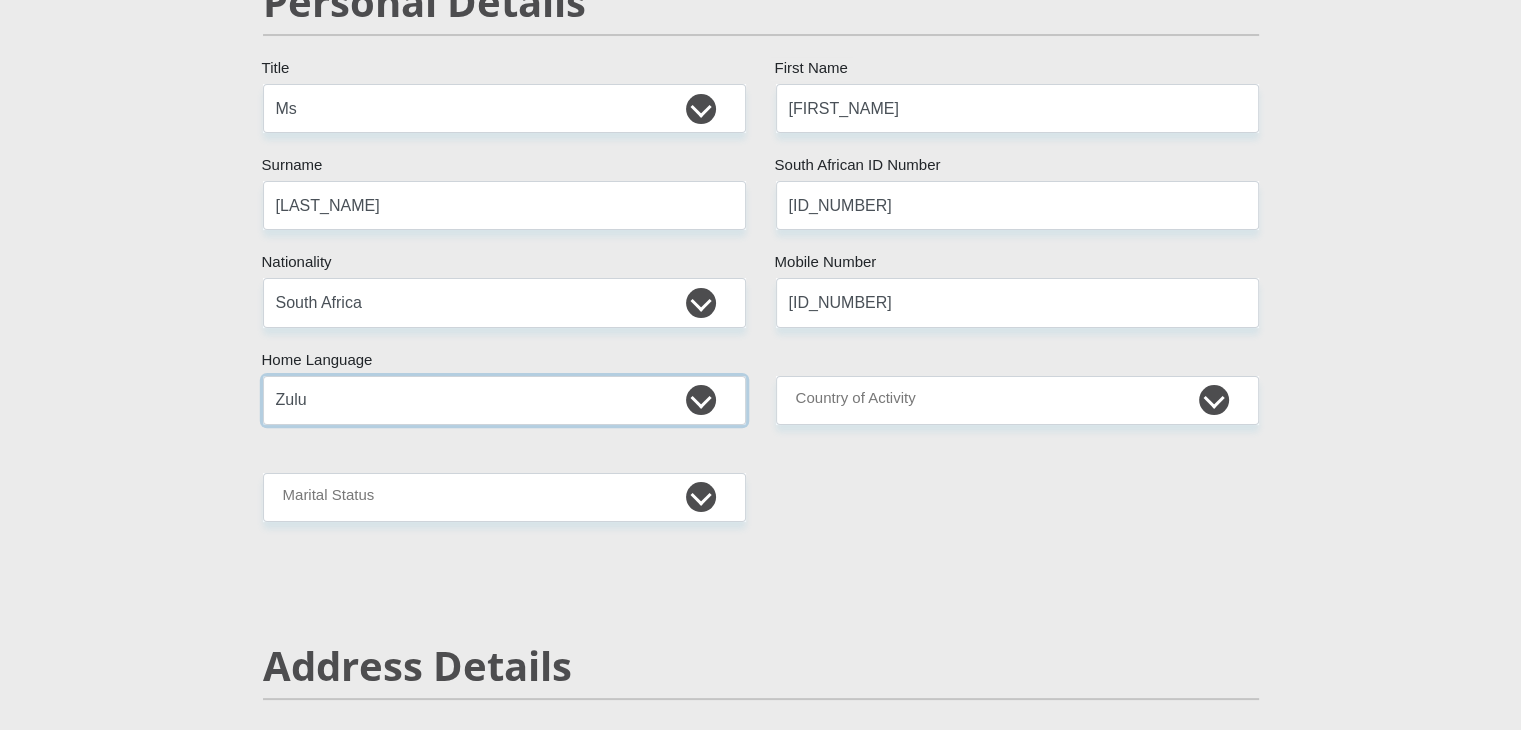 scroll, scrollTop: 300, scrollLeft: 0, axis: vertical 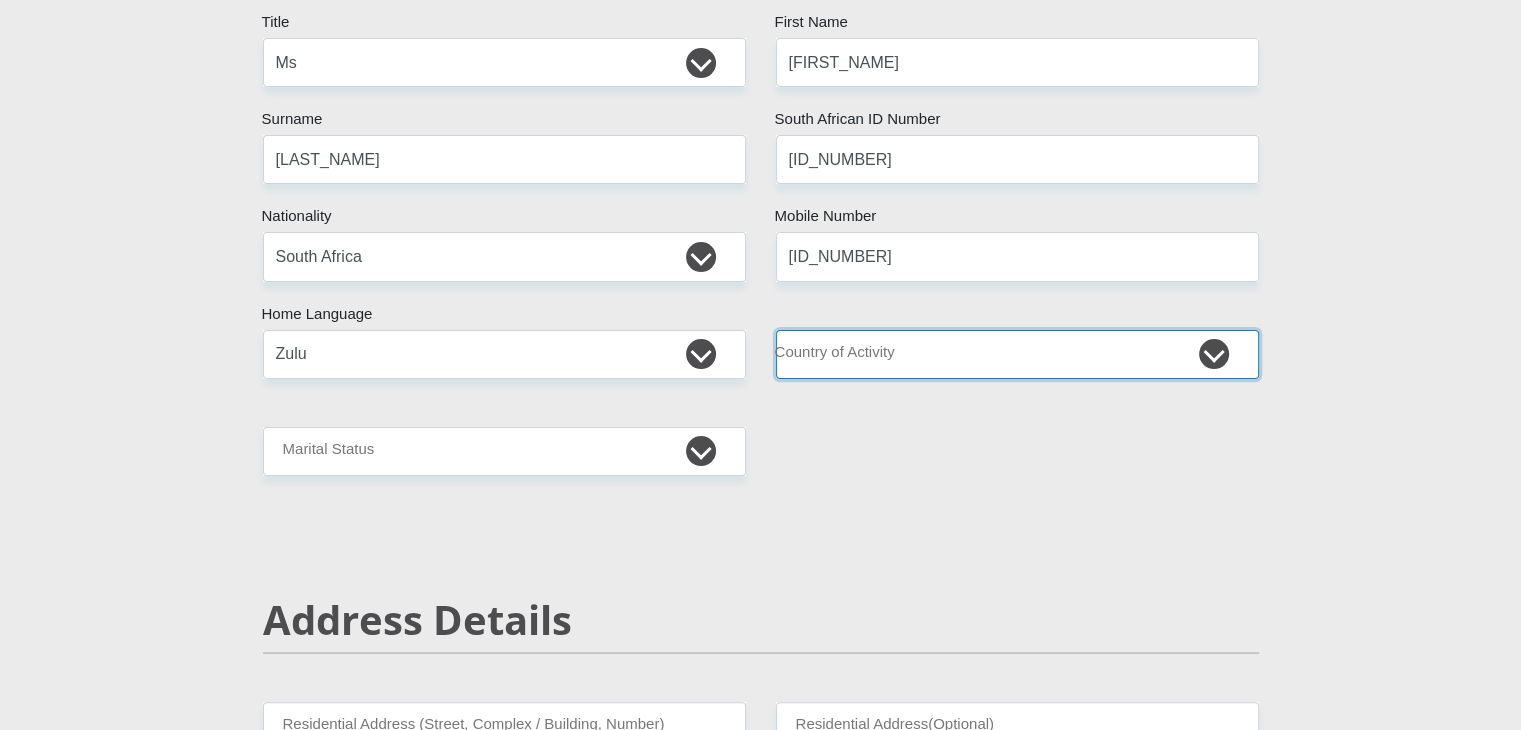 click on "South Africa
Afghanistan
Aland Islands
Albania
Algeria
America Samoa
American Virgin Islands
Andorra
Angola
Anguilla
Antarctica
Antigua and Barbuda
Argentina
Armenia
Aruba
Ascension Island
Australia
Austria
Azerbaijan
Chad" at bounding box center [1017, 354] 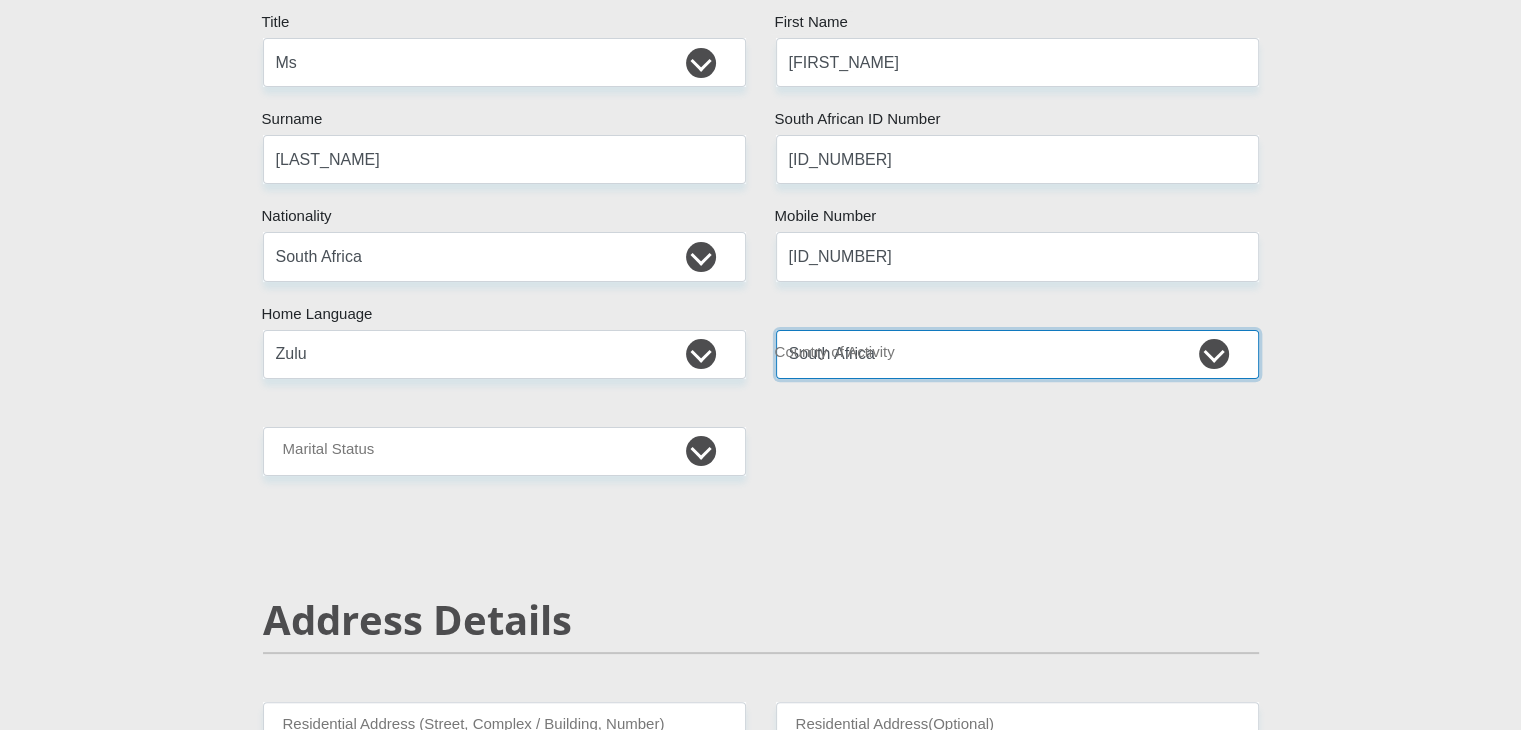 click on "South Africa
Afghanistan
Aland Islands
Albania
Algeria
America Samoa
American Virgin Islands
Andorra
Angola
Anguilla
Antarctica
Antigua and Barbuda
Argentina
Armenia
Aruba
Ascension Island
Australia
Austria
Azerbaijan
Chad" at bounding box center (1017, 354) 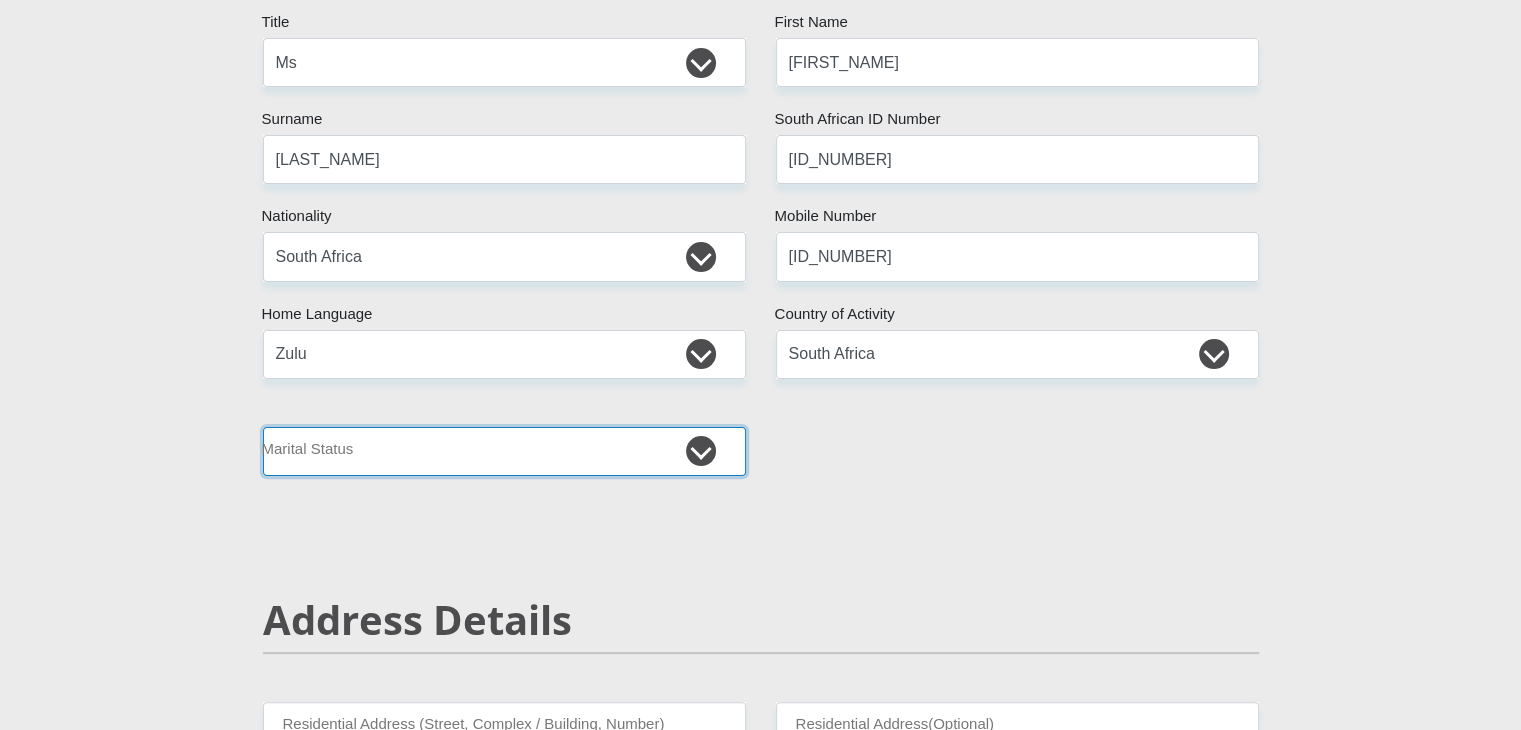 click on "Married ANC
Single
Divorced
Widowed
Married COP or Customary Law" at bounding box center (504, 451) 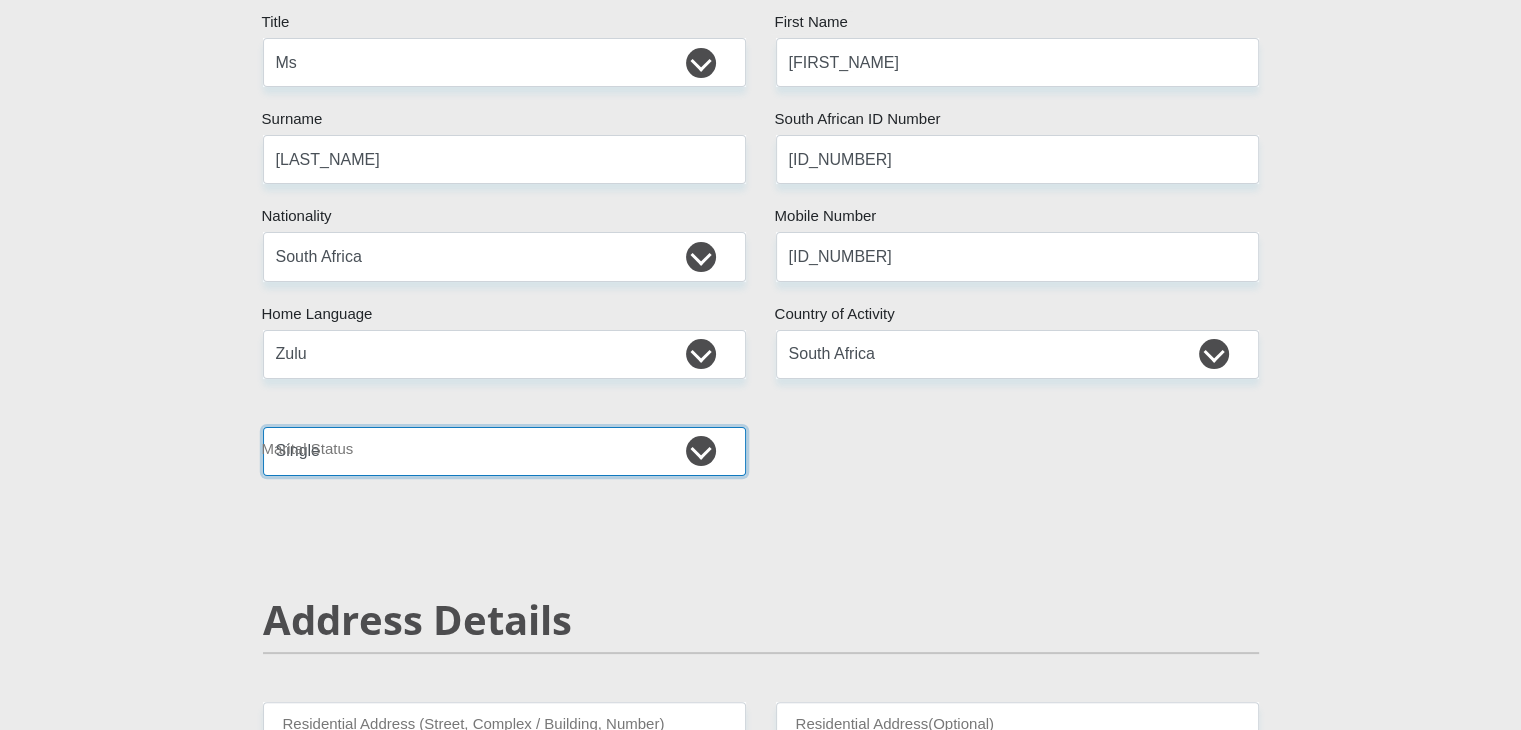 click on "Married ANC
Single
Divorced
Widowed
Married COP or Customary Law" at bounding box center (504, 451) 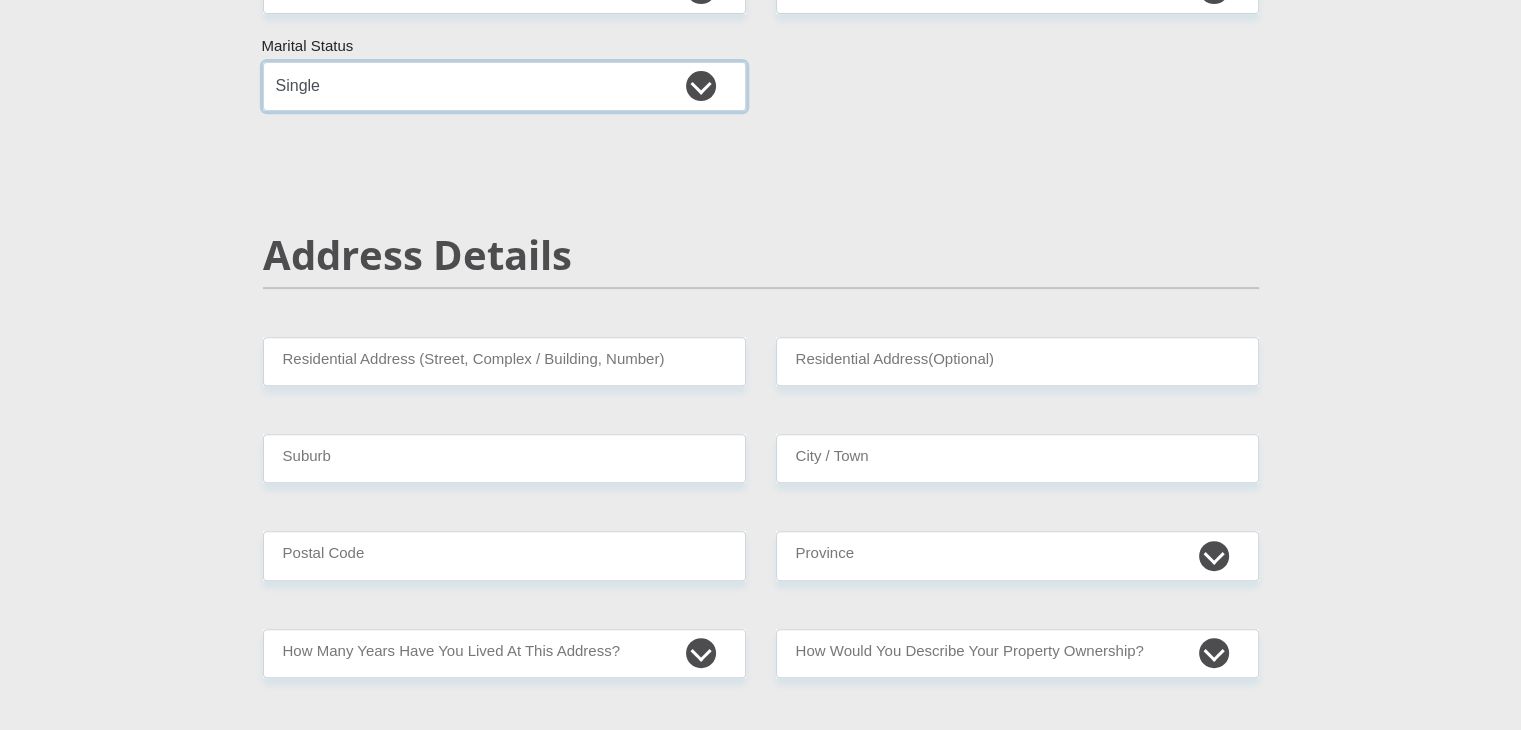 scroll, scrollTop: 700, scrollLeft: 0, axis: vertical 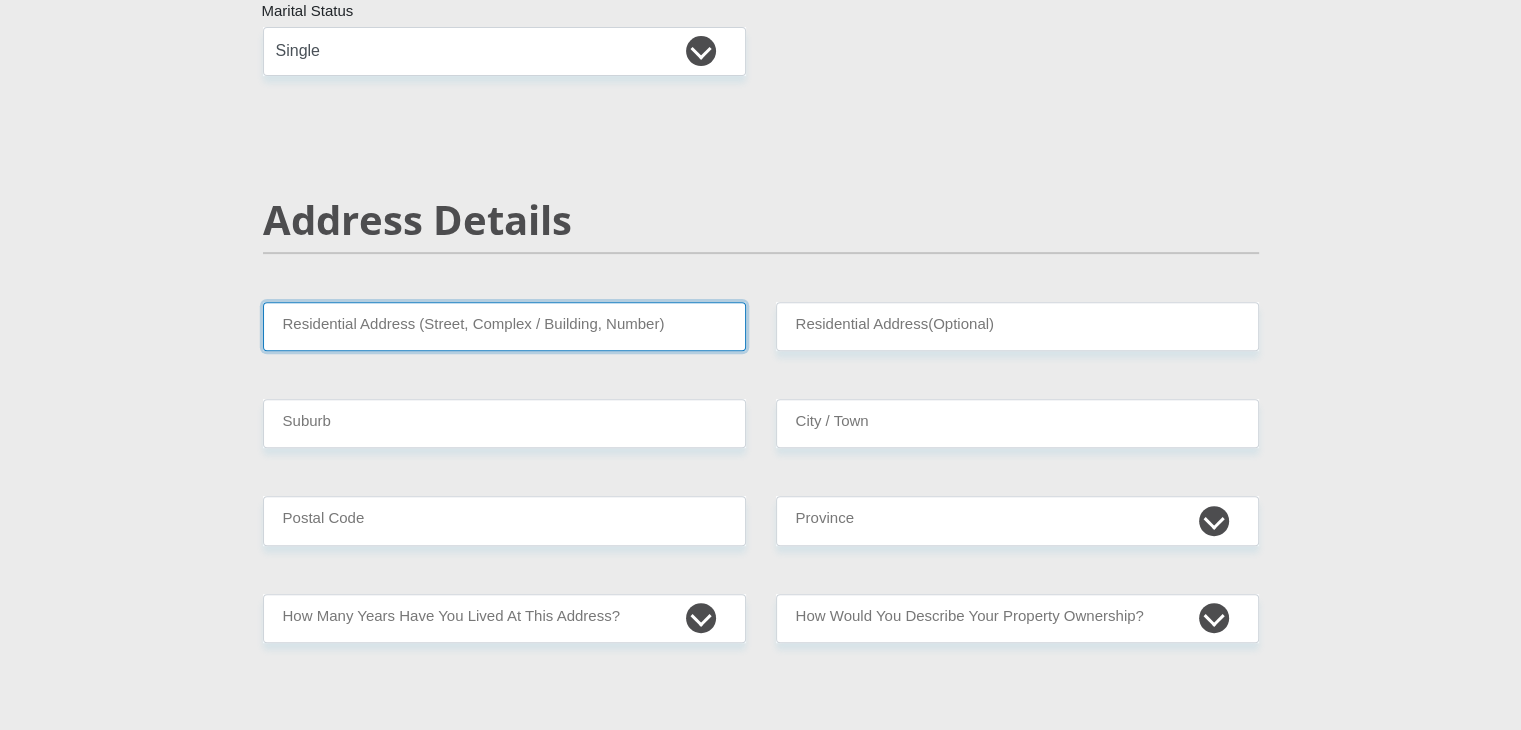 click on "Residential Address (Street, Complex / Building, Number)" at bounding box center (504, 326) 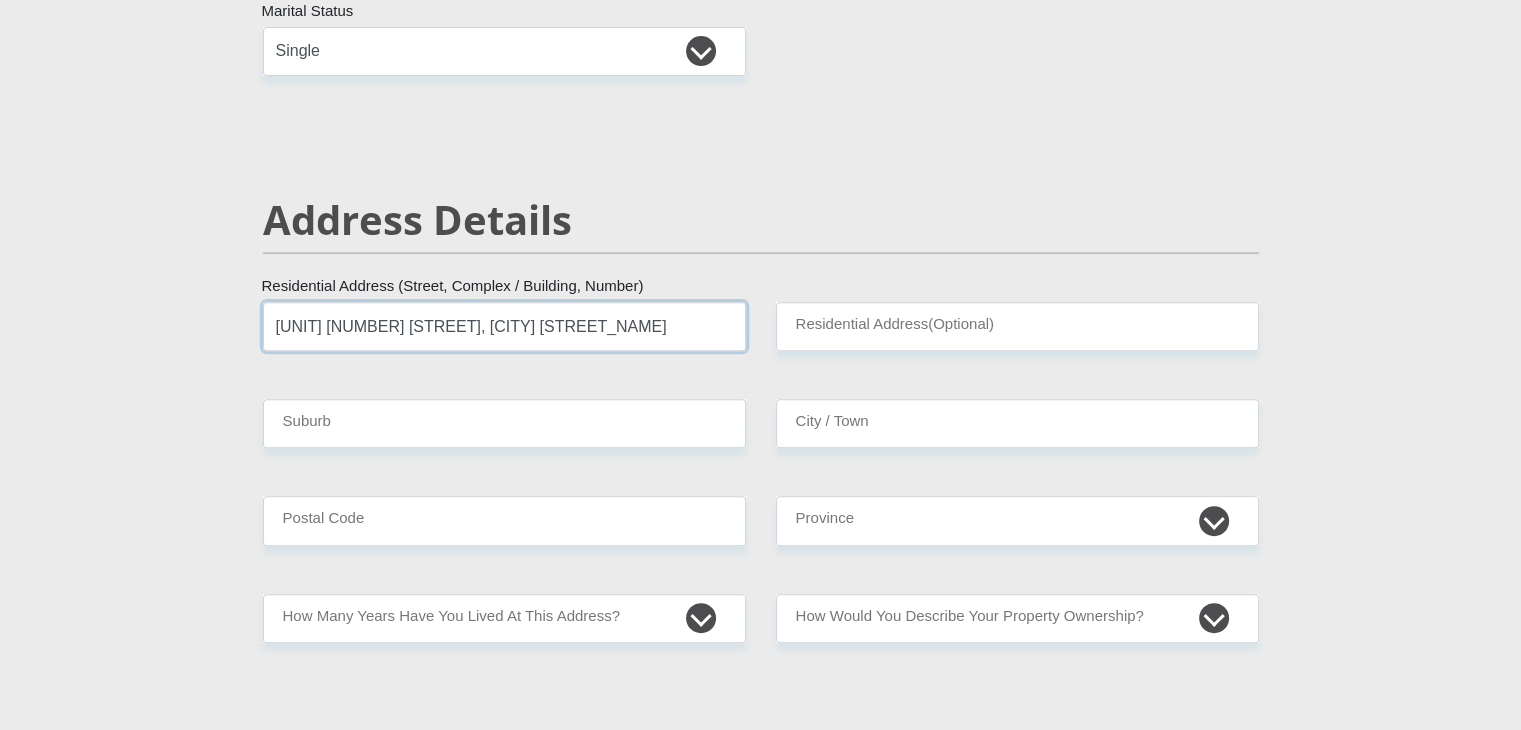 type on "[UNIT] [NUMBER] [STREET], [CITY] [STREET_NAME]" 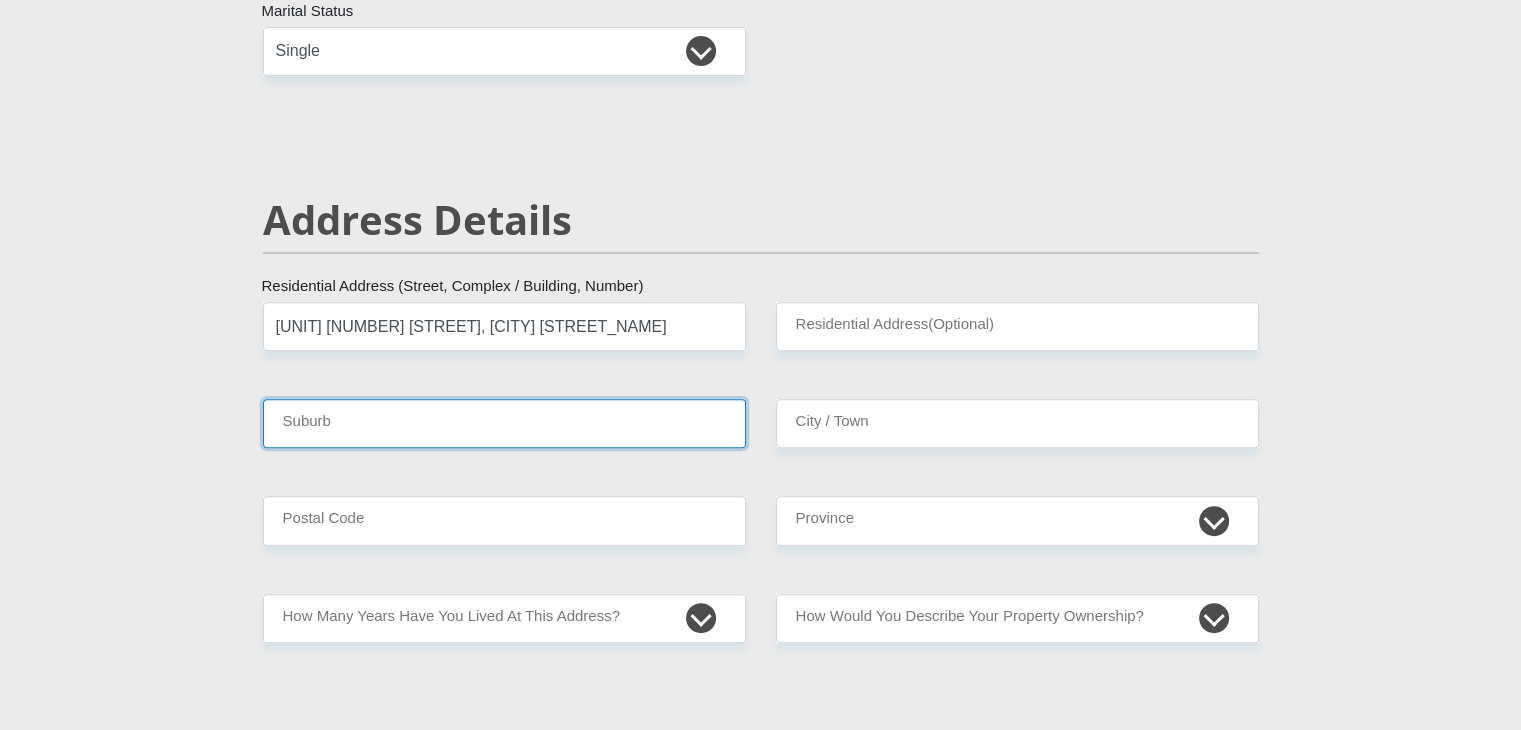 click on "Suburb" at bounding box center [504, 423] 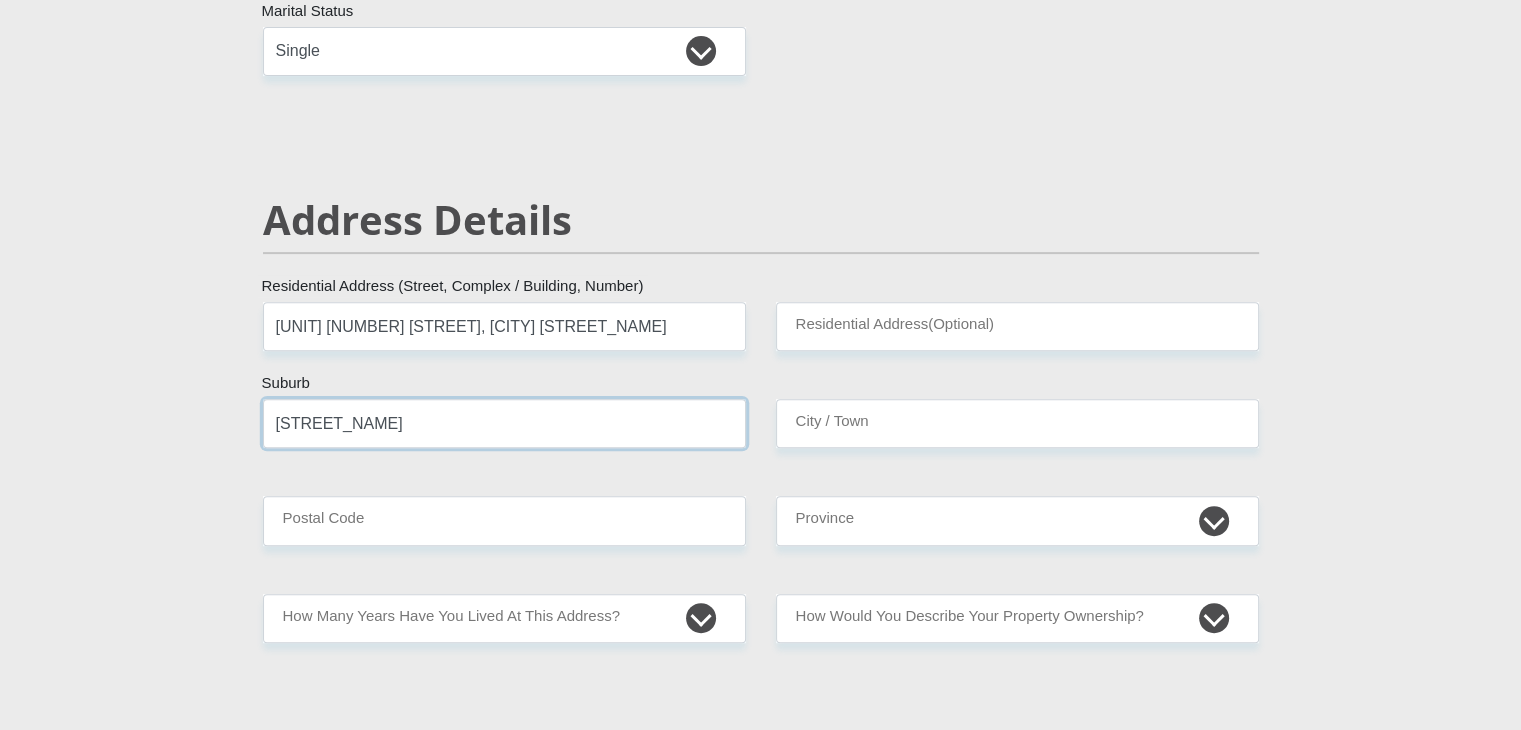 type on "[STREET_NAME]" 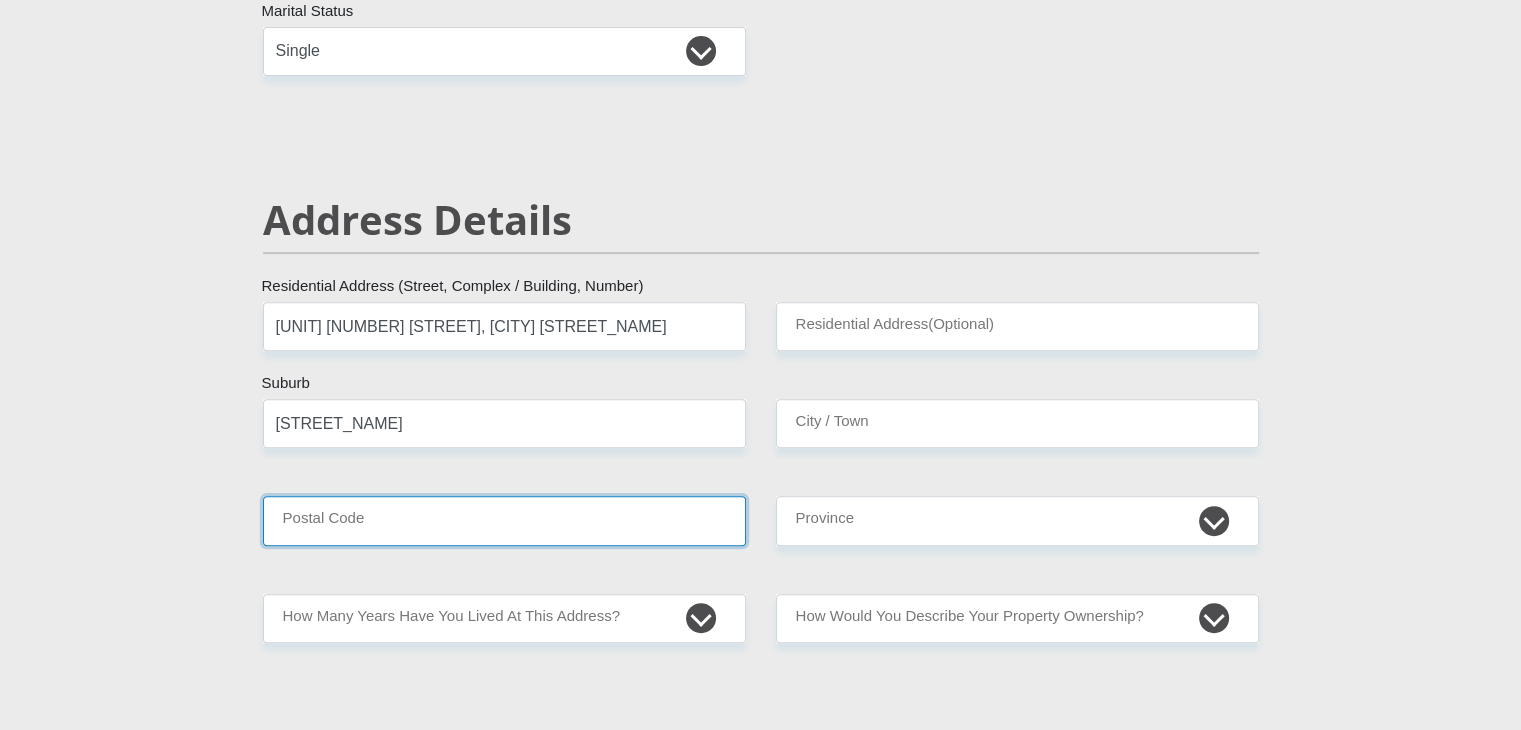 click on "Postal Code" at bounding box center [504, 520] 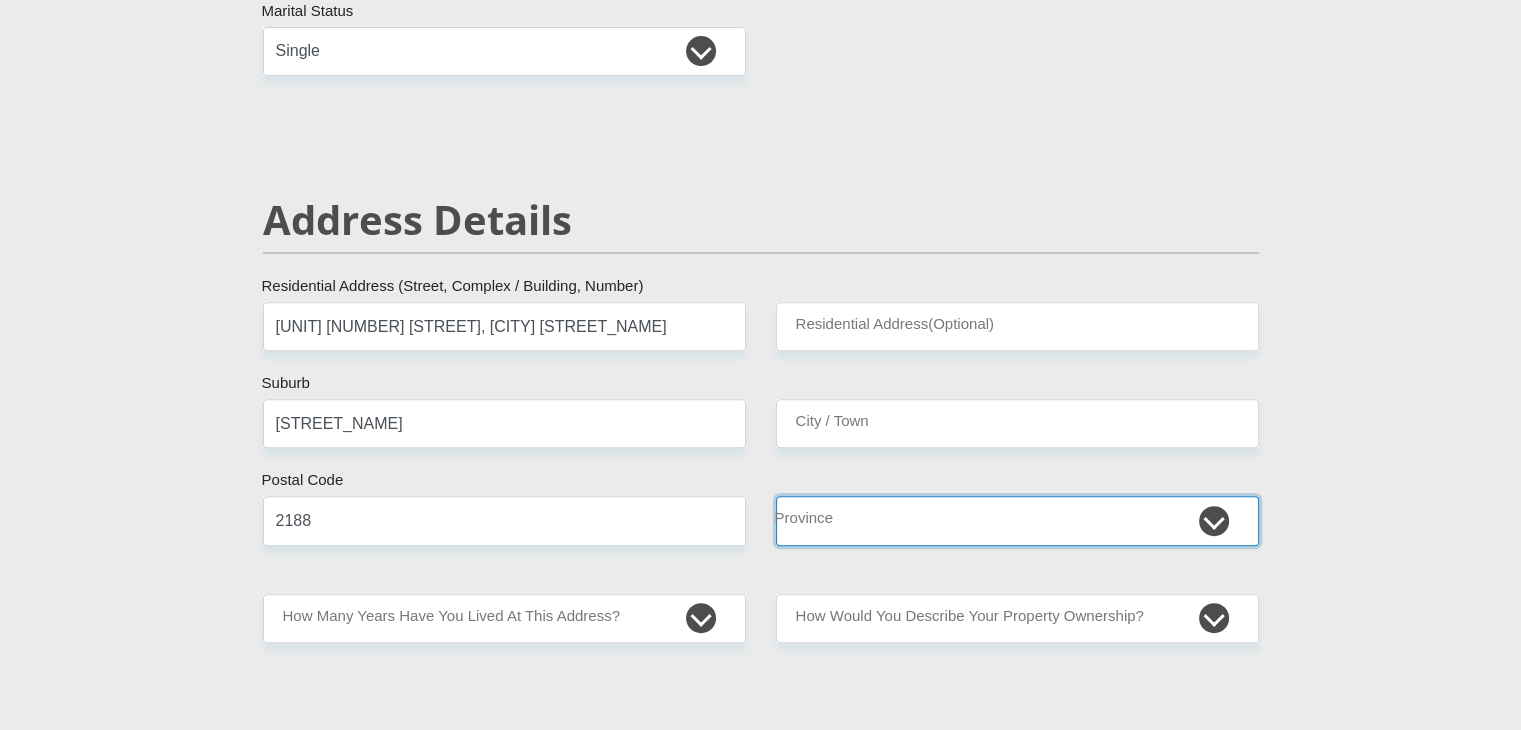 click on "Eastern Cape
Free State
Gauteng
KwaZulu-Natal
Limpopo
Mpumalanga
Northern Cape
North West
Western Cape" at bounding box center (1017, 520) 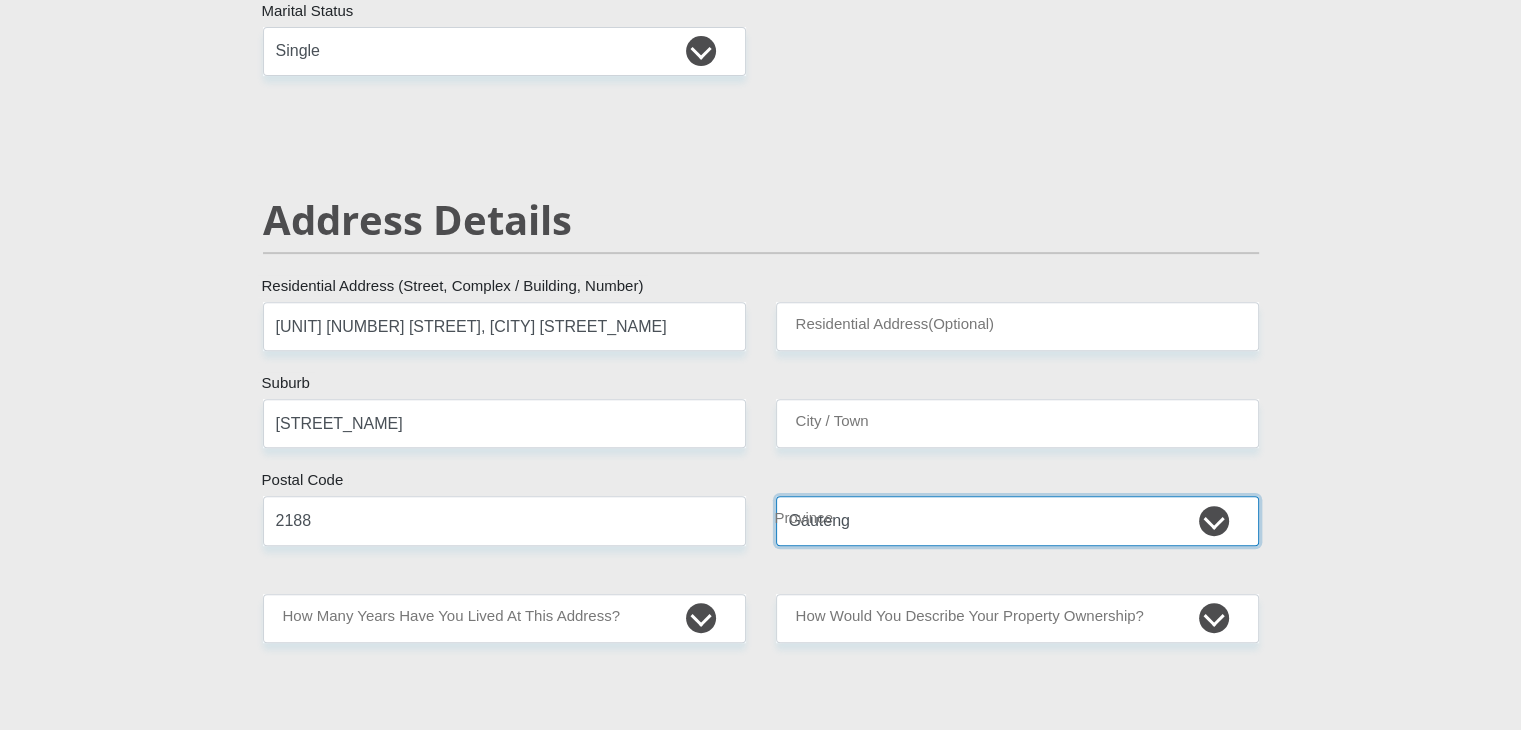 click on "Eastern Cape
Free State
Gauteng
KwaZulu-Natal
Limpopo
Mpumalanga
Northern Cape
North West
Western Cape" at bounding box center (1017, 520) 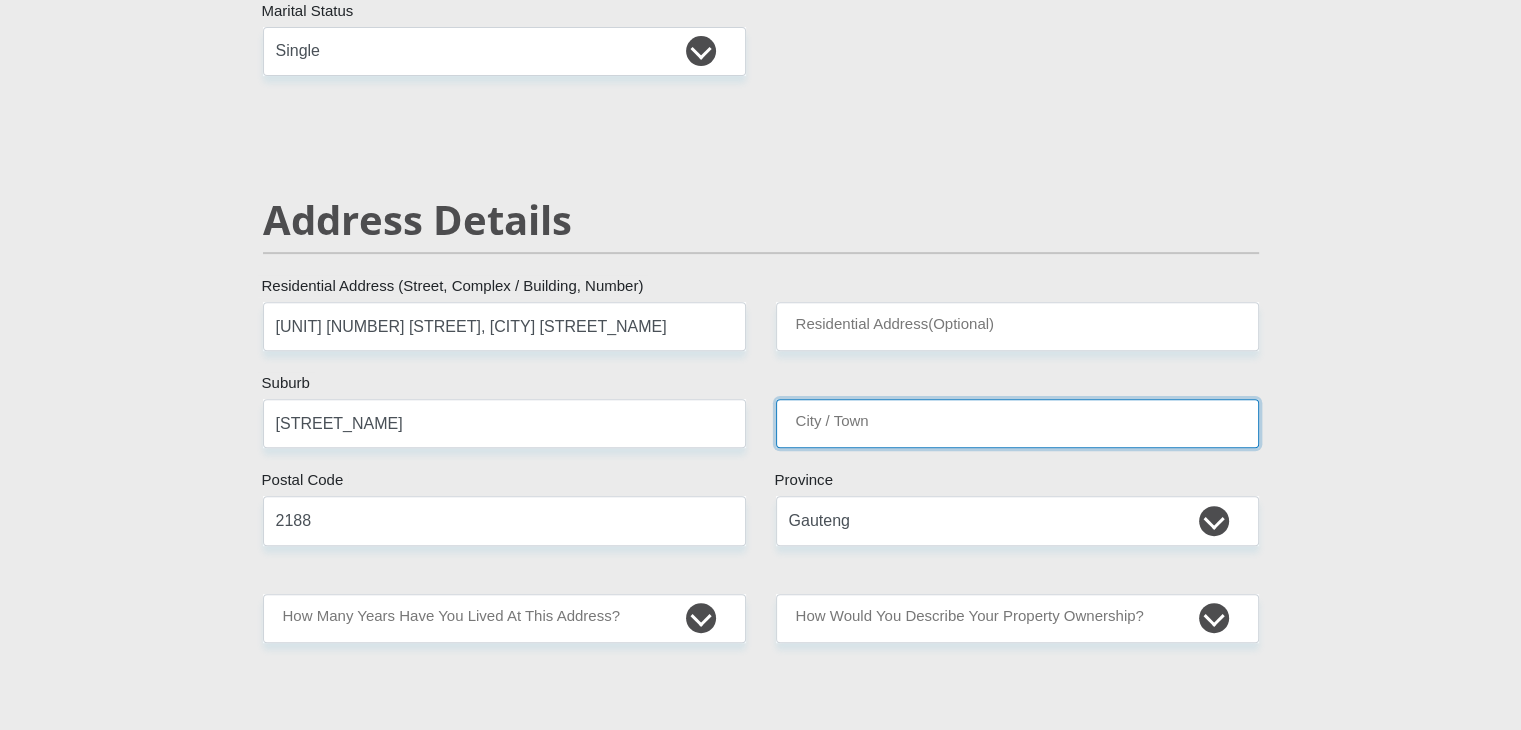 click on "City / Town" at bounding box center [1017, 423] 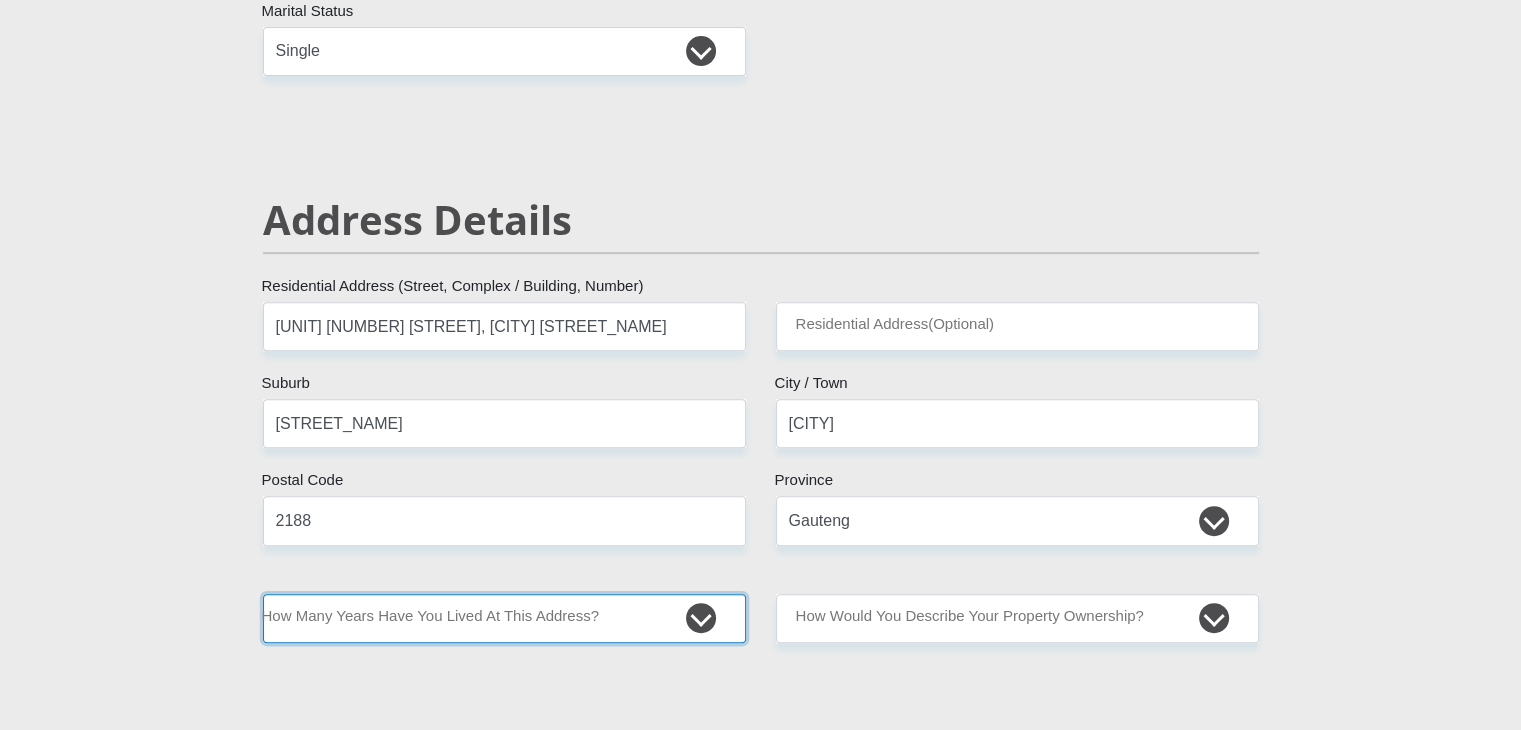 click on "less than 1 year
1-3 years
3-5 years
5+ years" at bounding box center [504, 618] 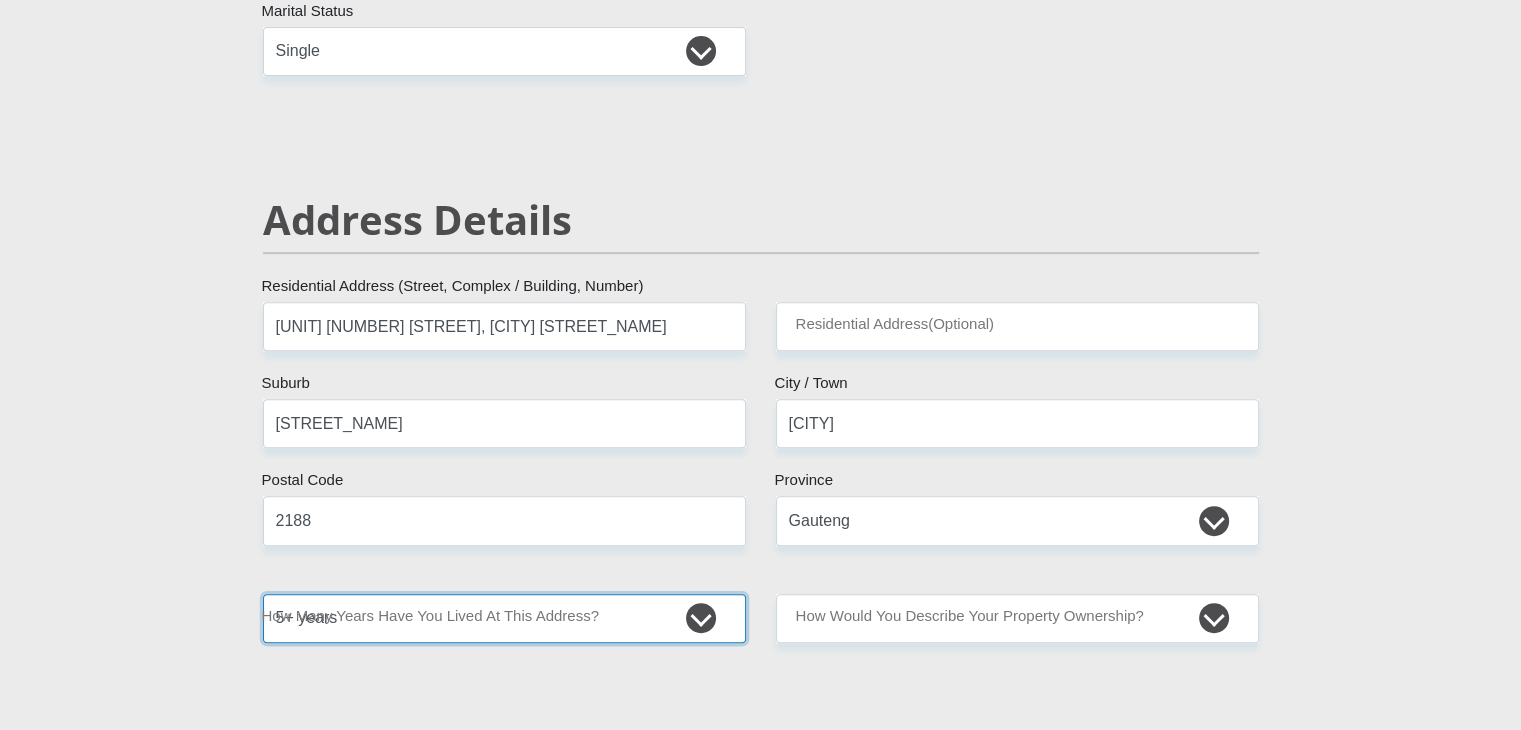 click on "less than 1 year
1-3 years
3-5 years
5+ years" at bounding box center [504, 618] 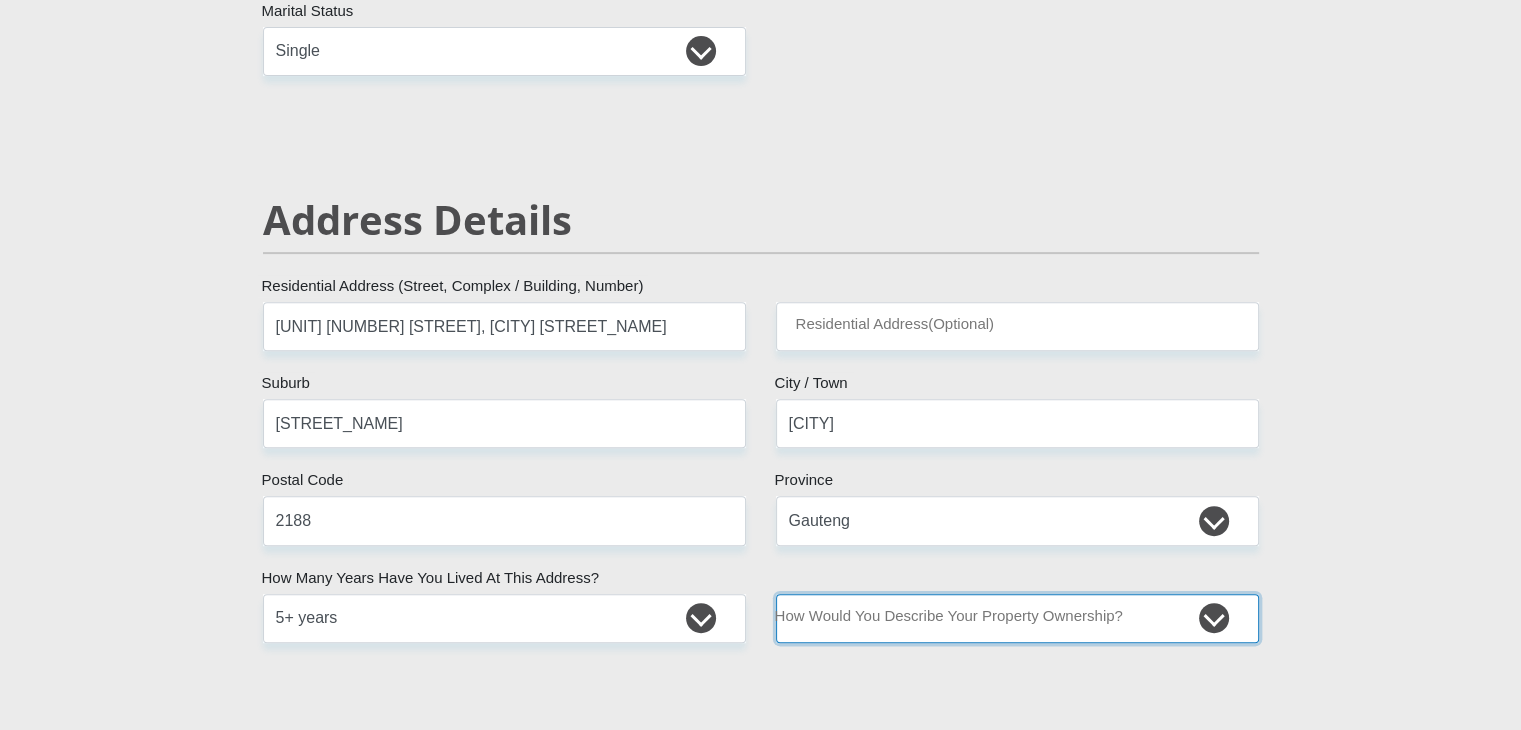 click on "Owned
Rented
Family Owned
Company Dwelling" at bounding box center (1017, 618) 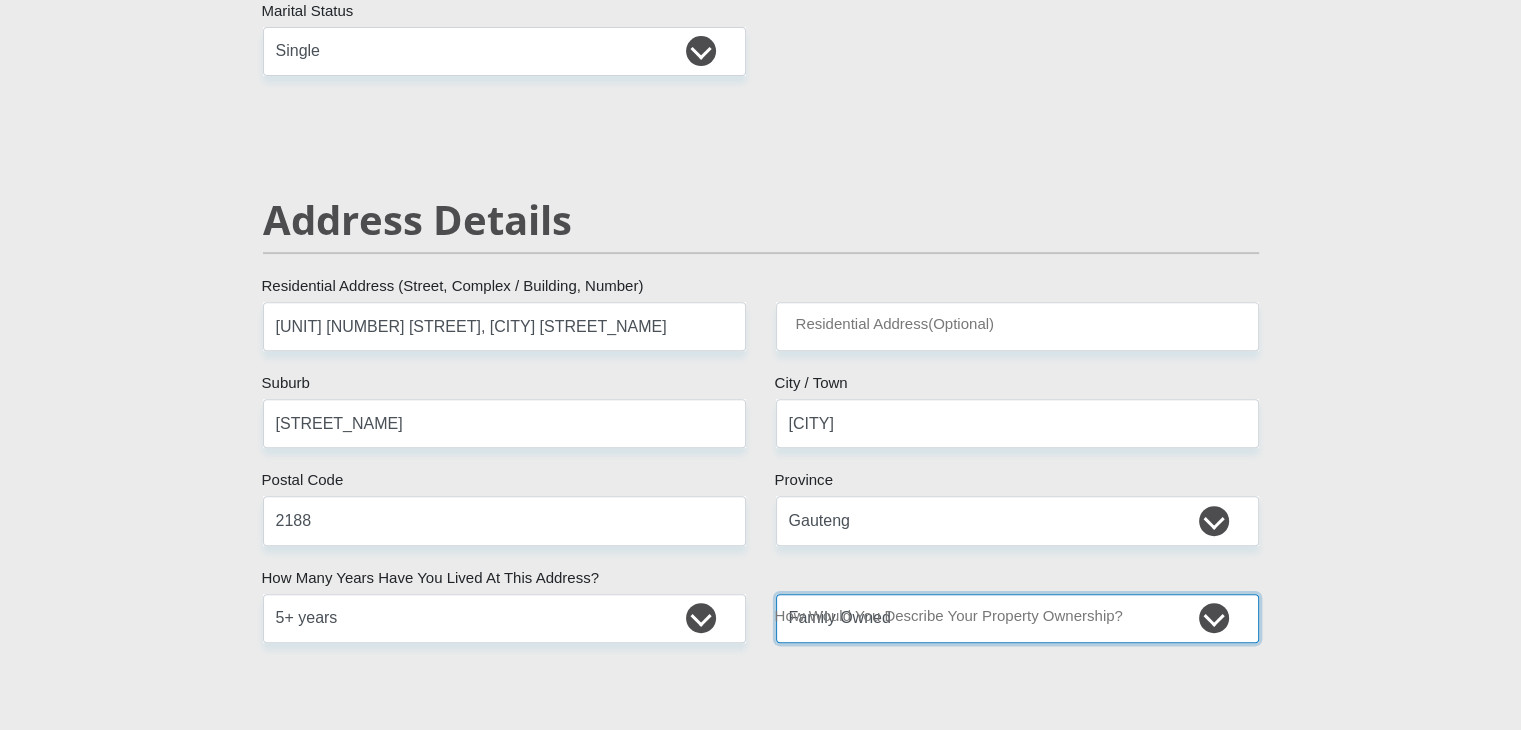click on "Owned
Rented
Family Owned
Company Dwelling" at bounding box center [1017, 618] 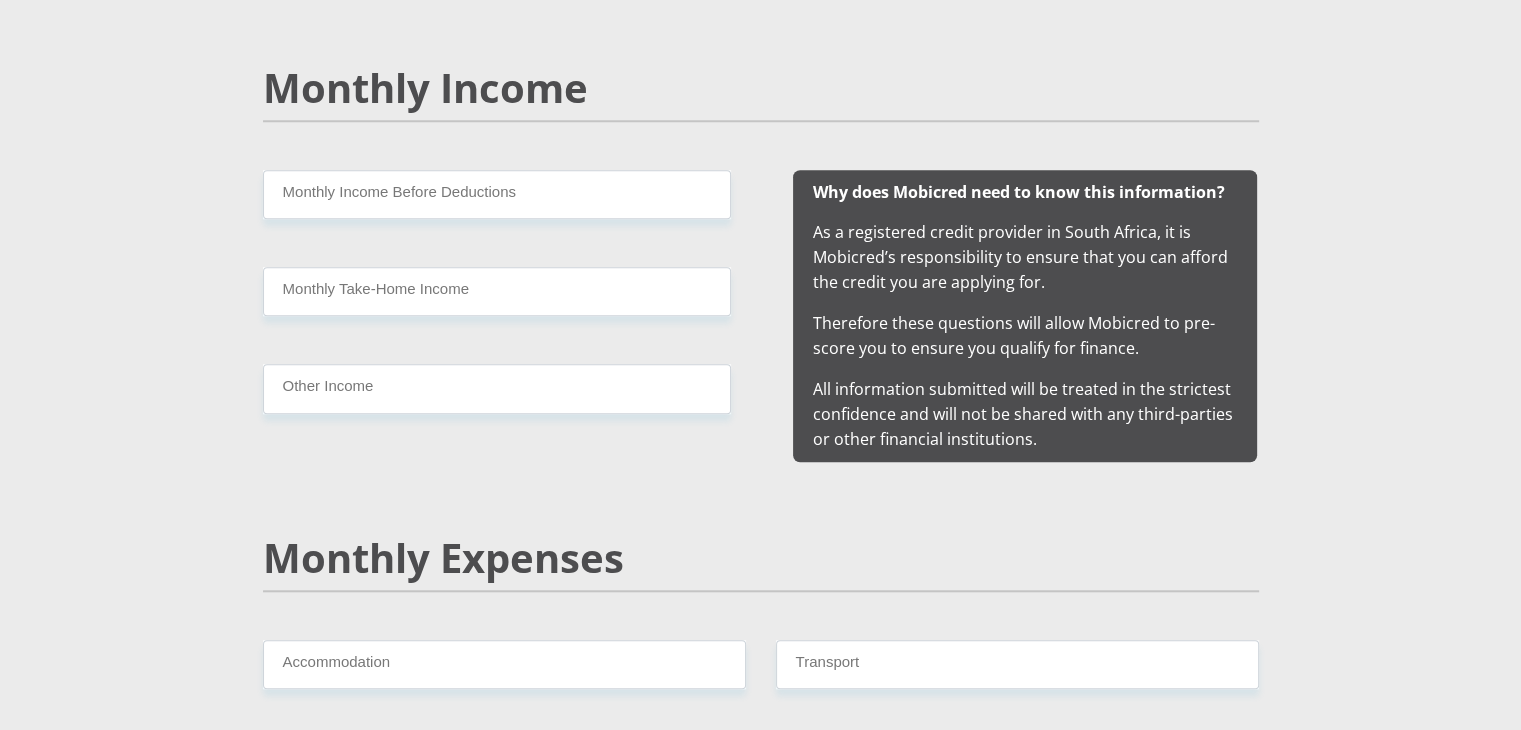 scroll, scrollTop: 1900, scrollLeft: 0, axis: vertical 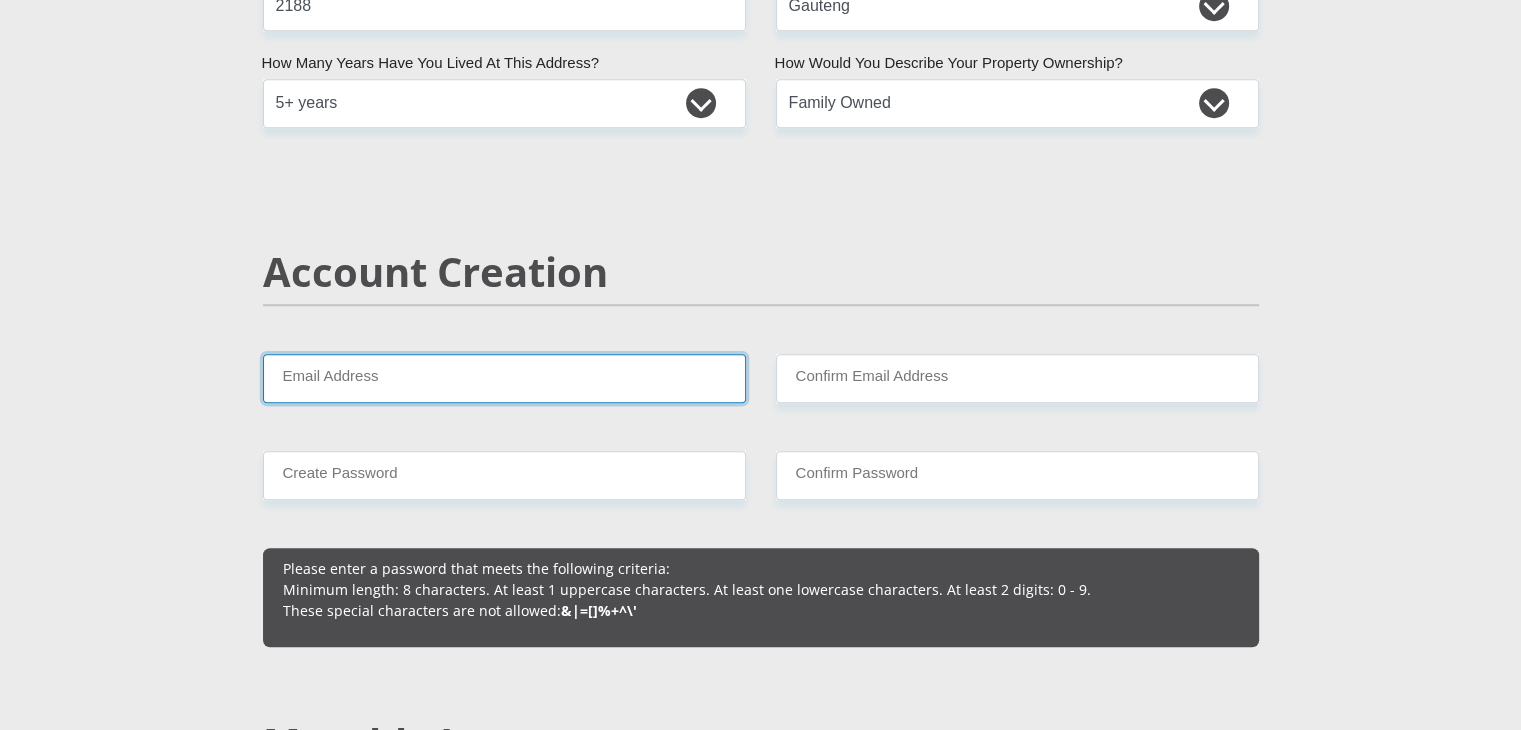 click on "Email Address" at bounding box center (504, 378) 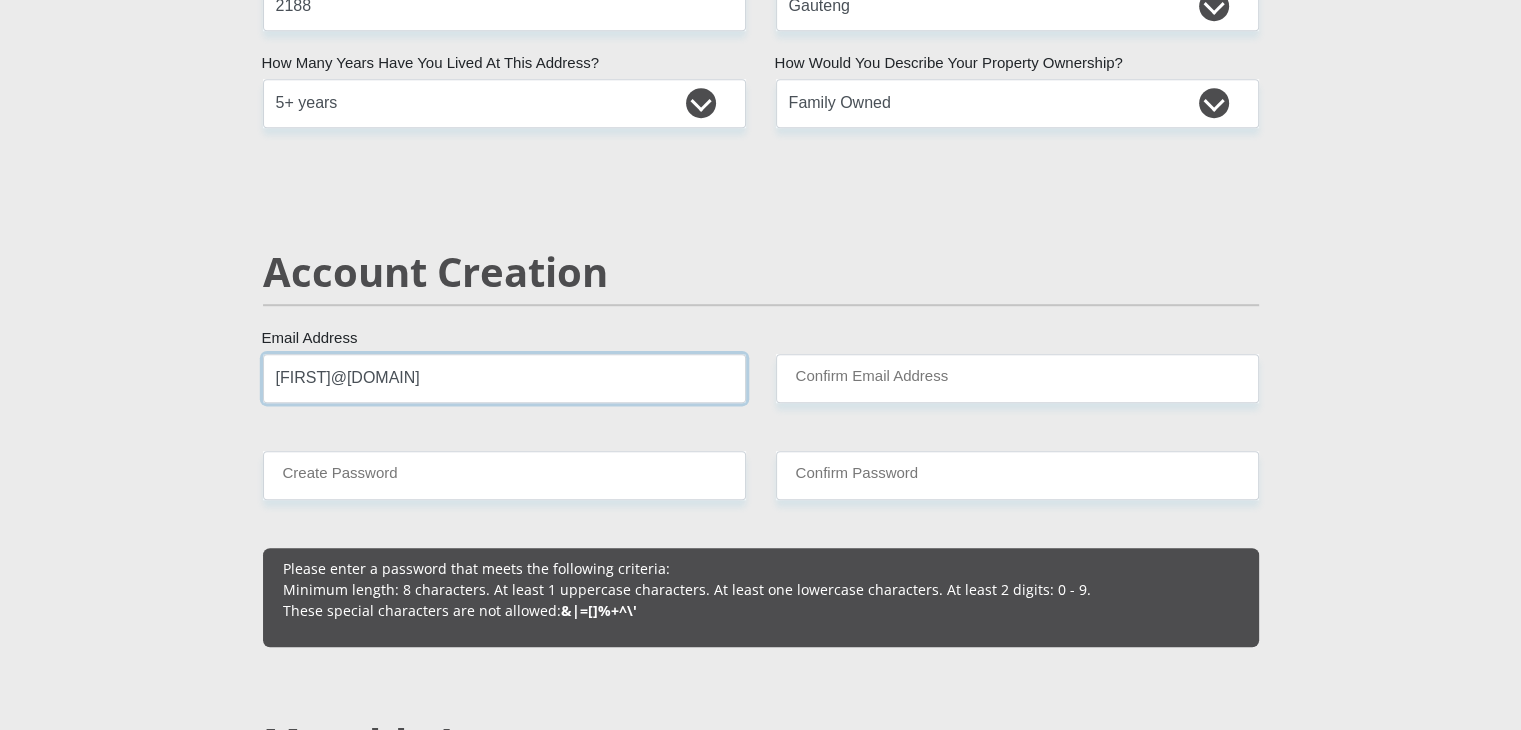 type on "[FIRST]@[DOMAIN]" 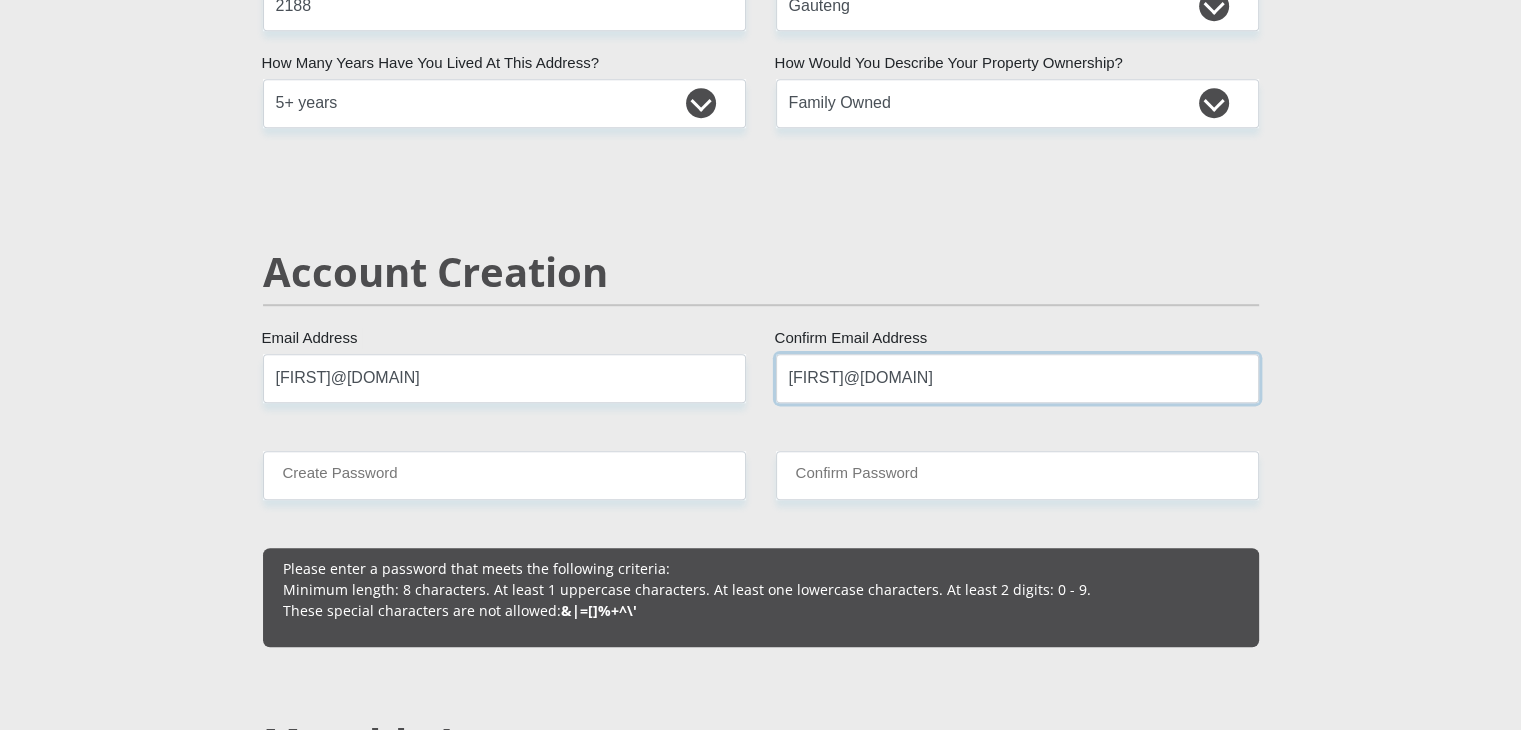 type on "[FIRST]@[DOMAIN]" 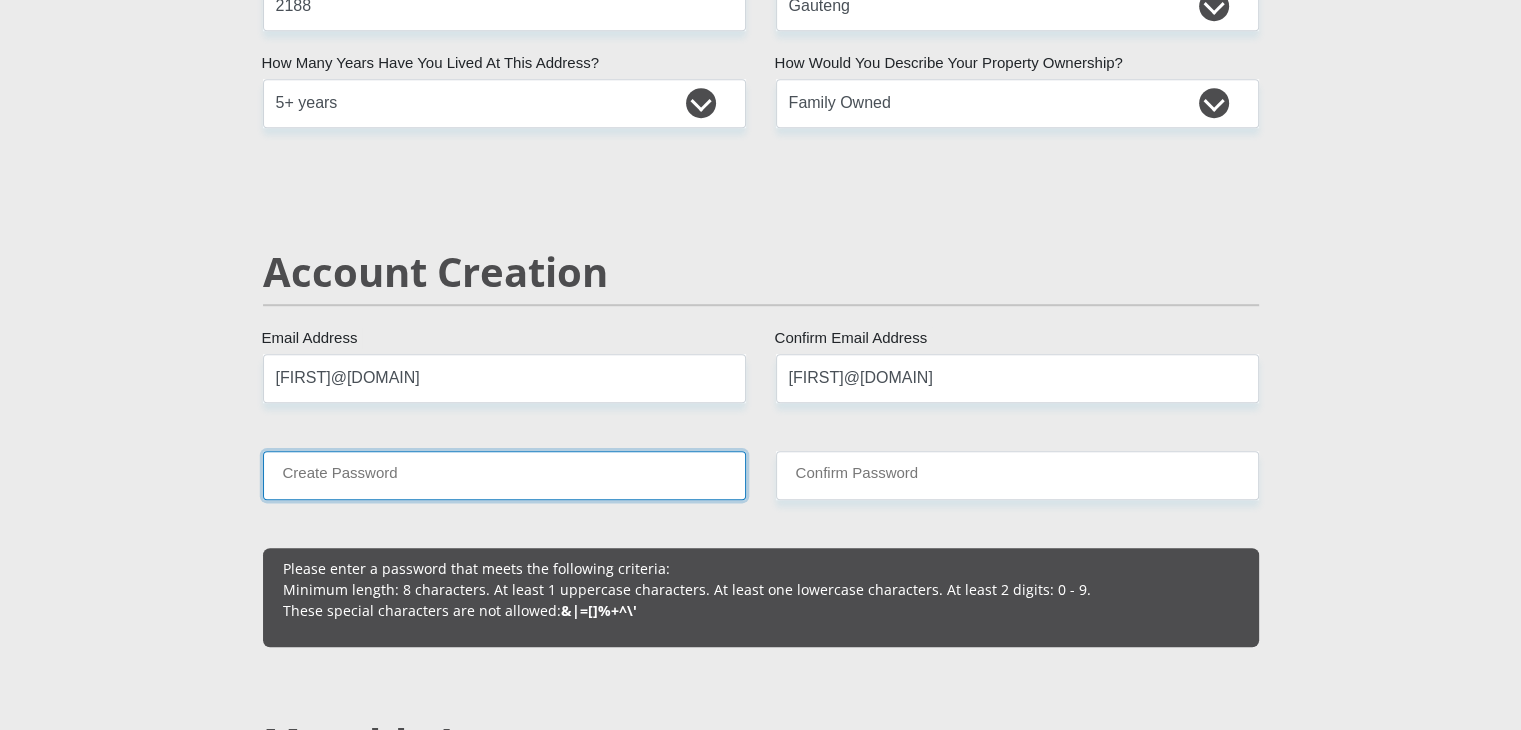 click on "Create Password" at bounding box center [504, 475] 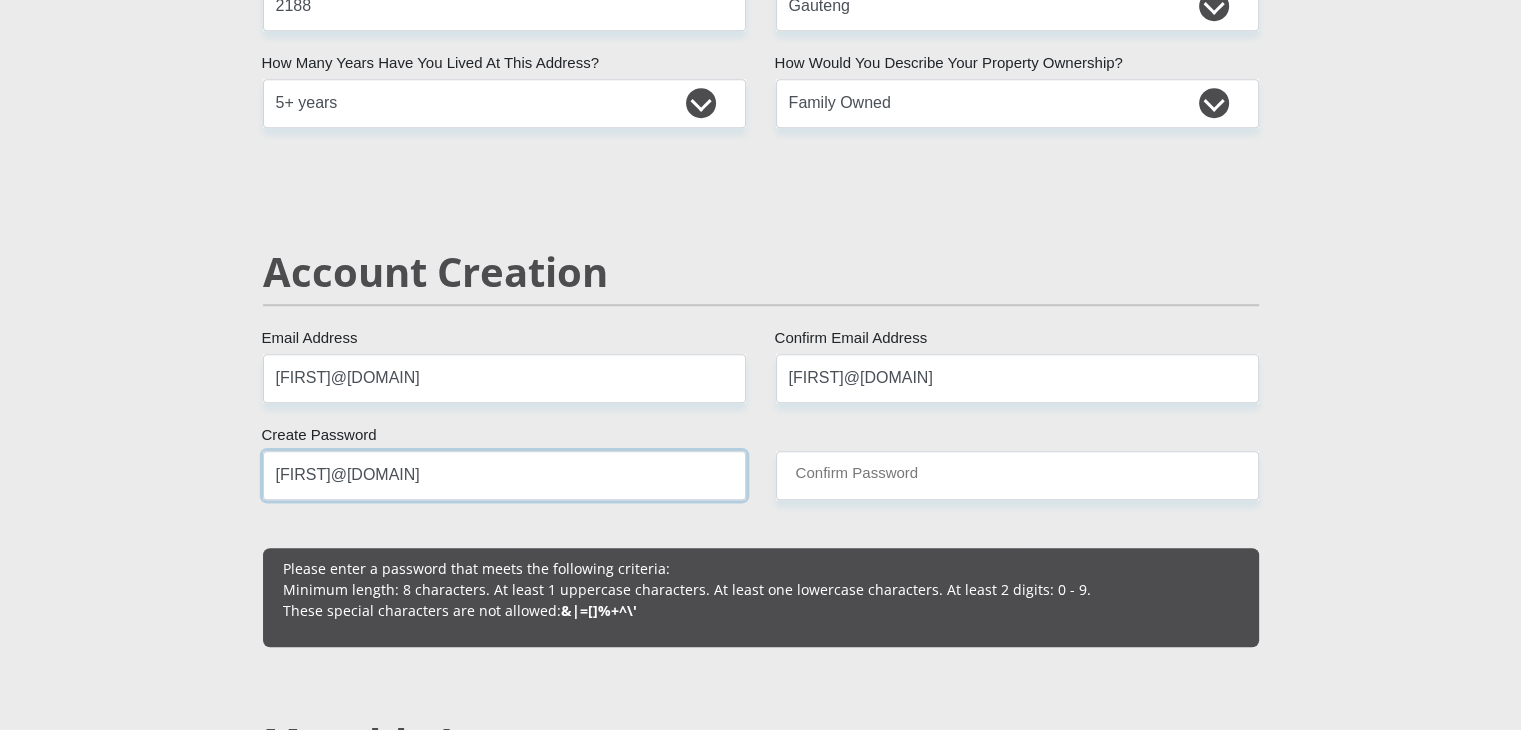 type on "[FIRST]@[DOMAIN]" 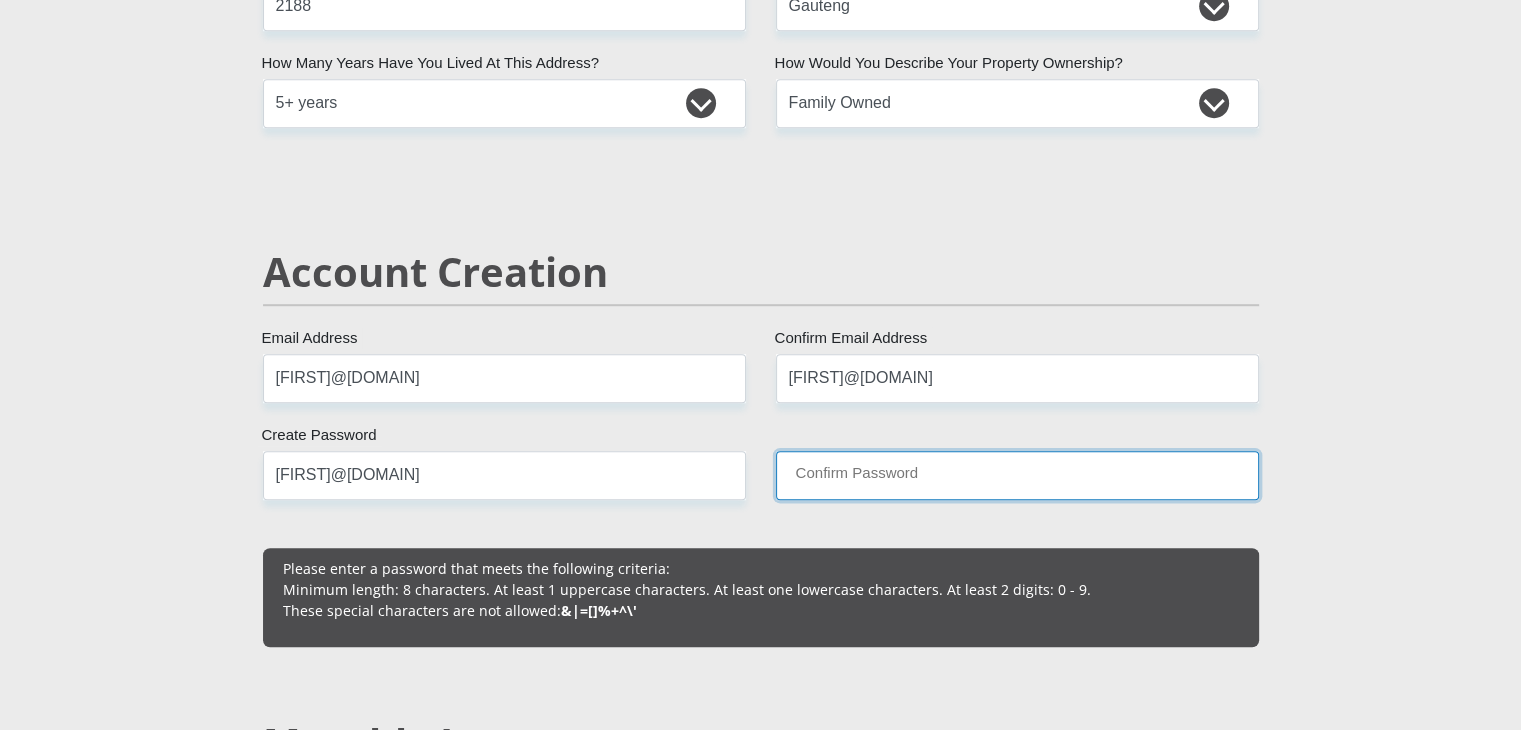 click on "Confirm Password" at bounding box center (1017, 475) 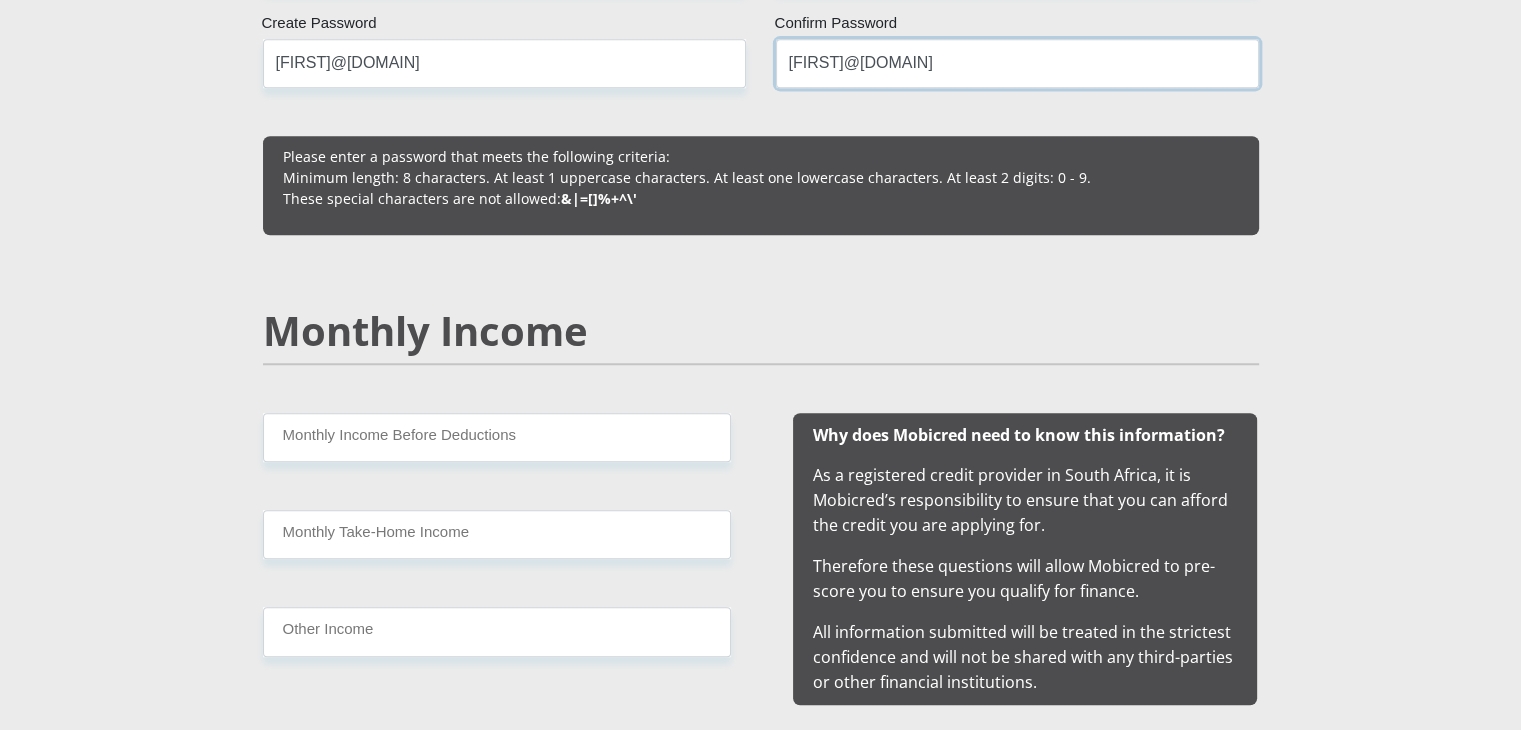 scroll, scrollTop: 1715, scrollLeft: 0, axis: vertical 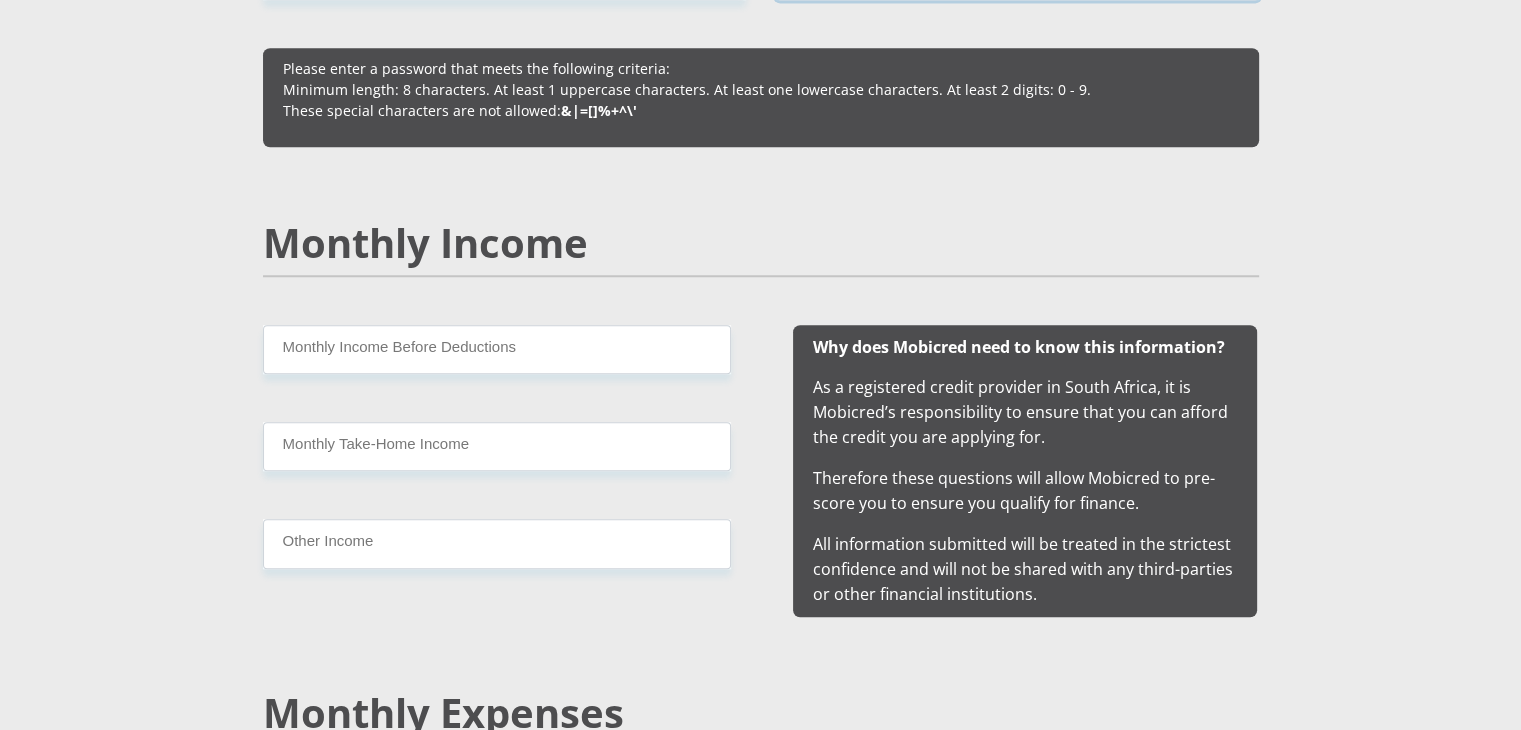 type on "[FIRST]@[DOMAIN]" 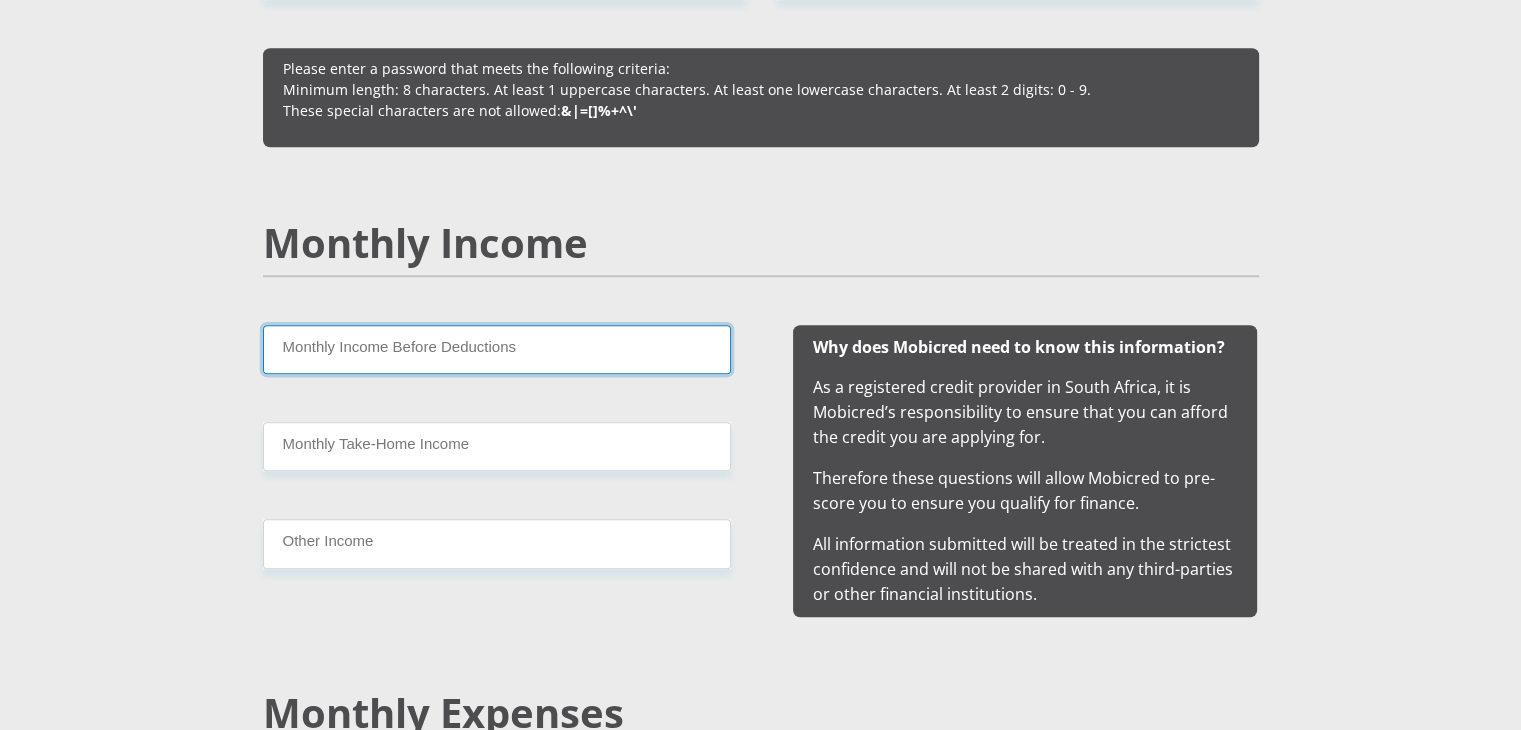 click on "Monthly Income Before Deductions" at bounding box center (497, 349) 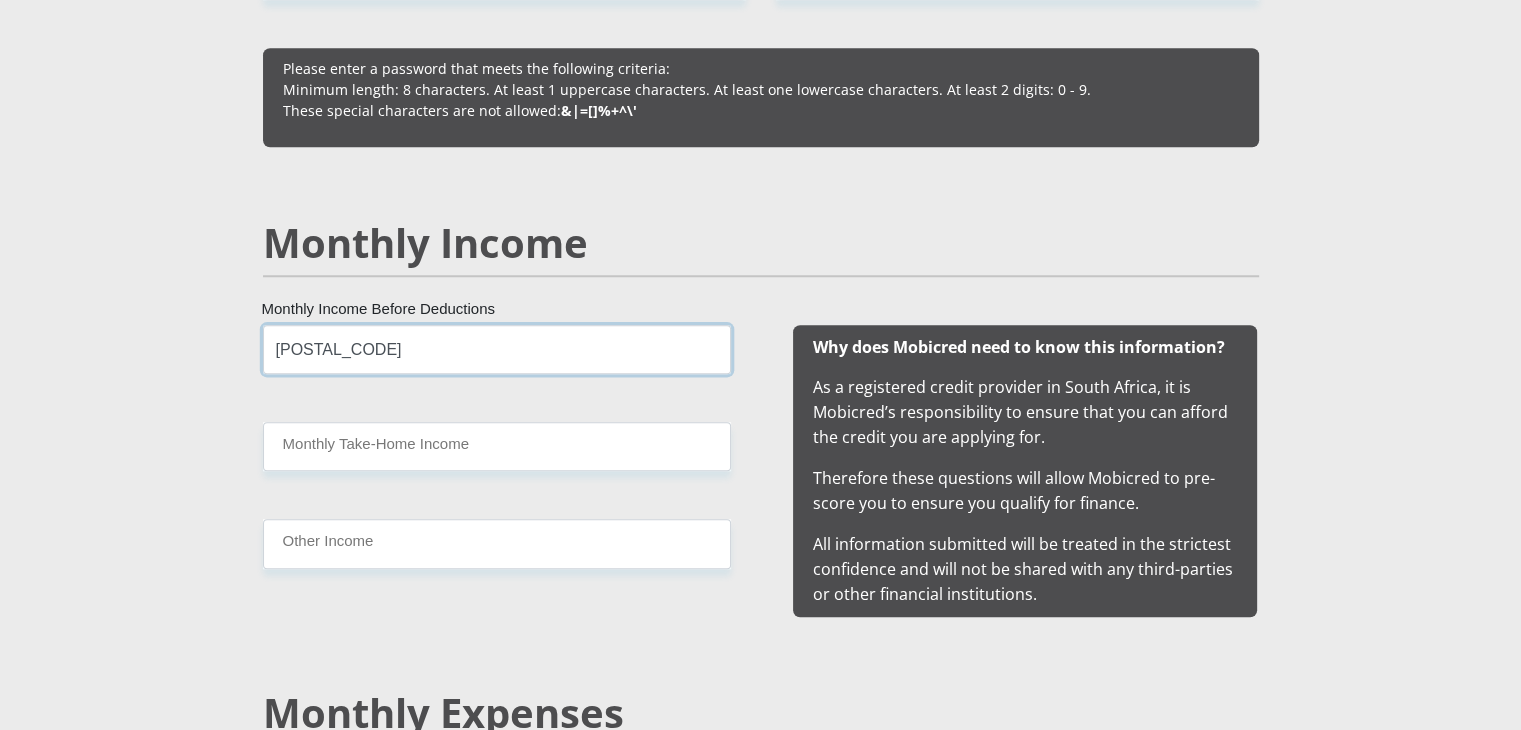 type on "[POSTAL_CODE]" 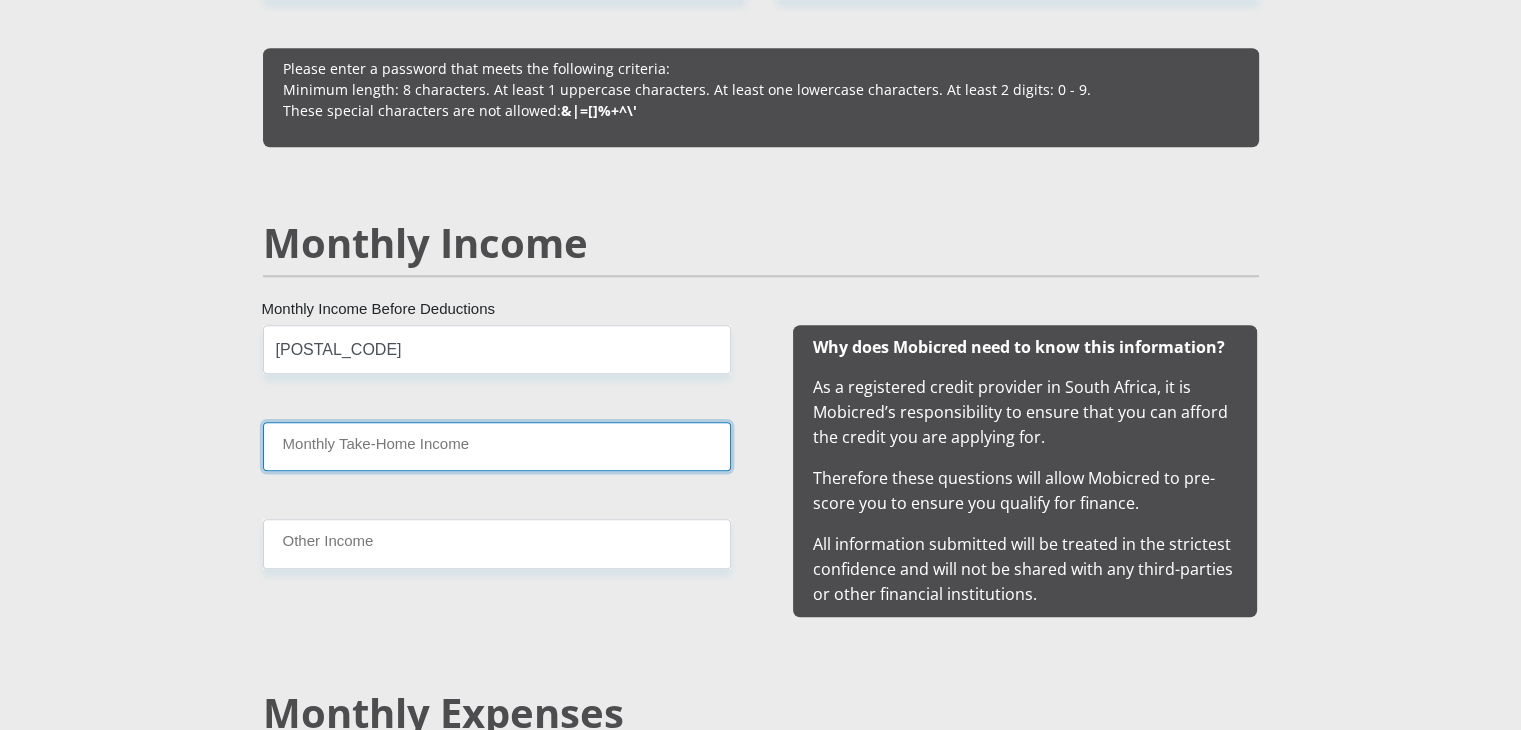 click on "Monthly Take-Home Income" at bounding box center [497, 446] 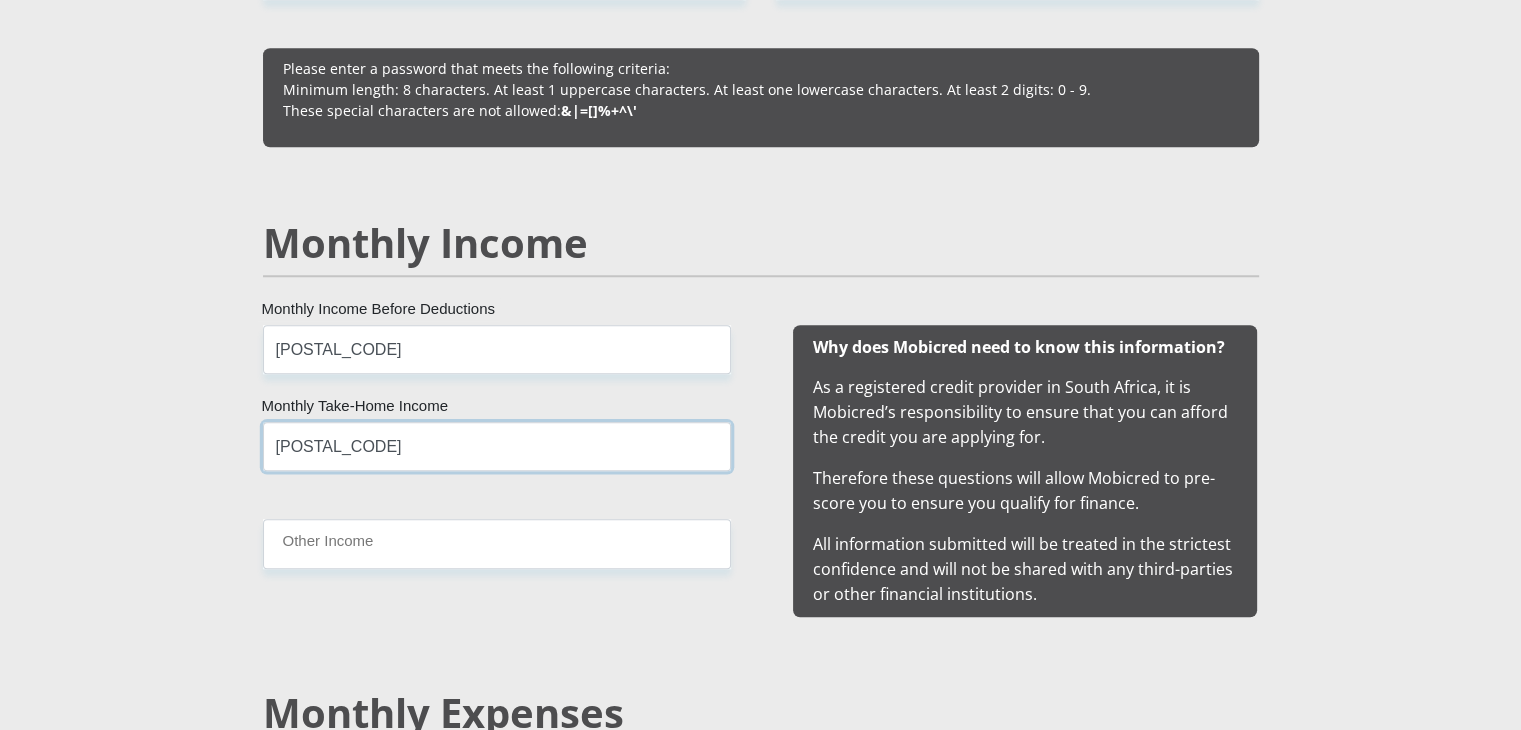 type on "[POSTAL_CODE]" 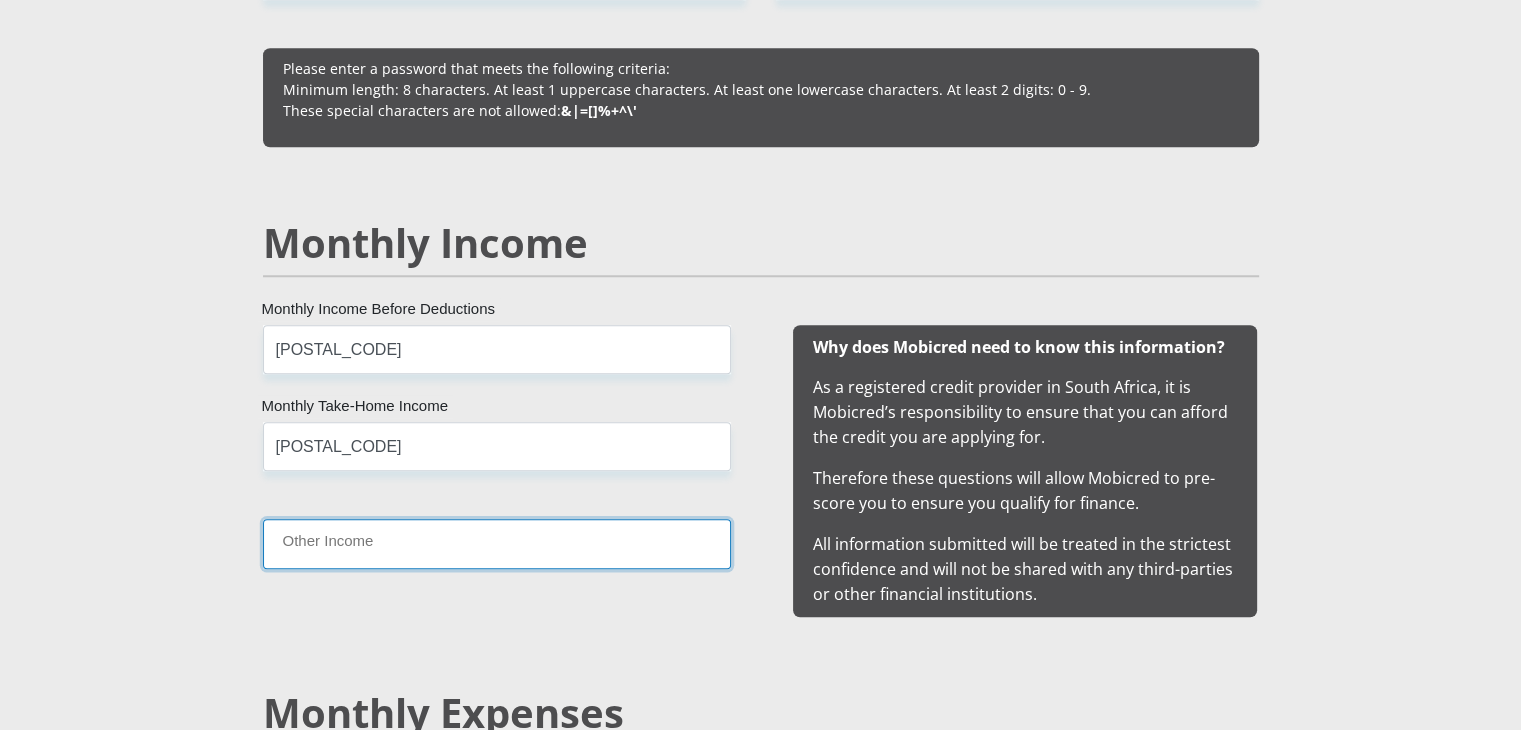 click on "Other Income" at bounding box center (497, 543) 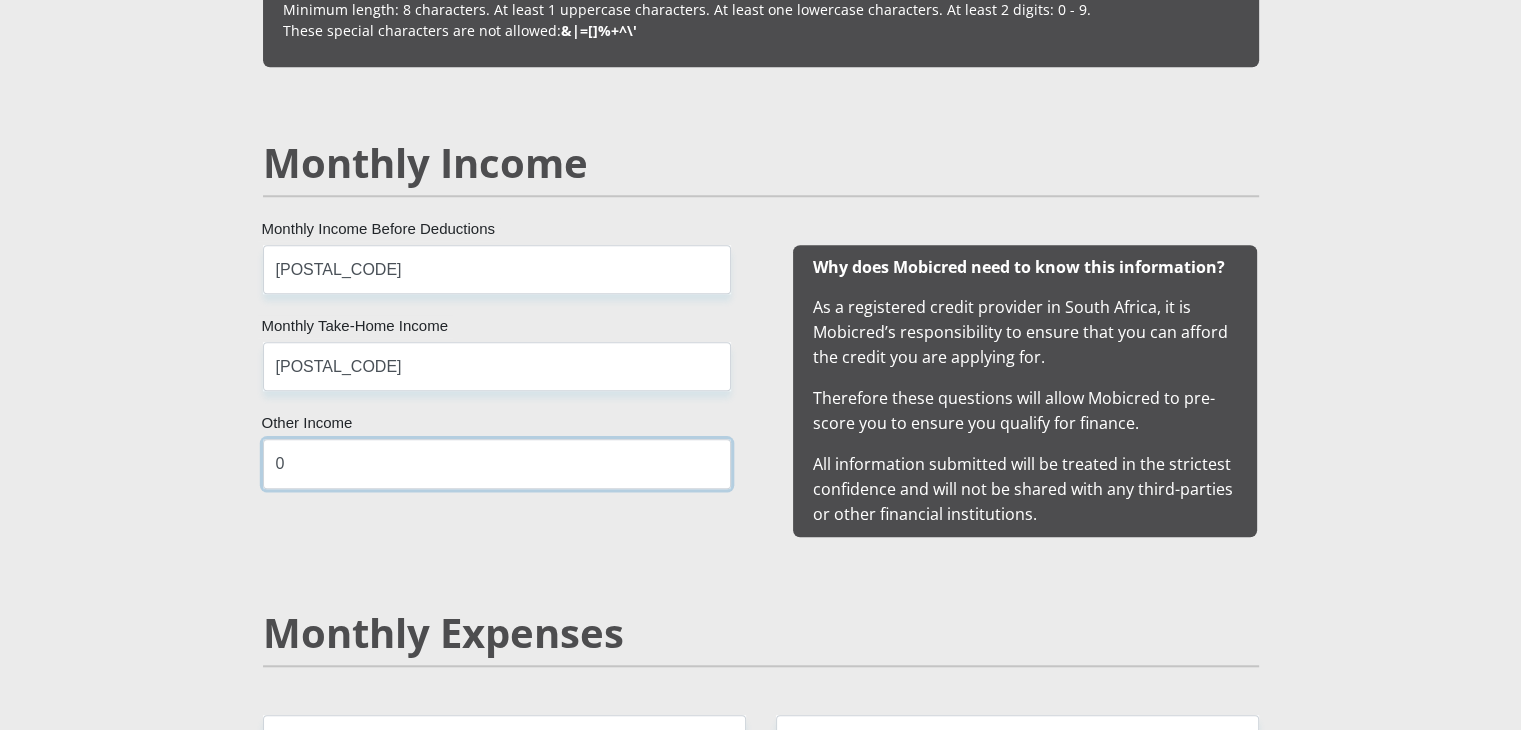 scroll, scrollTop: 2015, scrollLeft: 0, axis: vertical 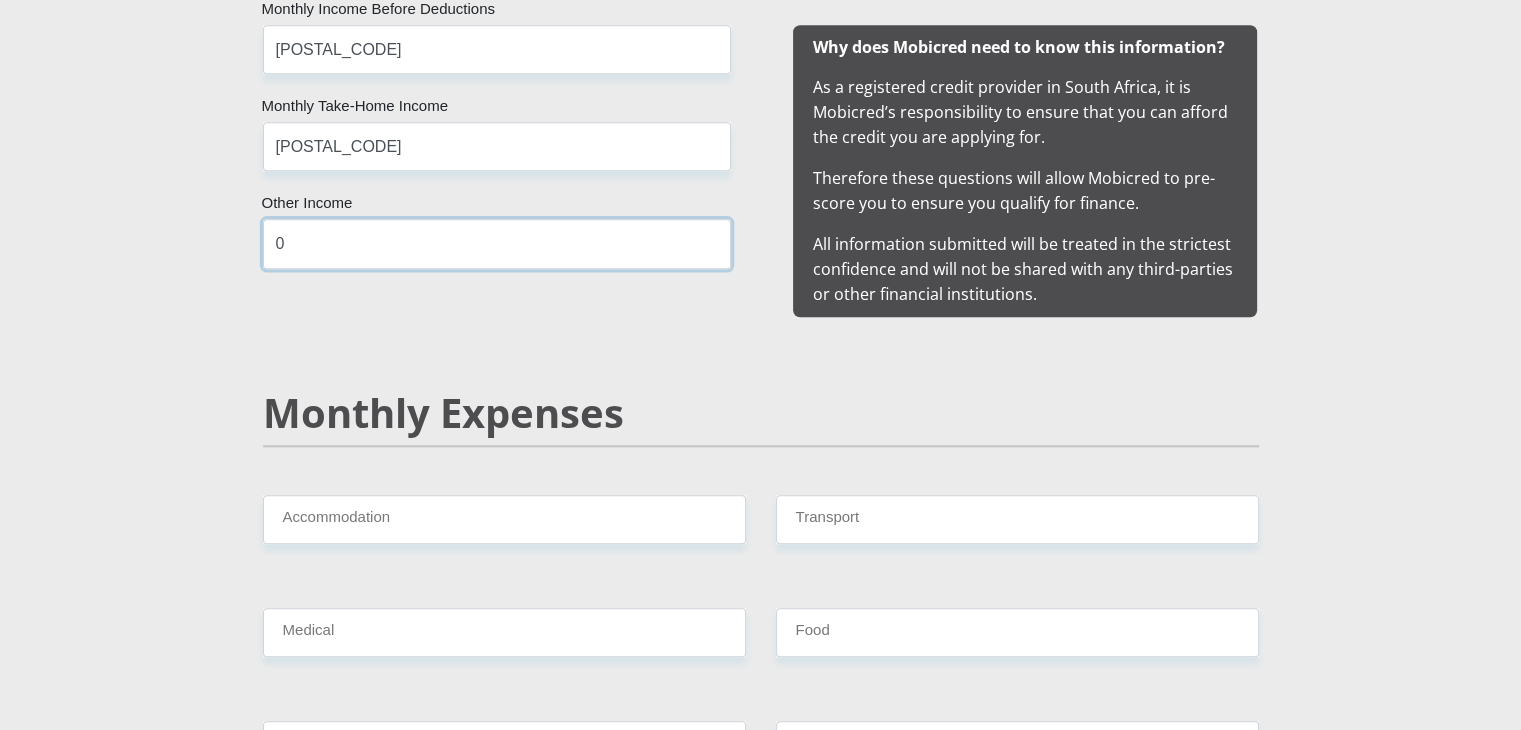 type on "0" 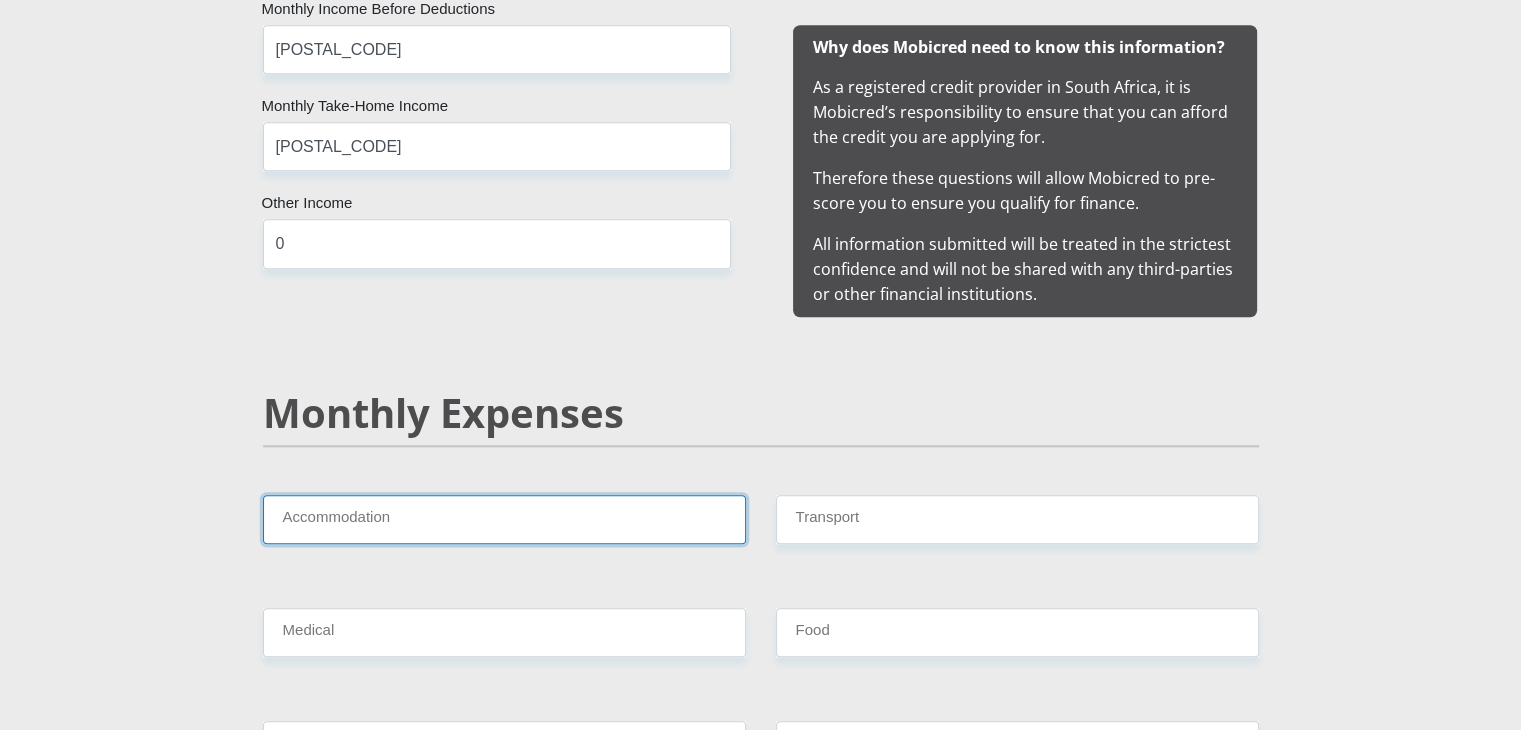 click on "Accommodation" at bounding box center (504, 519) 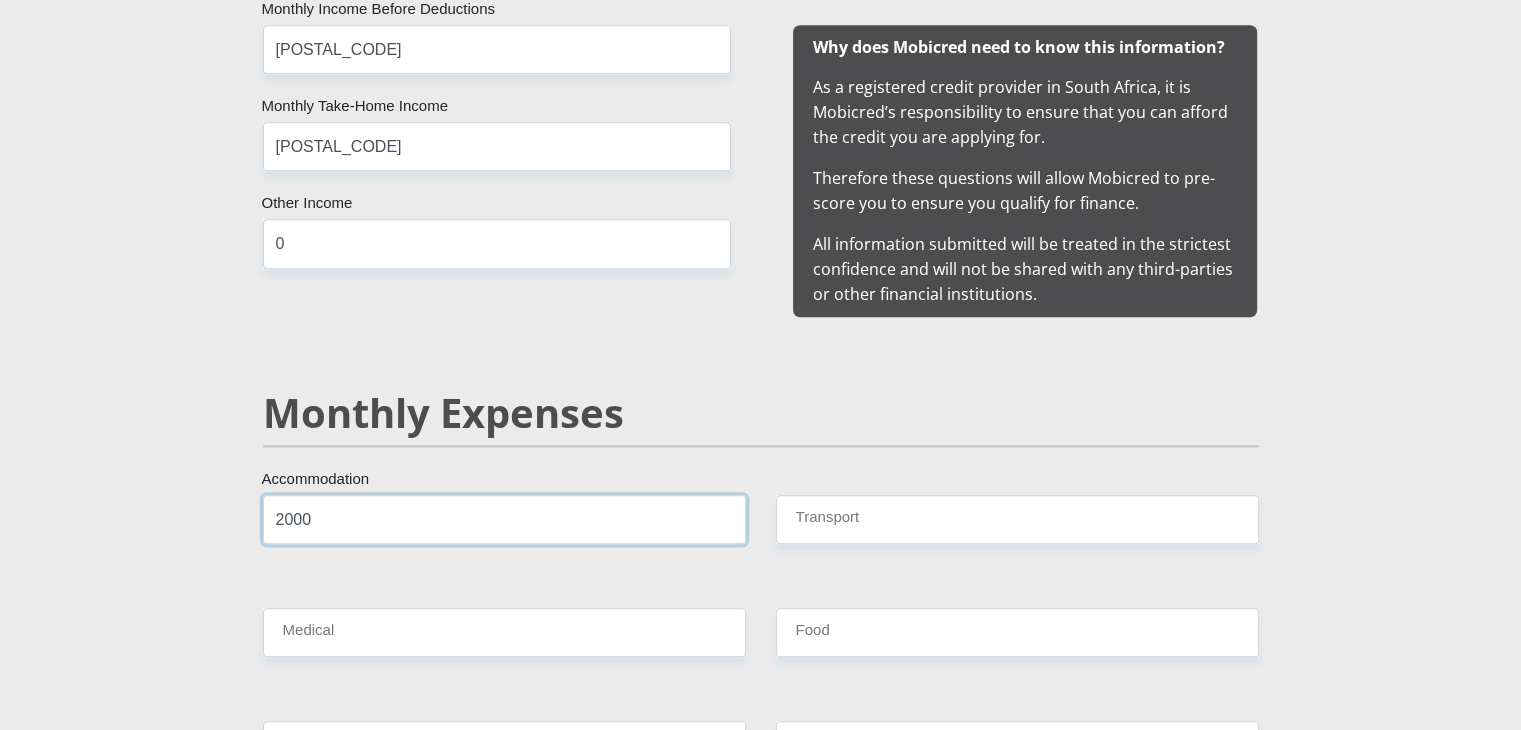 type on "2000" 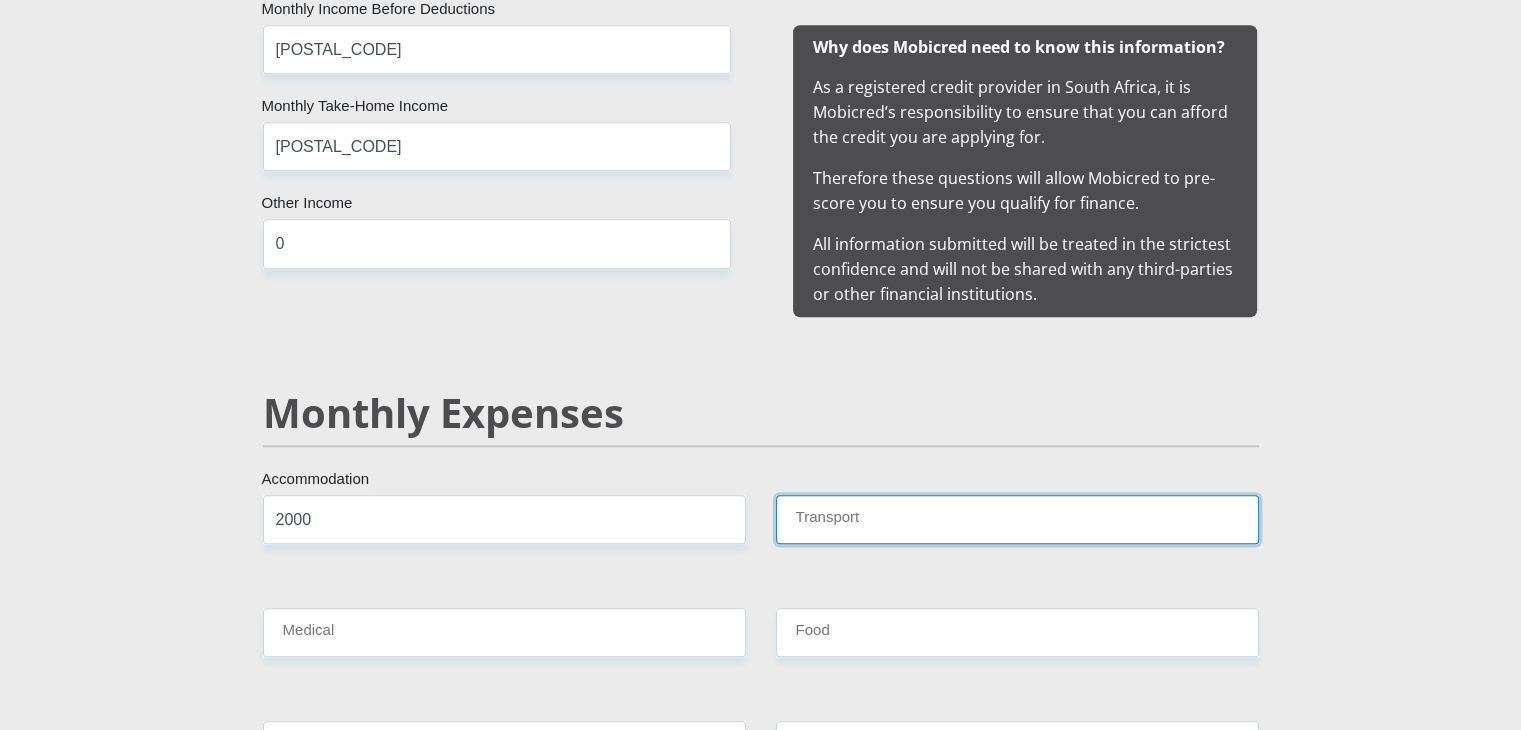 click on "Transport" at bounding box center [1017, 519] 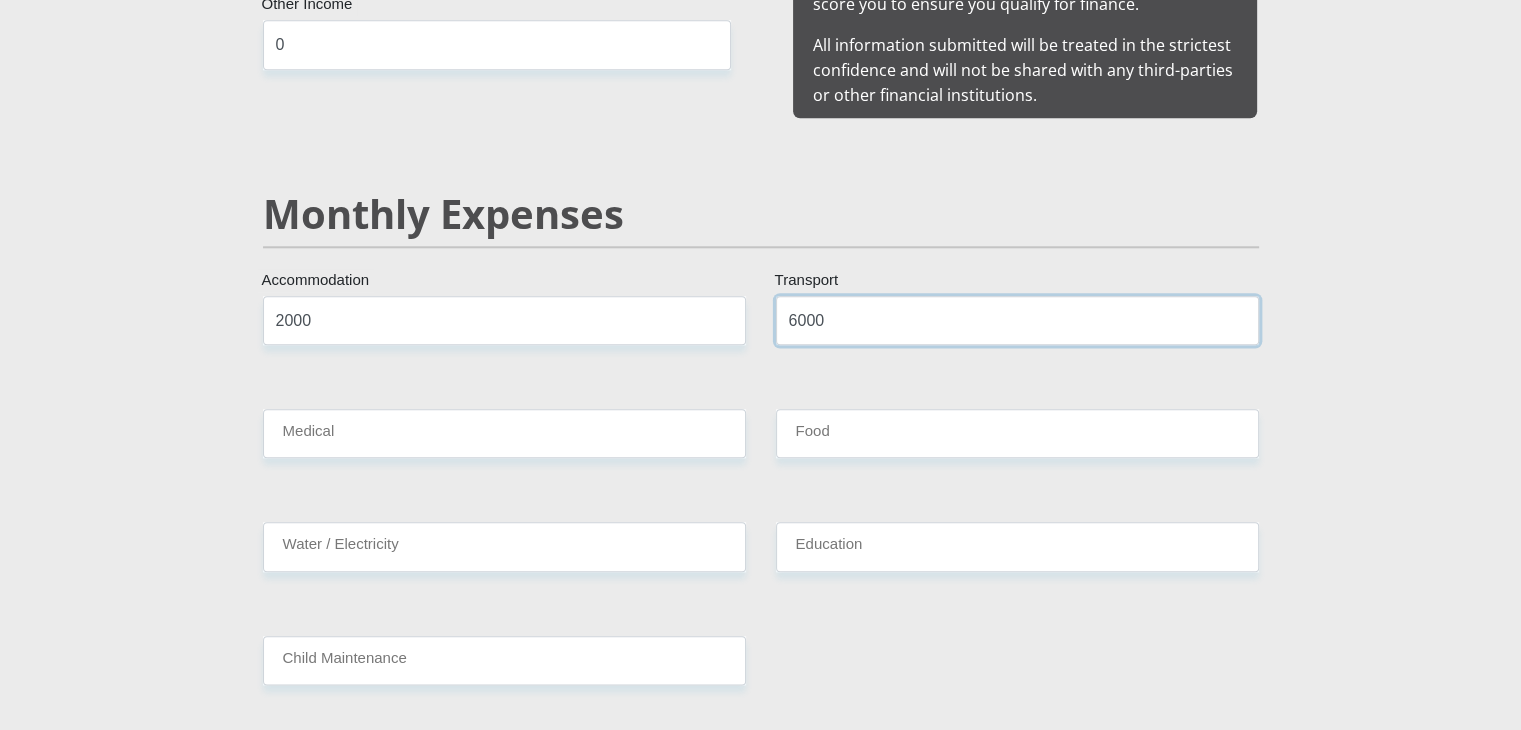 scroll, scrollTop: 2215, scrollLeft: 0, axis: vertical 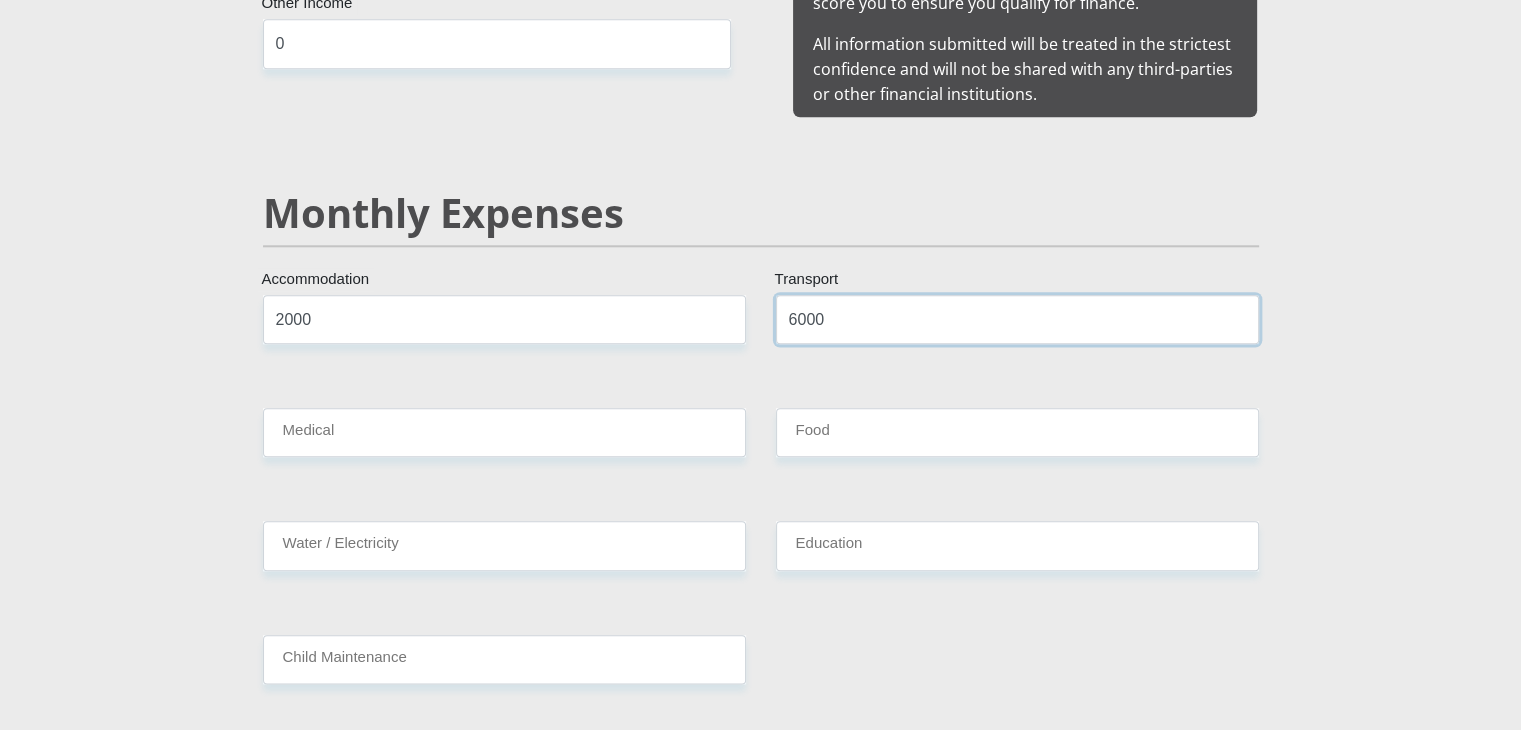 type on "6000" 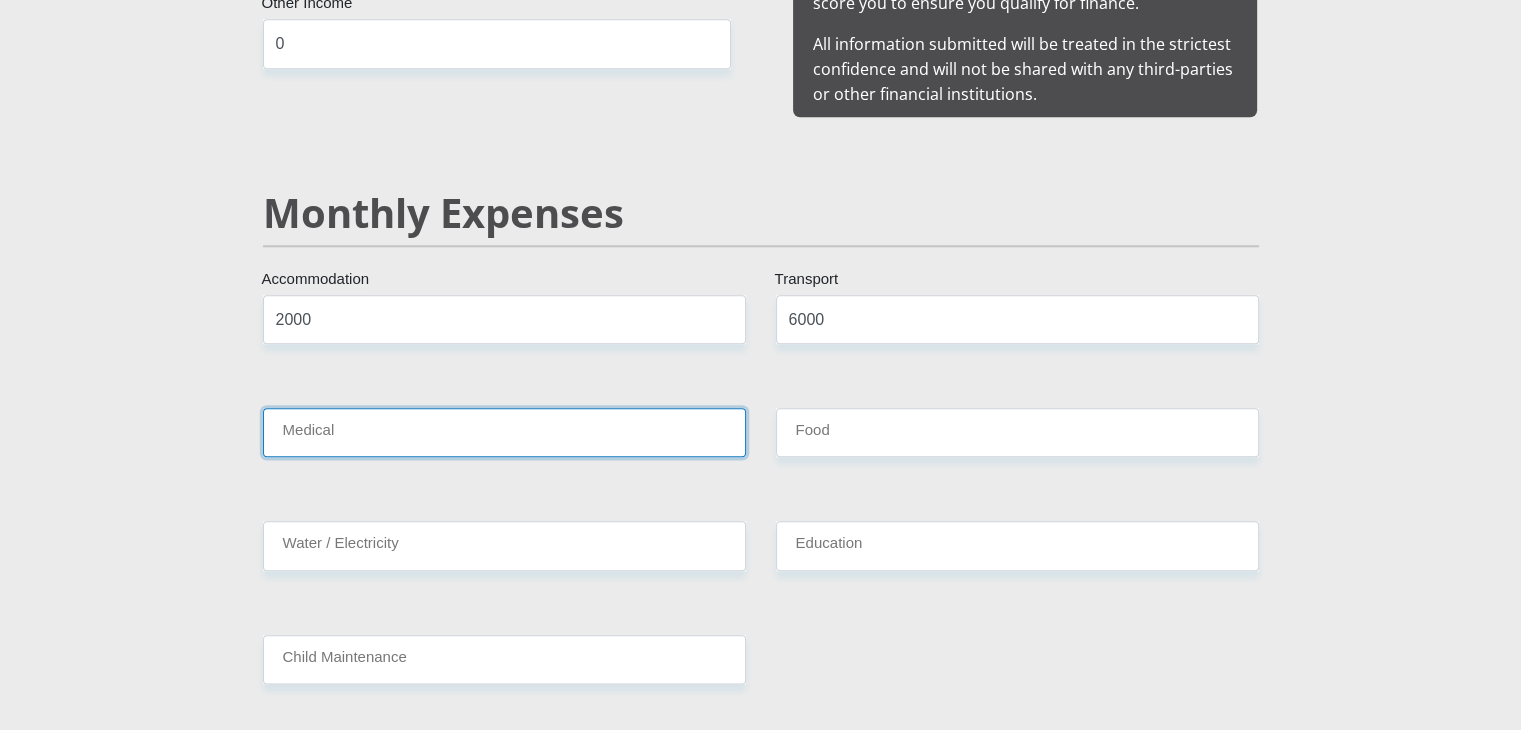 click on "Medical" at bounding box center [504, 432] 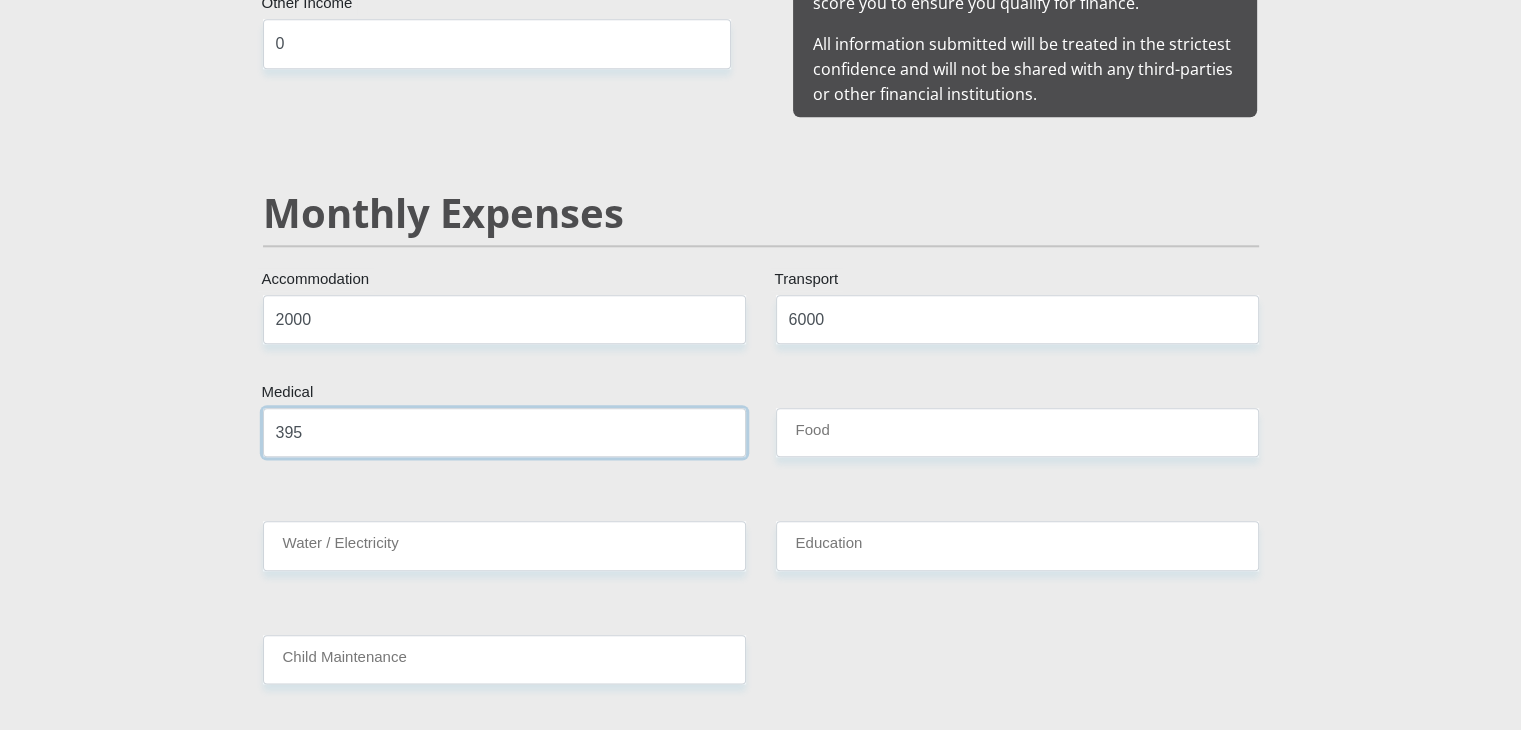 type on "395" 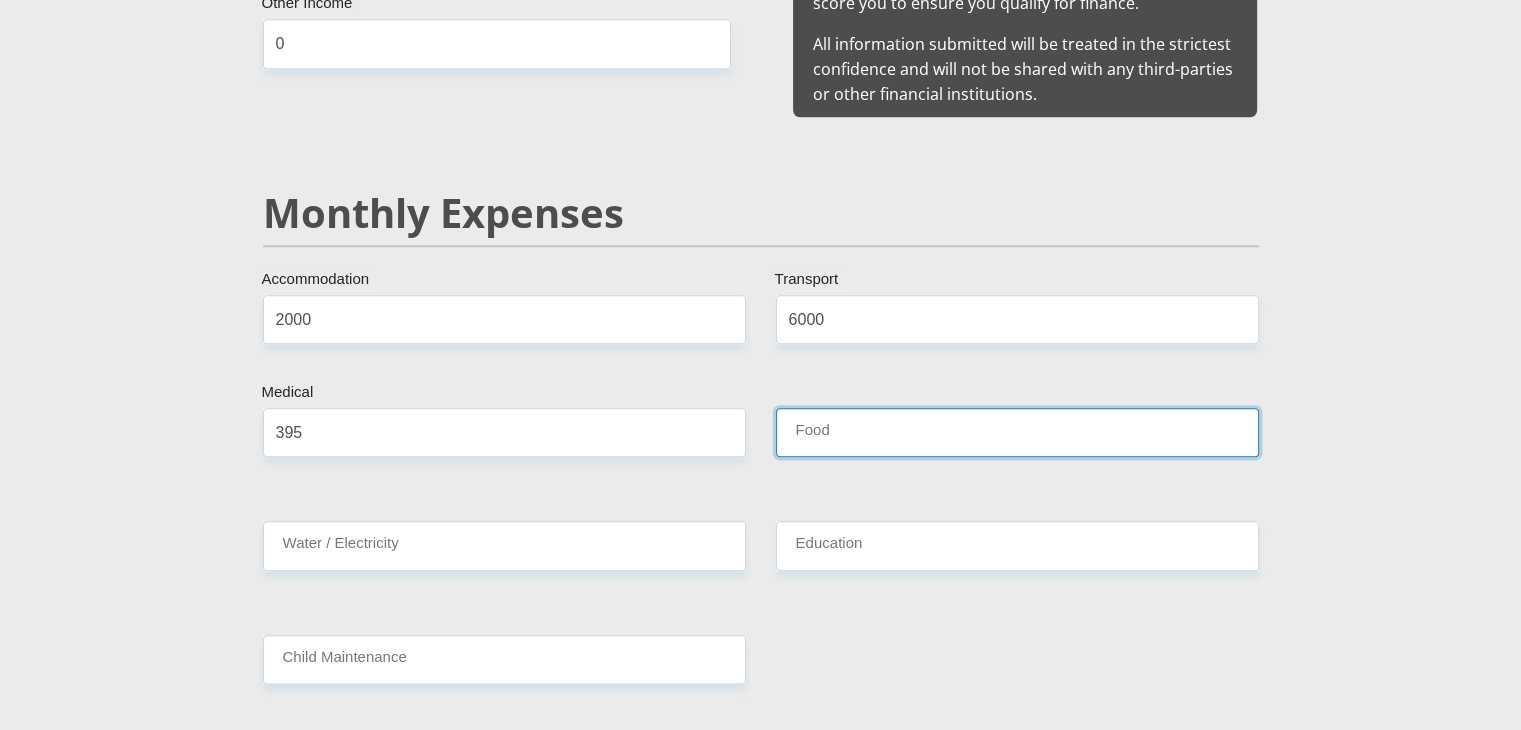 click on "Food" at bounding box center [1017, 432] 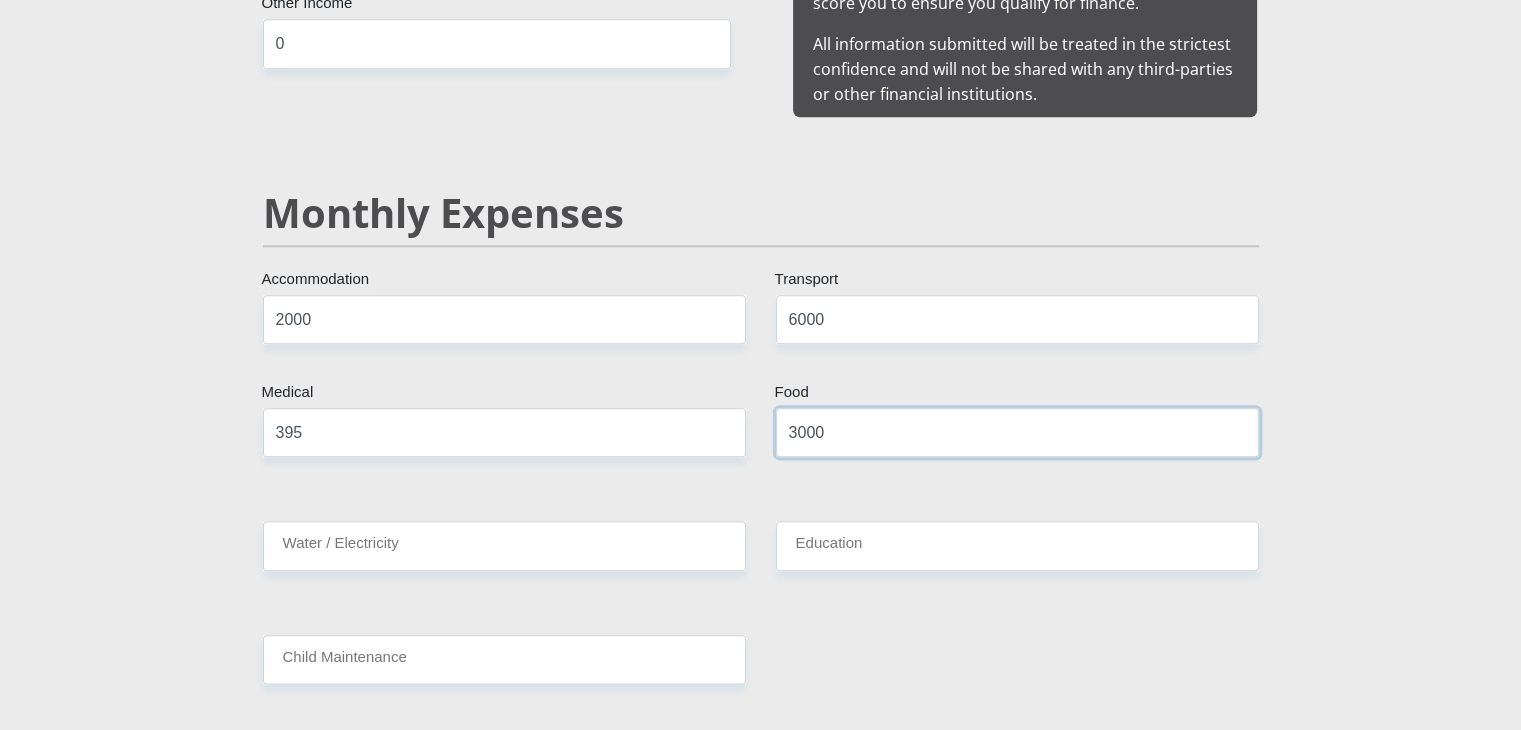 type on "3000" 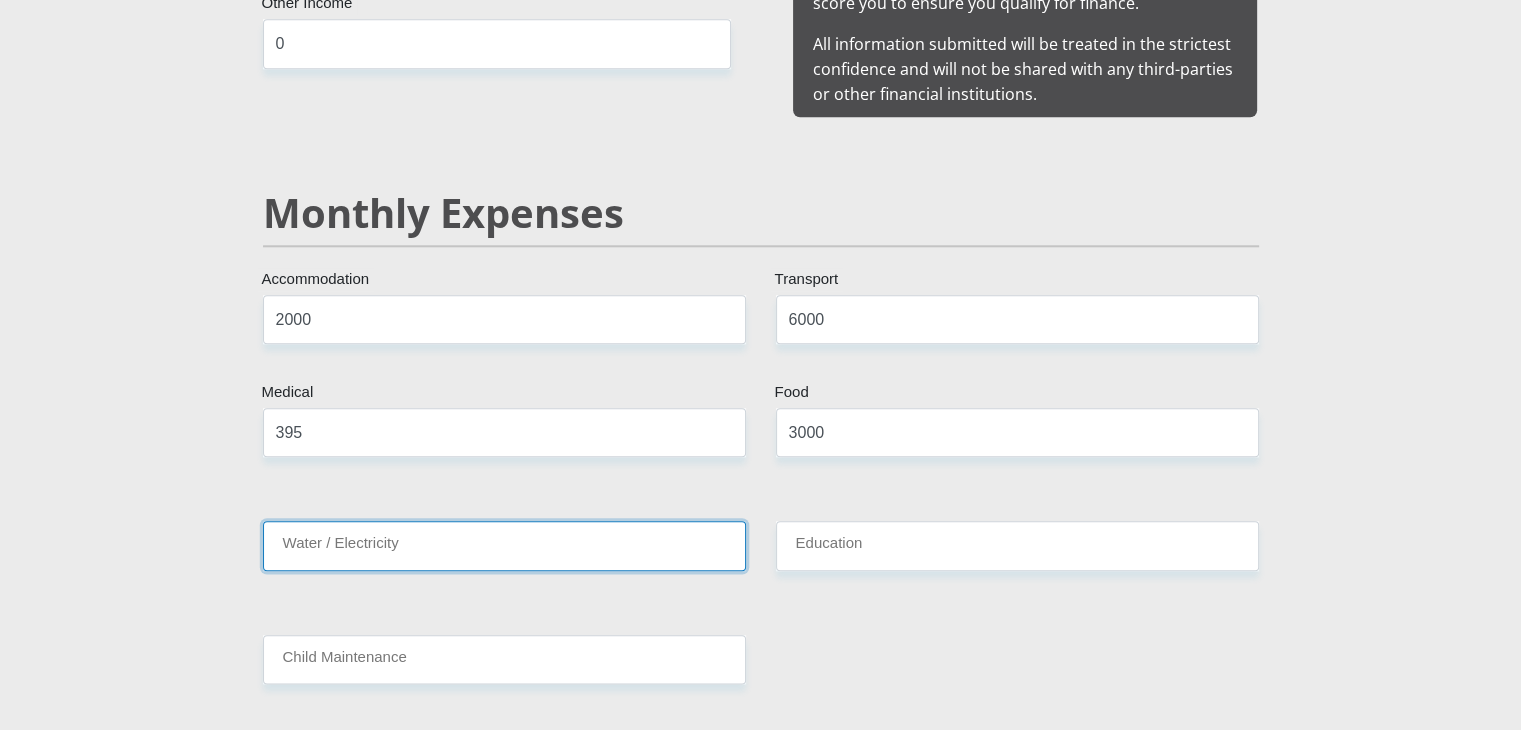 click on "Water / Electricity" at bounding box center (504, 545) 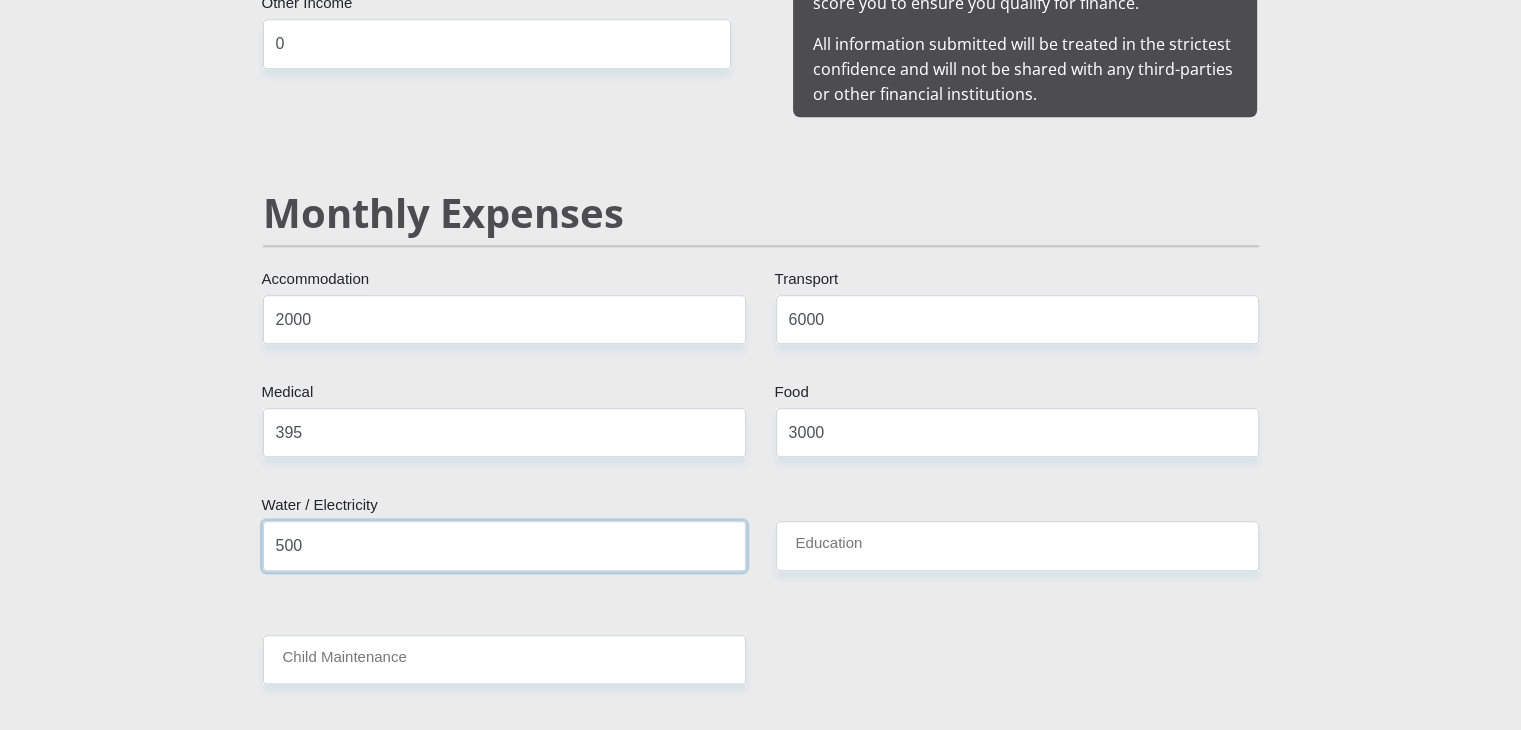 type on "500" 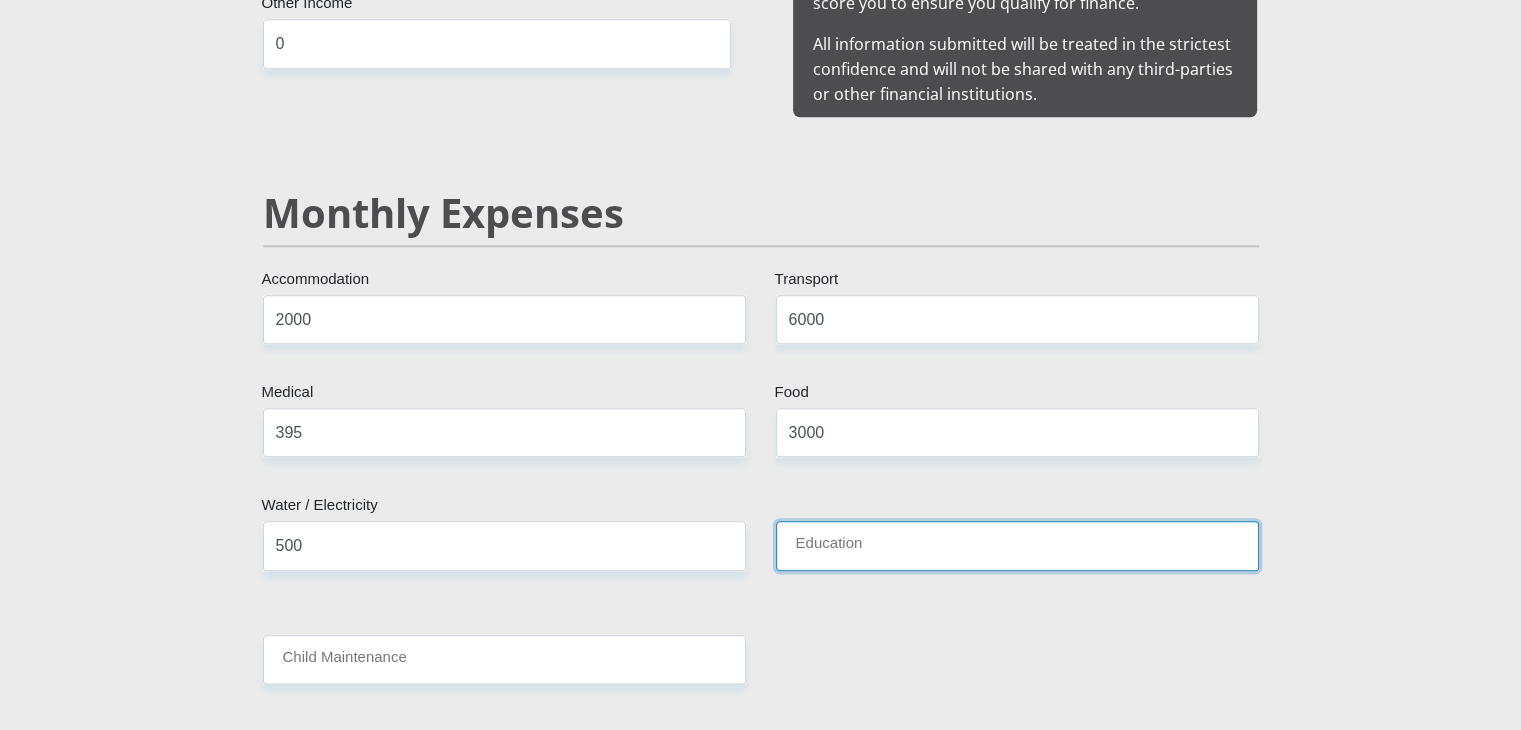 click on "Education" at bounding box center (1017, 545) 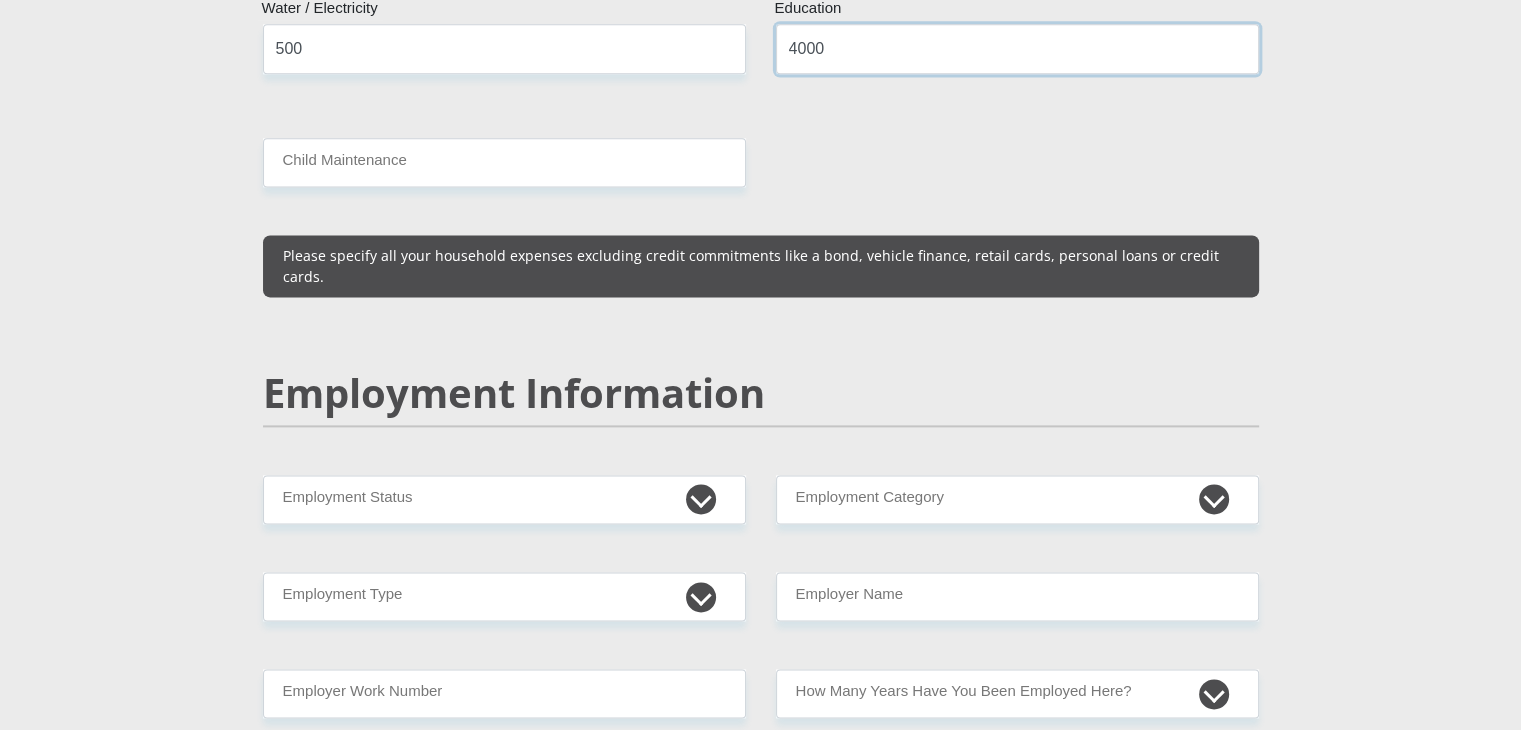 scroll, scrollTop: 2715, scrollLeft: 0, axis: vertical 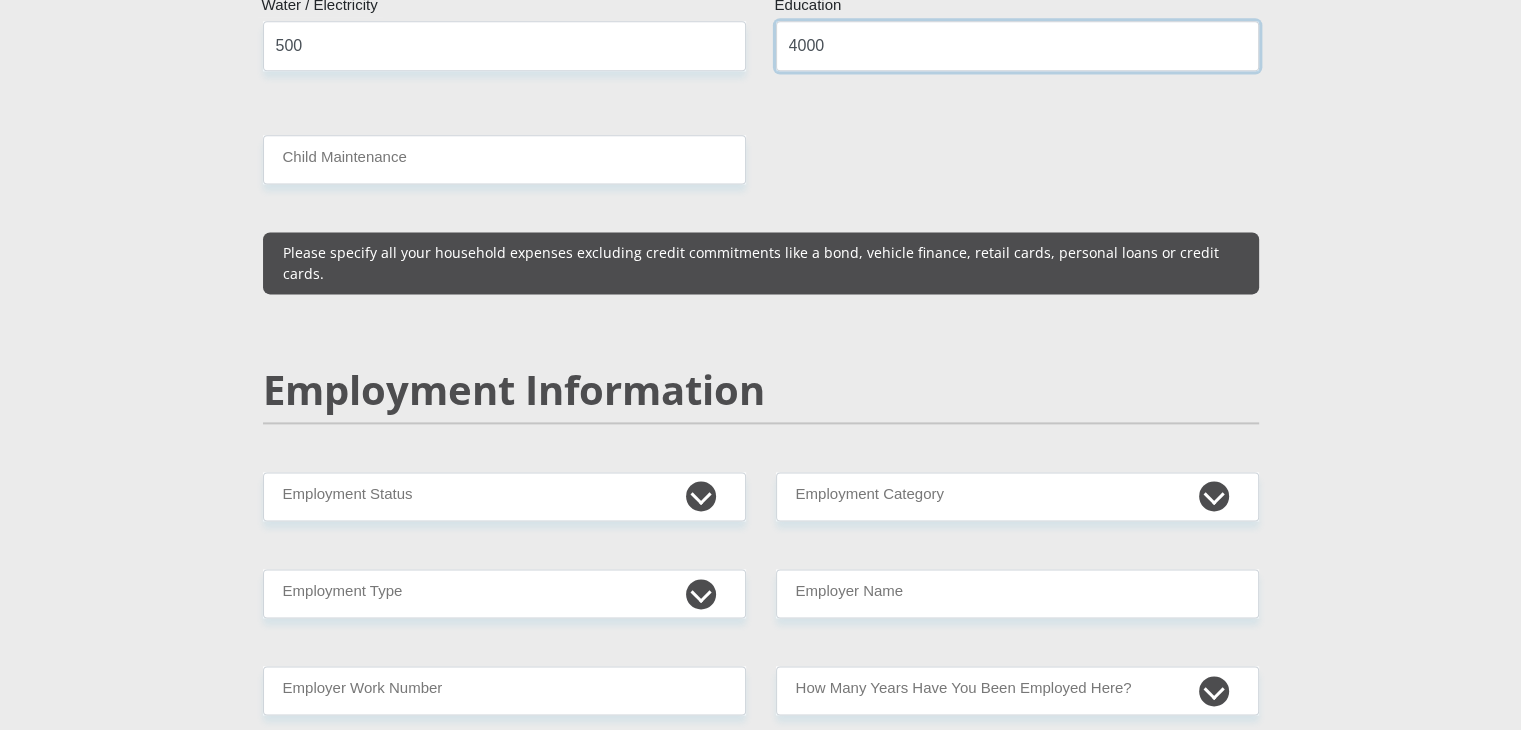 type on "4000" 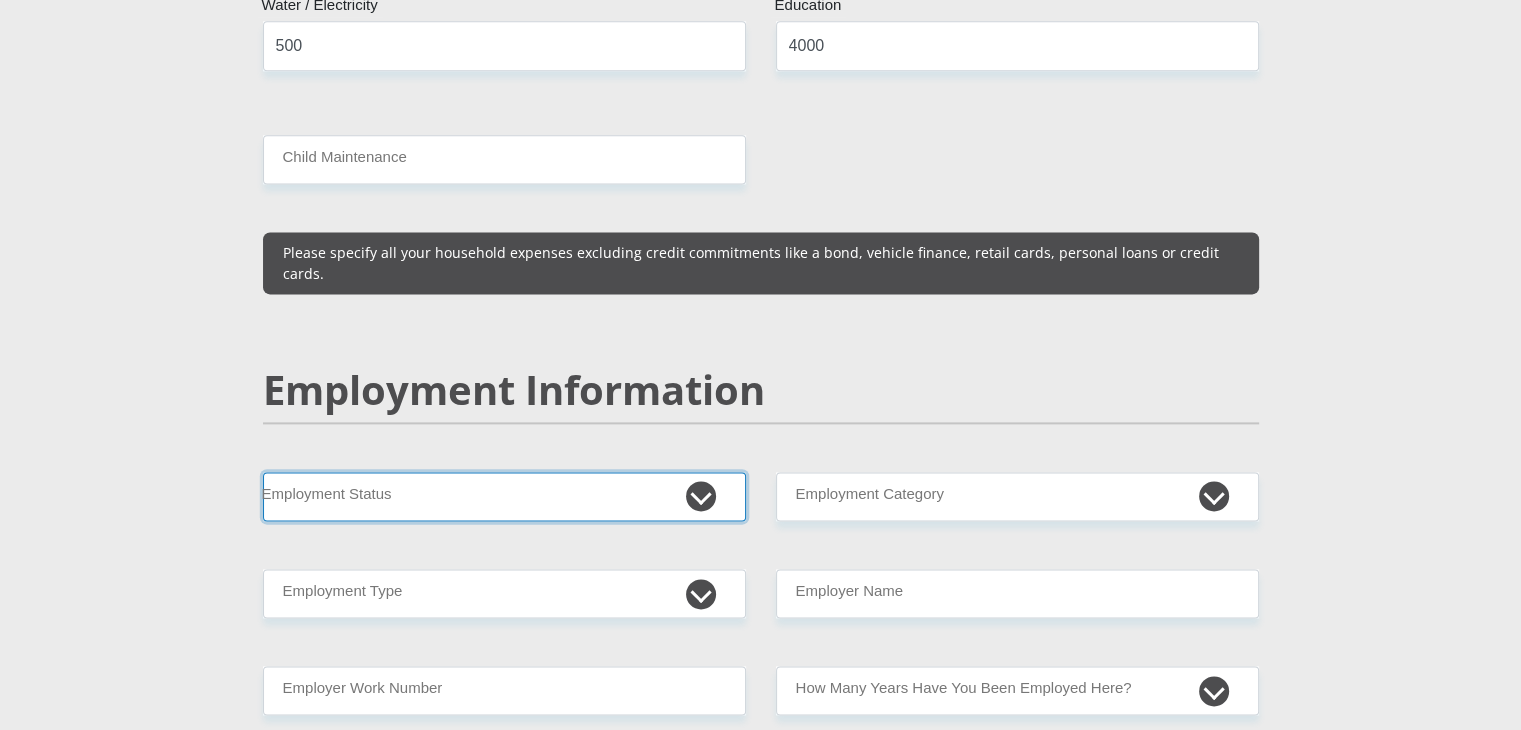 click on "Permanent/Full-time
Part-time/Casual
Contract Worker
Self-Employed
Housewife
Retired
Student
Medically Boarded
Disability
Unemployed" at bounding box center (504, 496) 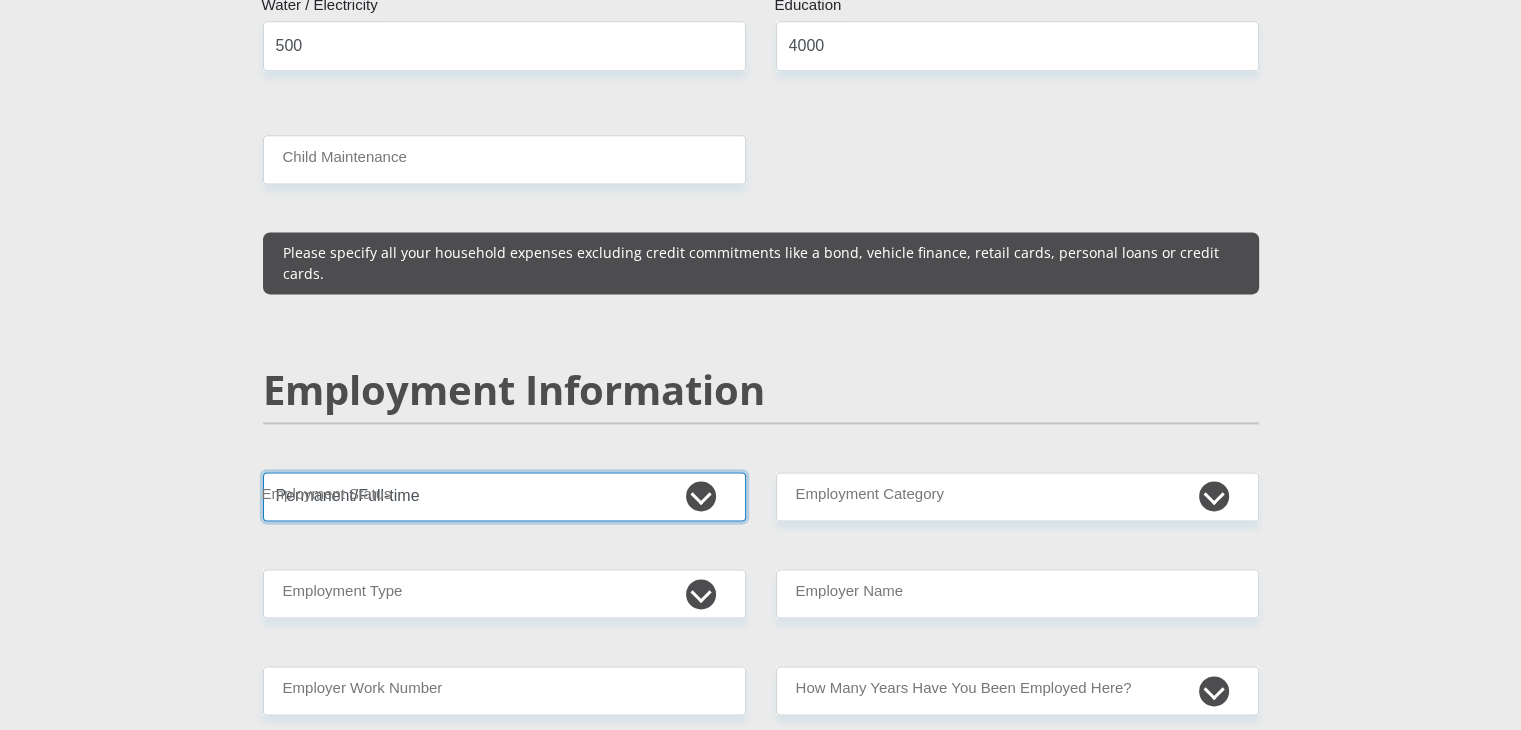 click on "Permanent/Full-time
Part-time/Casual
Contract Worker
Self-Employed
Housewife
Retired
Student
Medically Boarded
Disability
Unemployed" at bounding box center (504, 496) 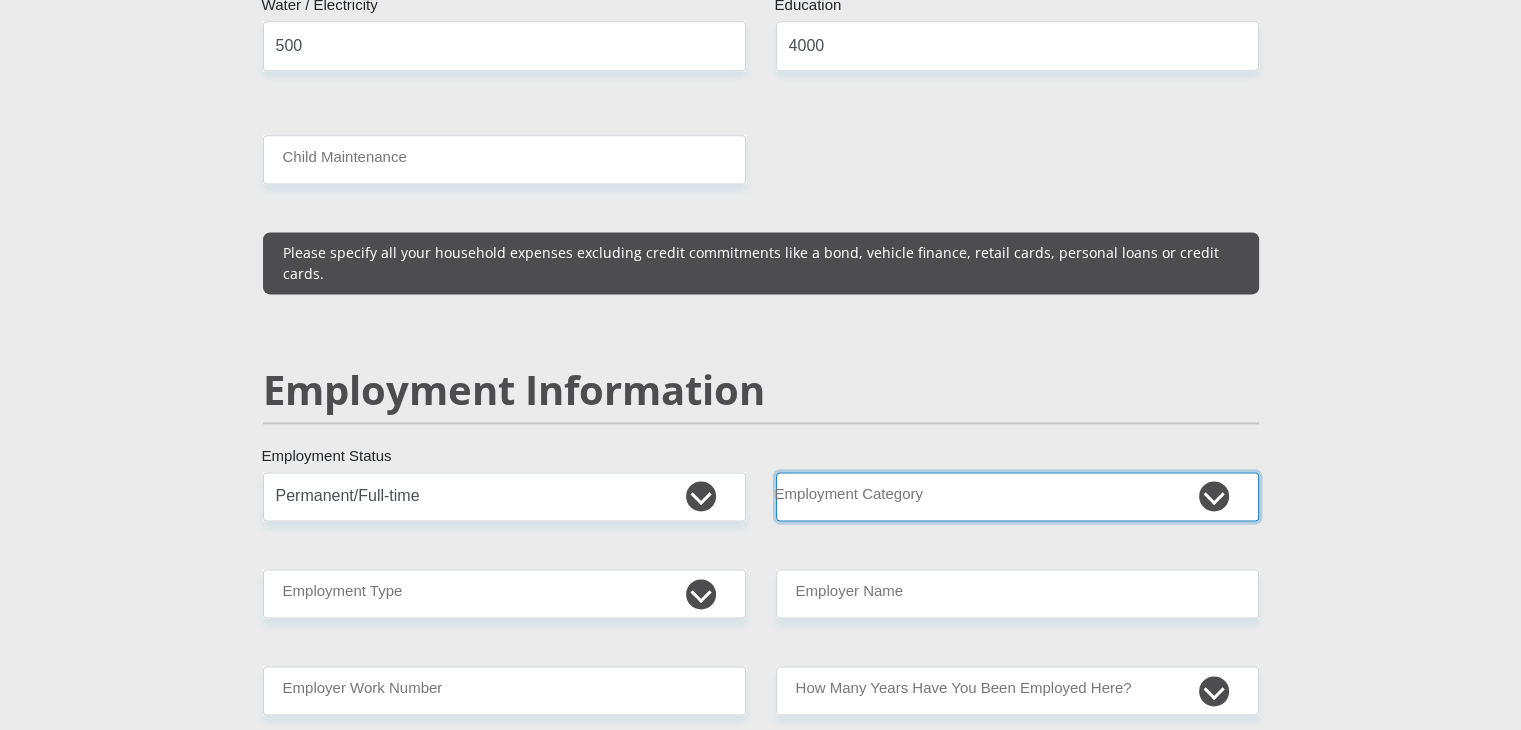 click on "AGRICULTURE
ALCOHOL & TOBACCO
CONSTRUCTION MATERIALS
METALLURGY
EQUIPMENT FOR RENEWABLE ENERGY
SPECIALIZED CONTRACTORS
CAR
GAMING (INCL. INTERNET
OTHER WHOLESALE
UNLICENSED PHARMACEUTICALS
CURRENCY EXCHANGE HOUSES
OTHER FINANCIAL INSTITUTIONS & INSURANCE
REAL ESTATE AGENTS
OIL & GAS
OTHER MATERIALS (E.G. IRON ORE)
PRECIOUS STONES & PRECIOUS METALS
POLITICAL ORGANIZATIONS
RELIGIOUS ORGANIZATIONS(NOT SECTS)
ACTI. HAVING BUSINESS DEAL WITH PUBLIC ADMINISTRATION
LAUNDROMATS" at bounding box center [1017, 496] 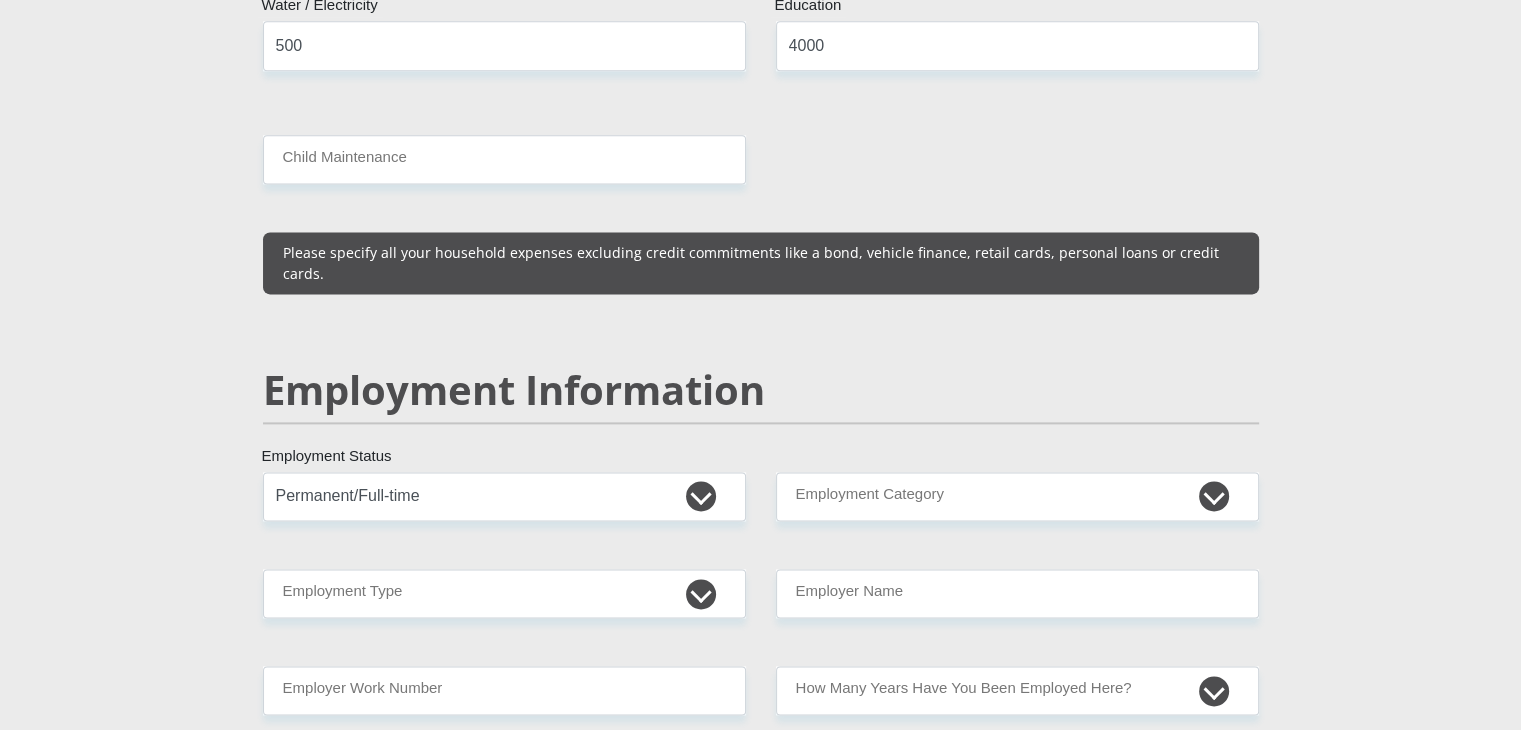 click on "Personal Details
[TITLE]
[TITLE]
[TITLE]
[TITLE]
[TITLE]
Title
[FIRST_NAME]
First Name
[LAST_NAME]
Surname
[ID_NUMBER]
South African ID Number
Please input valid ID number
[COUNTRY]
[COUNTRY]
[COUNTRY]
[COUNTRY]
[COUNTRY]
[COUNTRY]
[COUNTRY]
[COUNTRY]
[COUNTRY]
[COUNTRY]  [COUNTRY]" at bounding box center (760, 477) 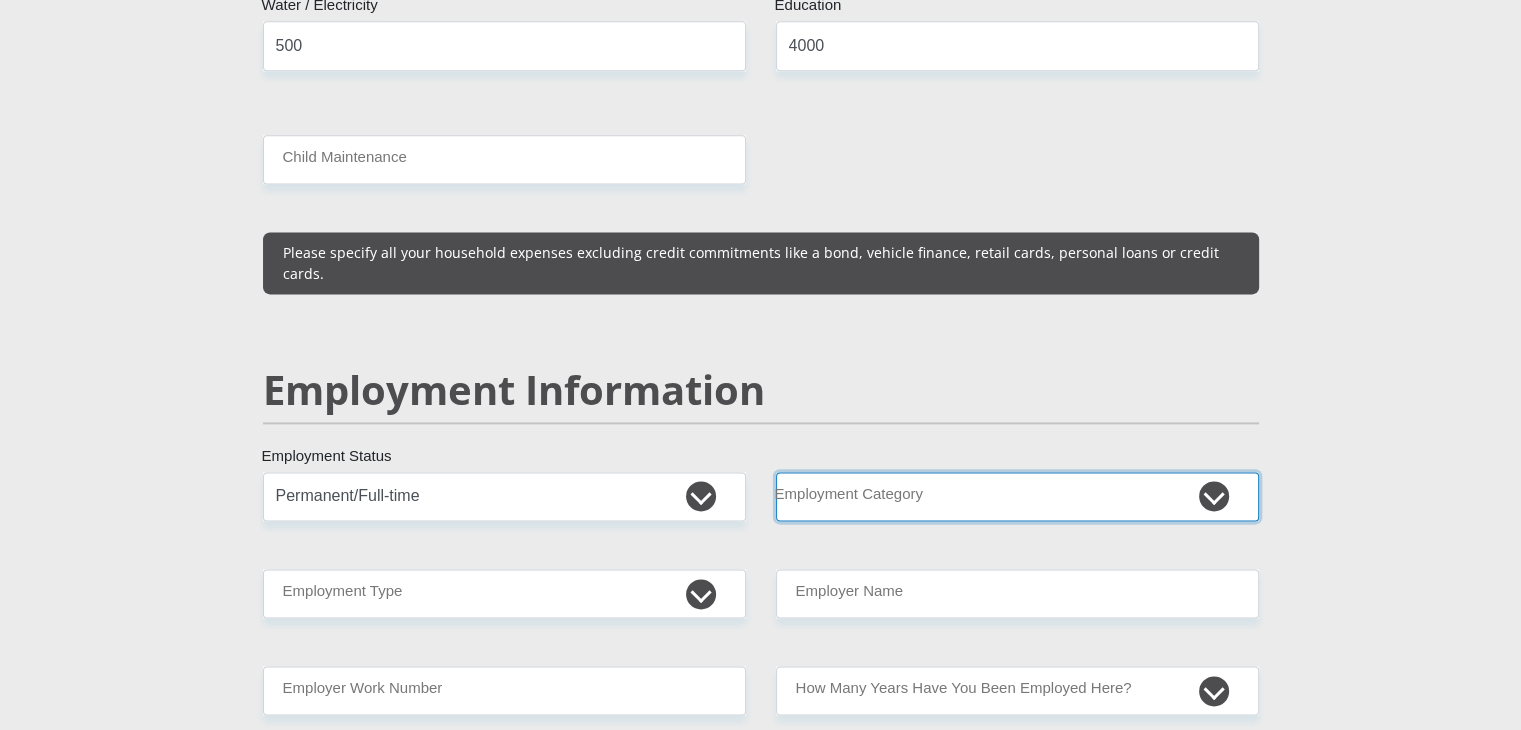 click on "AGRICULTURE
ALCOHOL & TOBACCO
CONSTRUCTION MATERIALS
METALLURGY
EQUIPMENT FOR RENEWABLE ENERGY
SPECIALIZED CONTRACTORS
CAR
GAMING (INCL. INTERNET
OTHER WHOLESALE
UNLICENSED PHARMACEUTICALS
CURRENCY EXCHANGE HOUSES
OTHER FINANCIAL INSTITUTIONS & INSURANCE
REAL ESTATE AGENTS
OIL & GAS
OTHER MATERIALS (E.G. IRON ORE)
PRECIOUS STONES & PRECIOUS METALS
POLITICAL ORGANIZATIONS
RELIGIOUS ORGANIZATIONS(NOT SECTS)
ACTI. HAVING BUSINESS DEAL WITH PUBLIC ADMINISTRATION
LAUNDROMATS" at bounding box center (1017, 496) 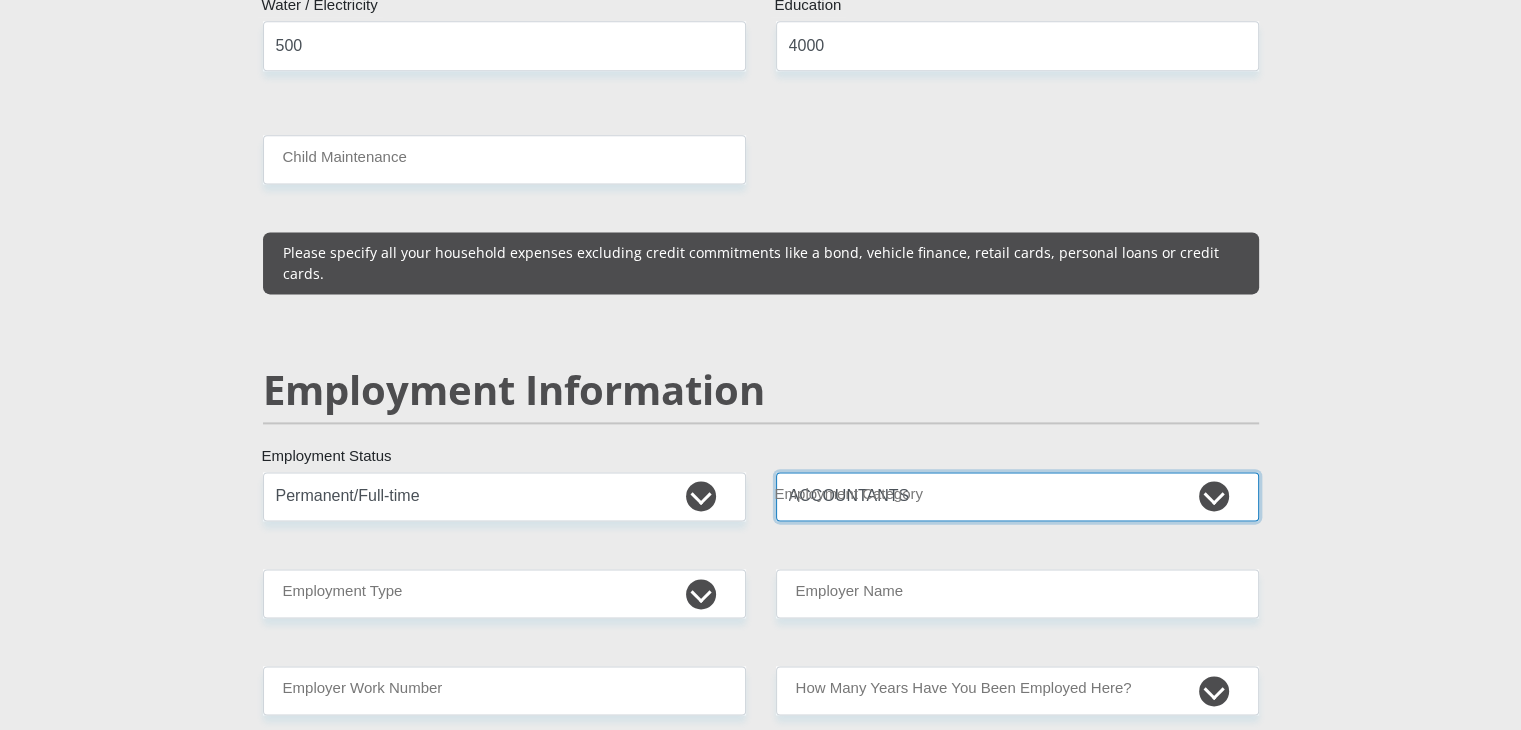 click on "AGRICULTURE
ALCOHOL & TOBACCO
CONSTRUCTION MATERIALS
METALLURGY
EQUIPMENT FOR RENEWABLE ENERGY
SPECIALIZED CONTRACTORS
CAR
GAMING (INCL. INTERNET
OTHER WHOLESALE
UNLICENSED PHARMACEUTICALS
CURRENCY EXCHANGE HOUSES
OTHER FINANCIAL INSTITUTIONS & INSURANCE
REAL ESTATE AGENTS
OIL & GAS
OTHER MATERIALS (E.G. IRON ORE)
PRECIOUS STONES & PRECIOUS METALS
POLITICAL ORGANIZATIONS
RELIGIOUS ORGANIZATIONS(NOT SECTS)
ACTI. HAVING BUSINESS DEAL WITH PUBLIC ADMINISTRATION
LAUNDROMATS" at bounding box center [1017, 496] 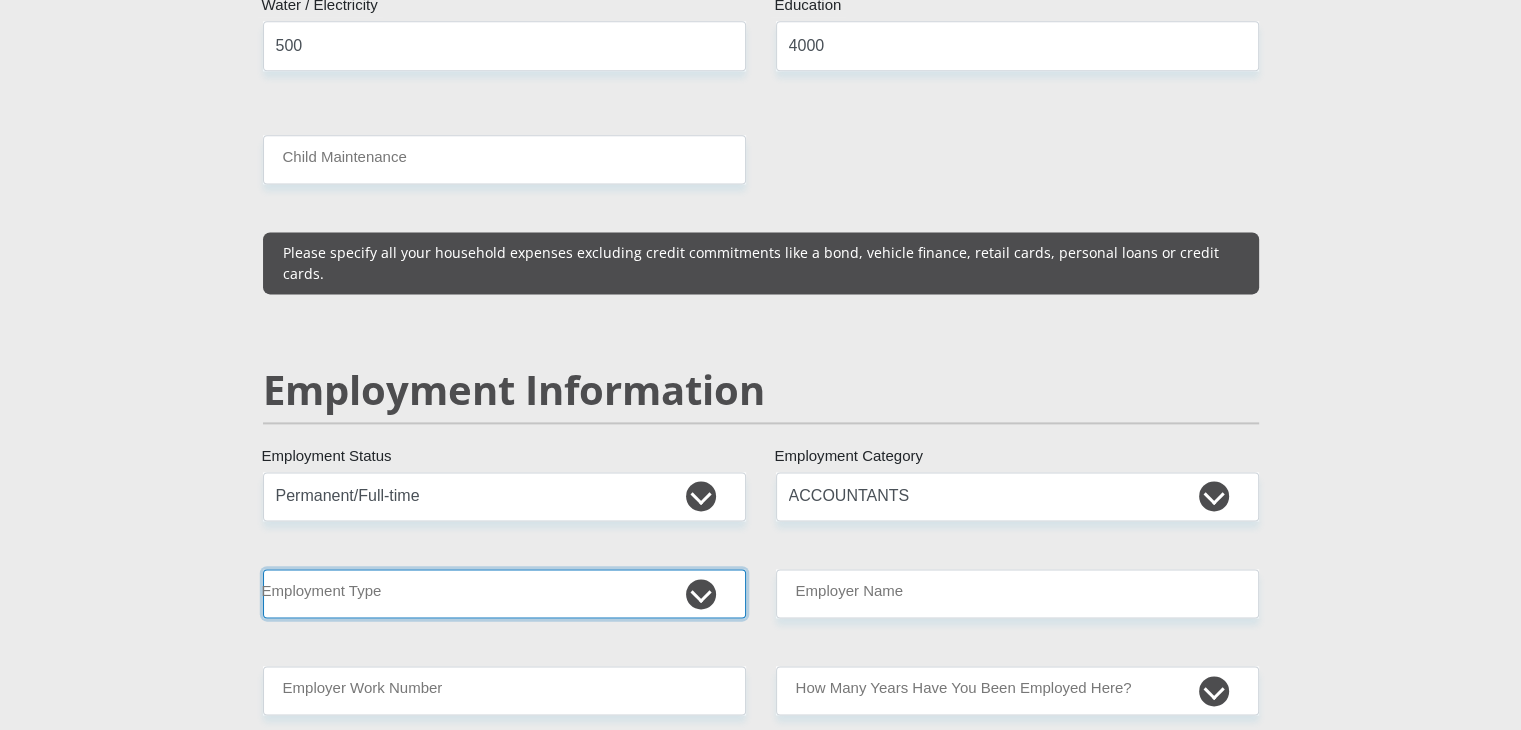 click on "College/Lecturer
Craft Seller
Creative
Driver
Executive
Farmer
Forces - Non Commissioned
Forces - Officer
Hawker
Housewife
Labourer
Licenced Professional
Manager
Miner
Non Licenced Professional
Office Staff/Clerk
Outside Worker
Pensioner
Permanent Teacher
Production/Manufacturing
Sales
Self-Employed
Semi-Professional Worker
Service Industry  Social Worker  Student" at bounding box center [504, 593] 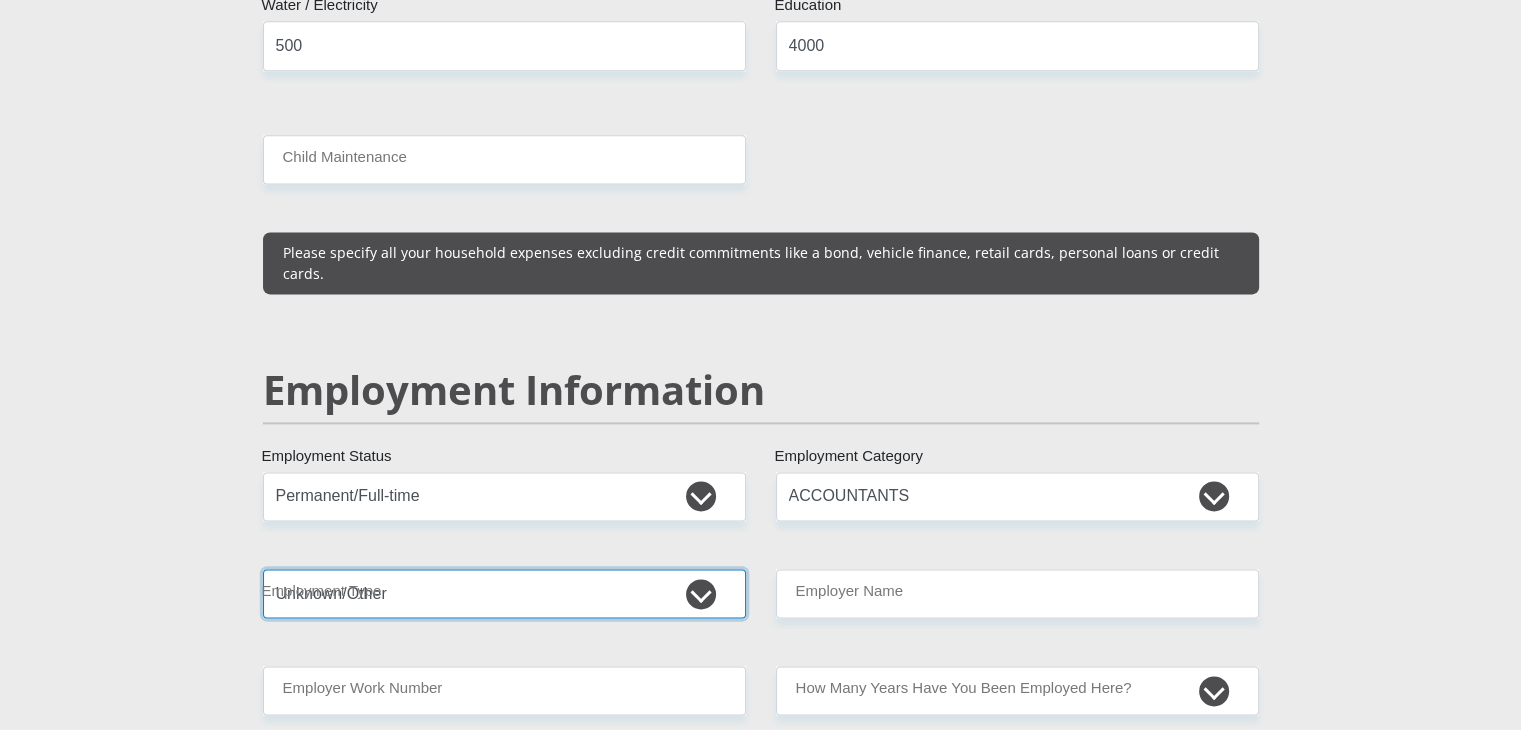 click on "College/Lecturer
Craft Seller
Creative
Driver
Executive
Farmer
Forces - Non Commissioned
Forces - Officer
Hawker
Housewife
Labourer
Licenced Professional
Manager
Miner
Non Licenced Professional
Office Staff/Clerk
Outside Worker
Pensioner
Permanent Teacher
Production/Manufacturing
Sales
Self-Employed
Semi-Professional Worker
Service Industry  Social Worker  Student" at bounding box center [504, 593] 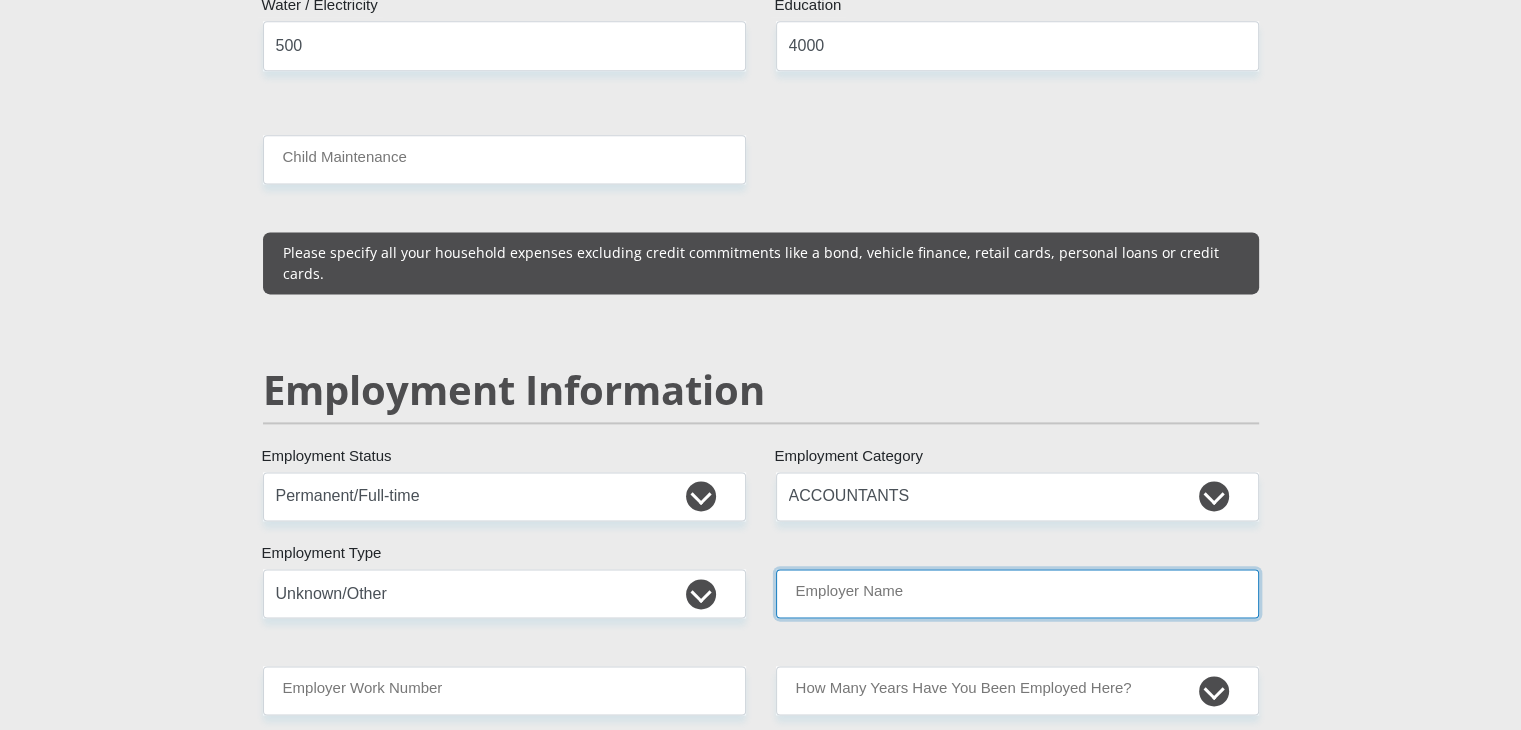 click on "Employer Name" at bounding box center [1017, 593] 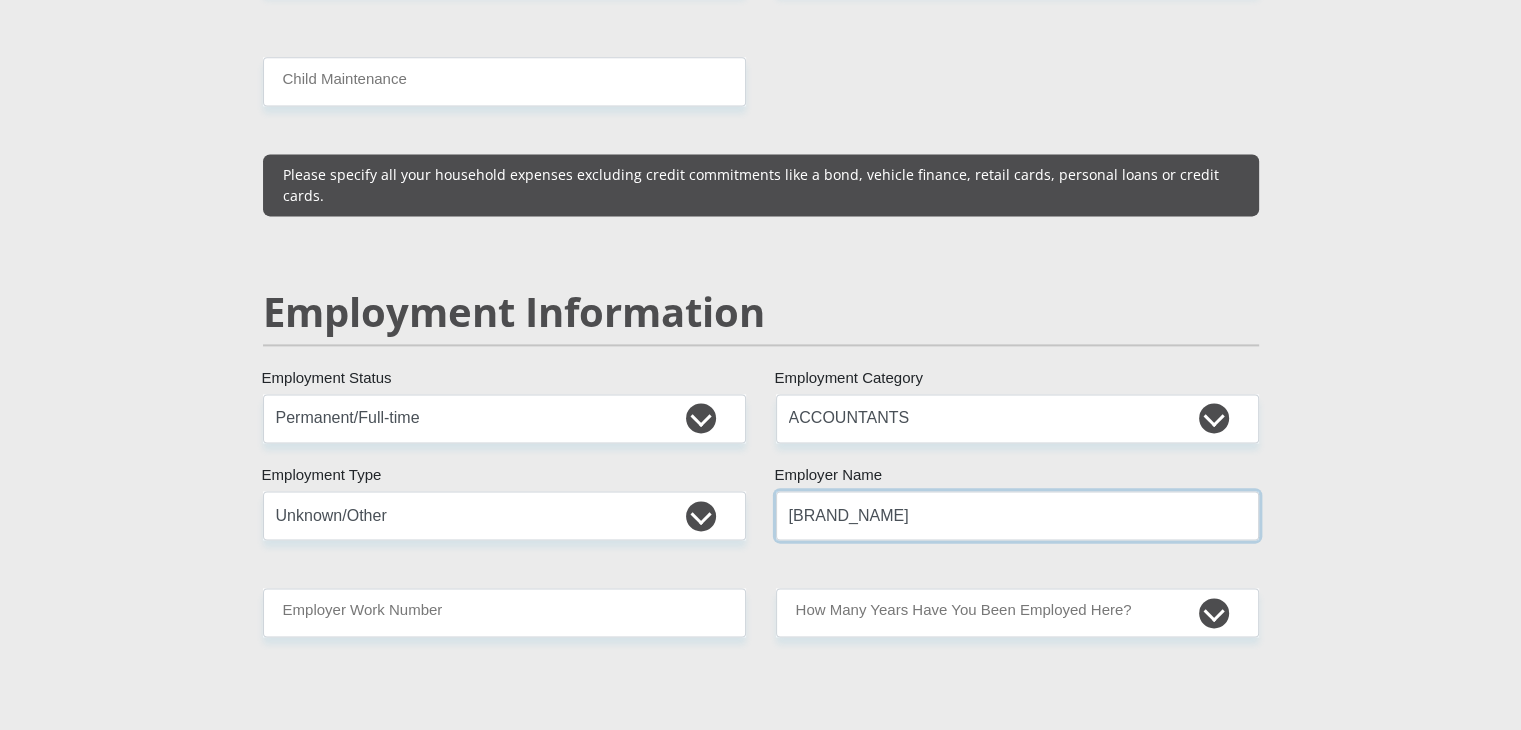 scroll, scrollTop: 2815, scrollLeft: 0, axis: vertical 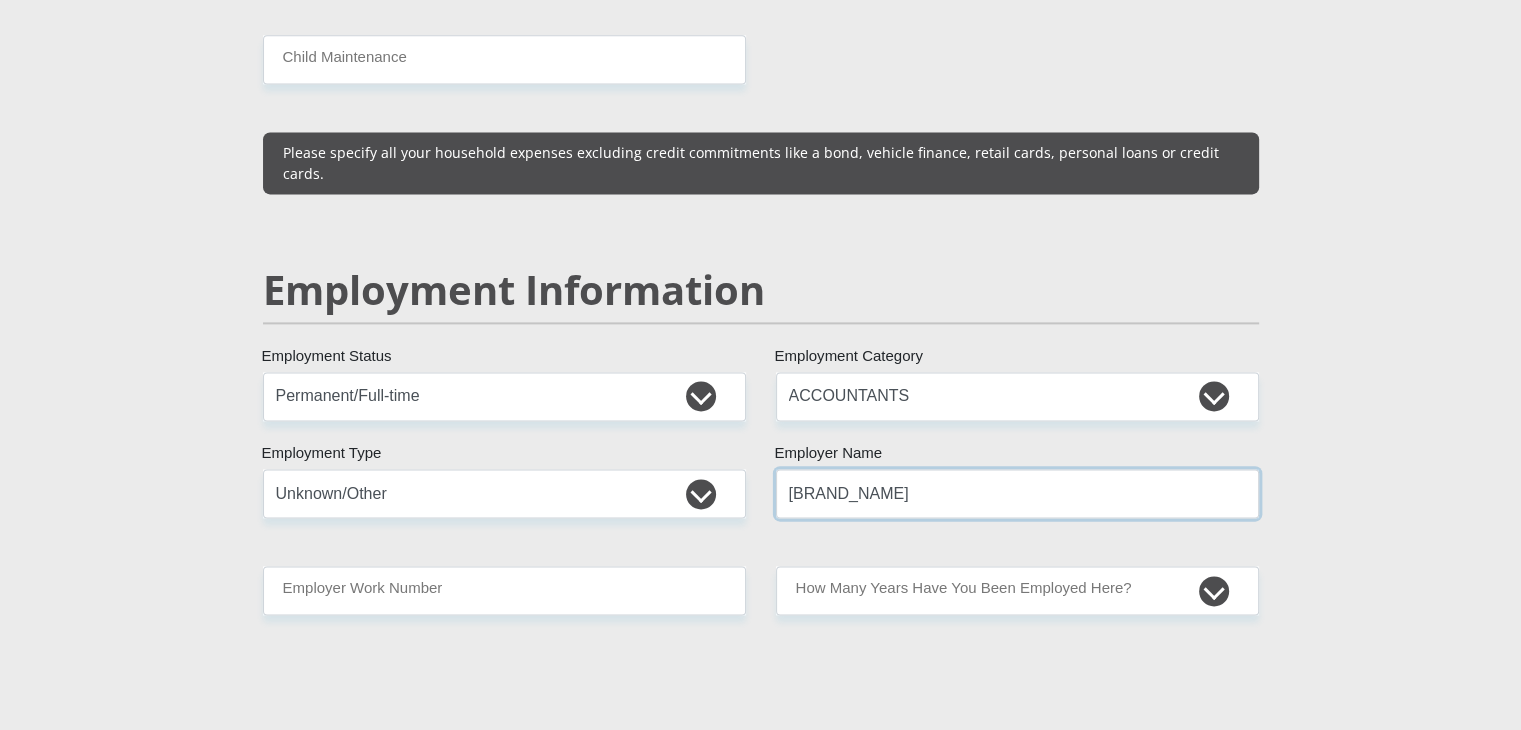 type on "[BRAND_NAME]" 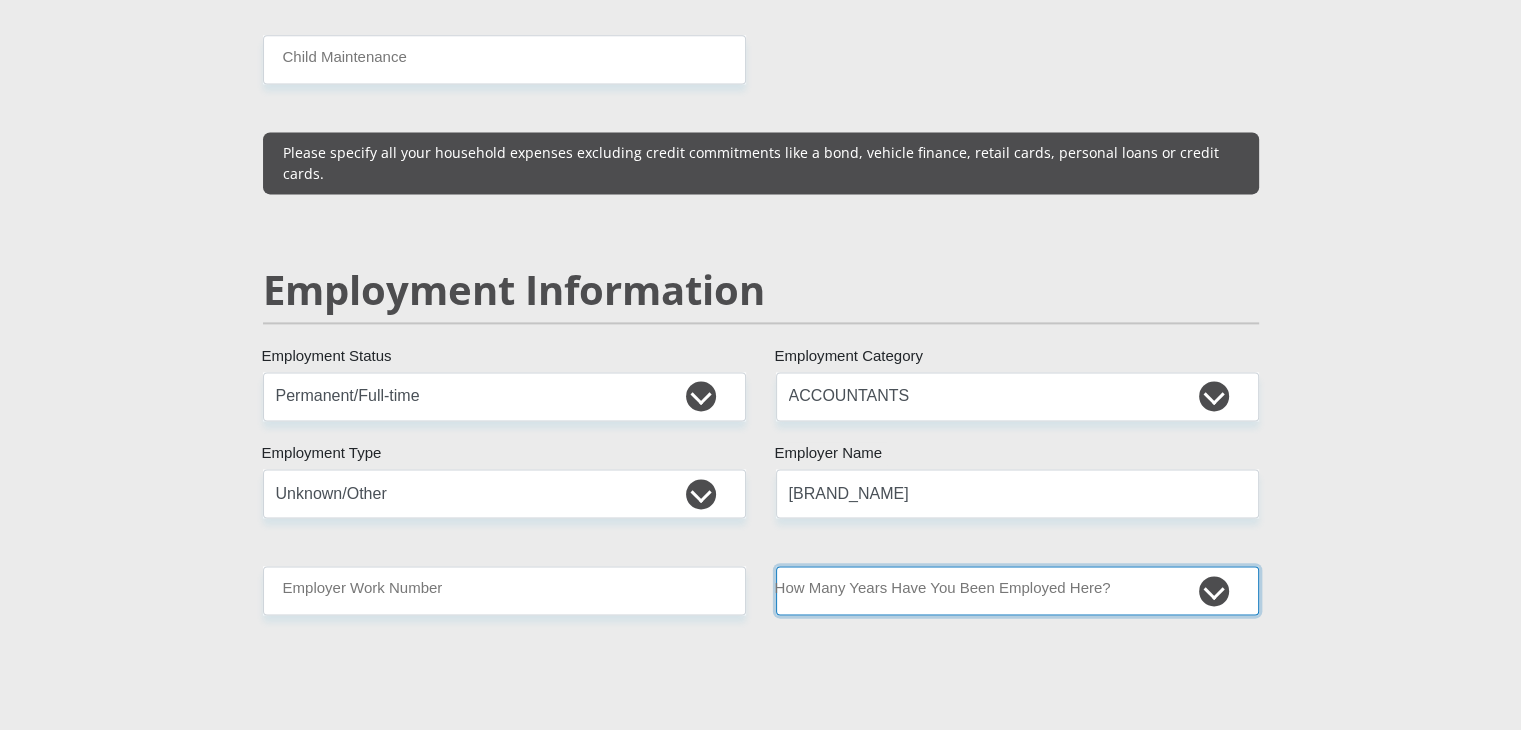 click on "less than 1 year
1-3 years
3-5 years
5+ years" at bounding box center [1017, 590] 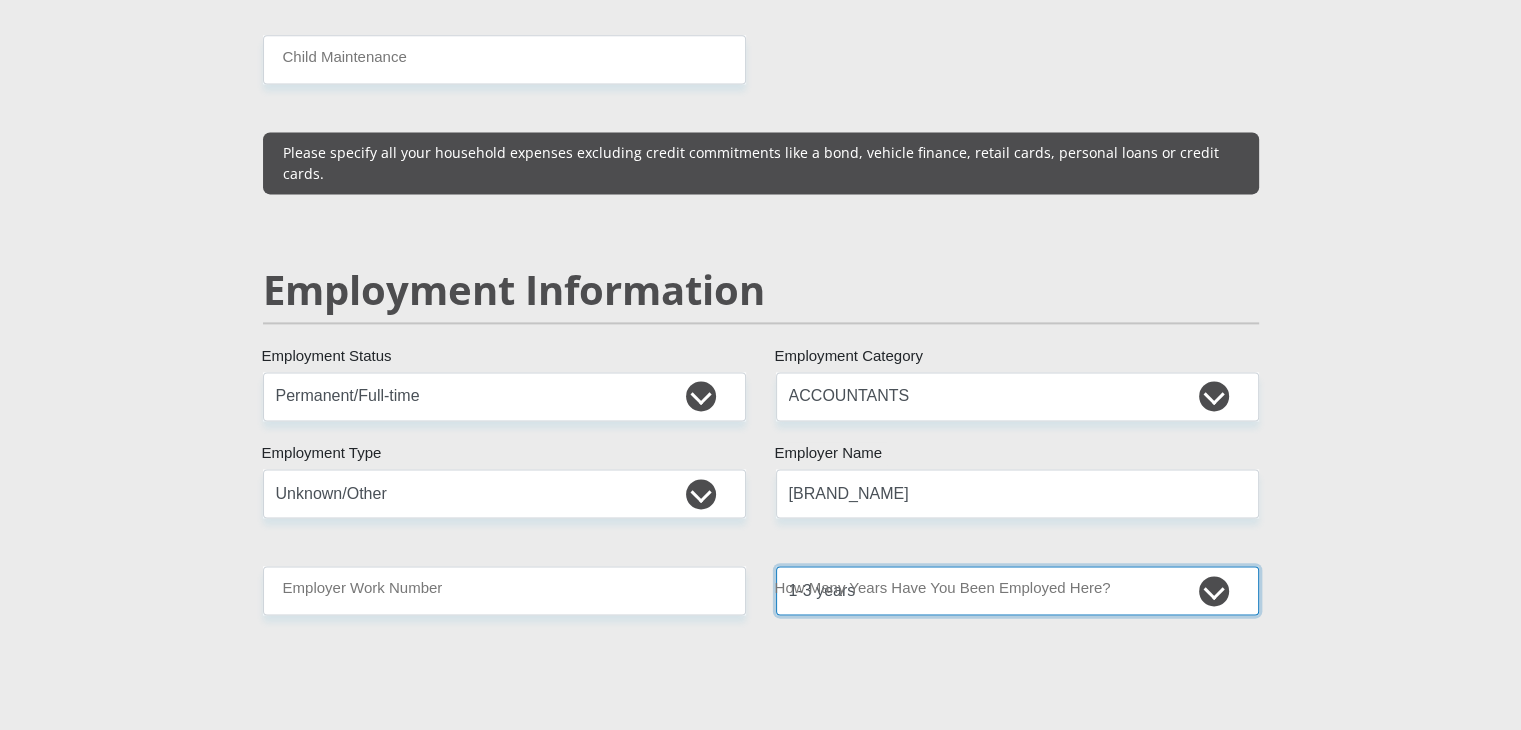 click on "less than 1 year
1-3 years
3-5 years
5+ years" at bounding box center (1017, 590) 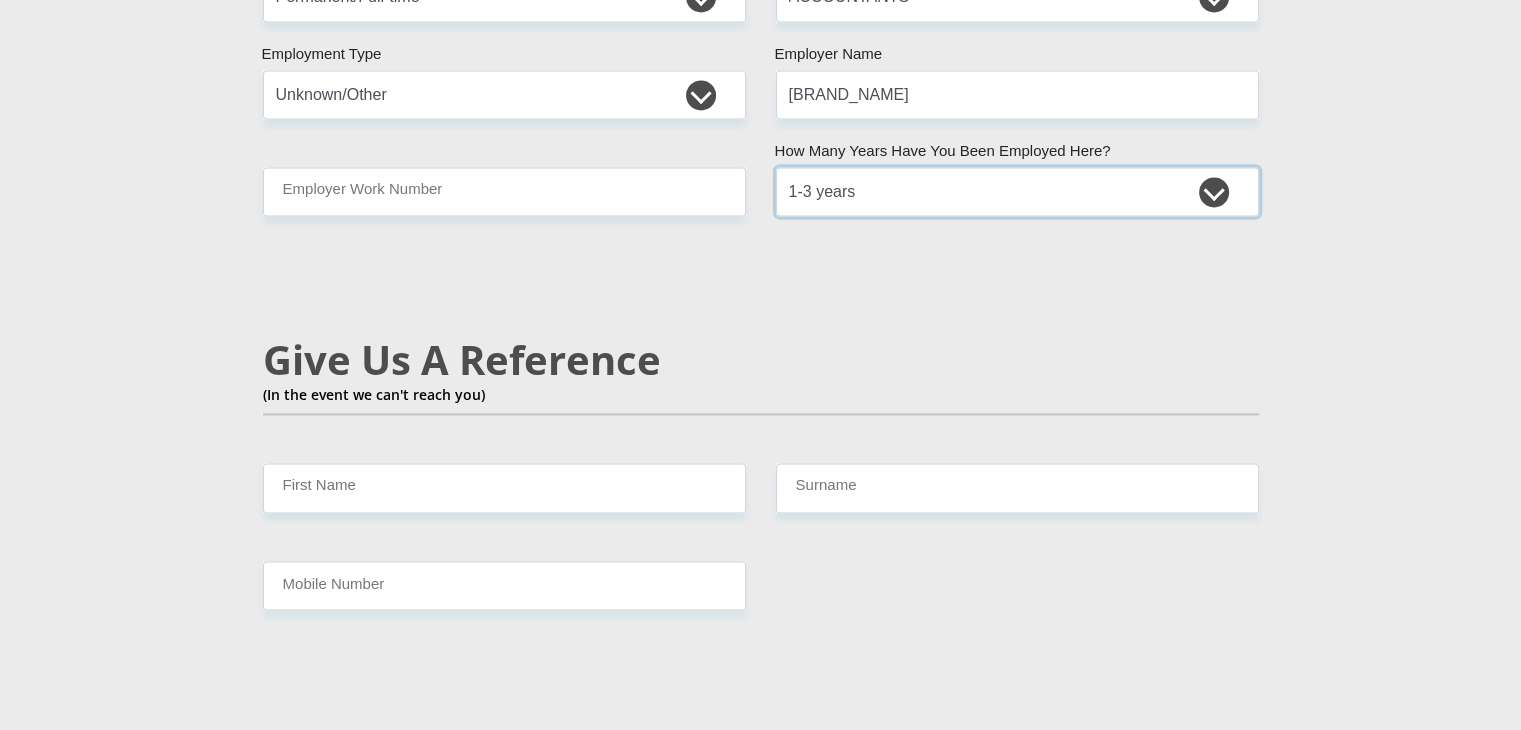 scroll, scrollTop: 3215, scrollLeft: 0, axis: vertical 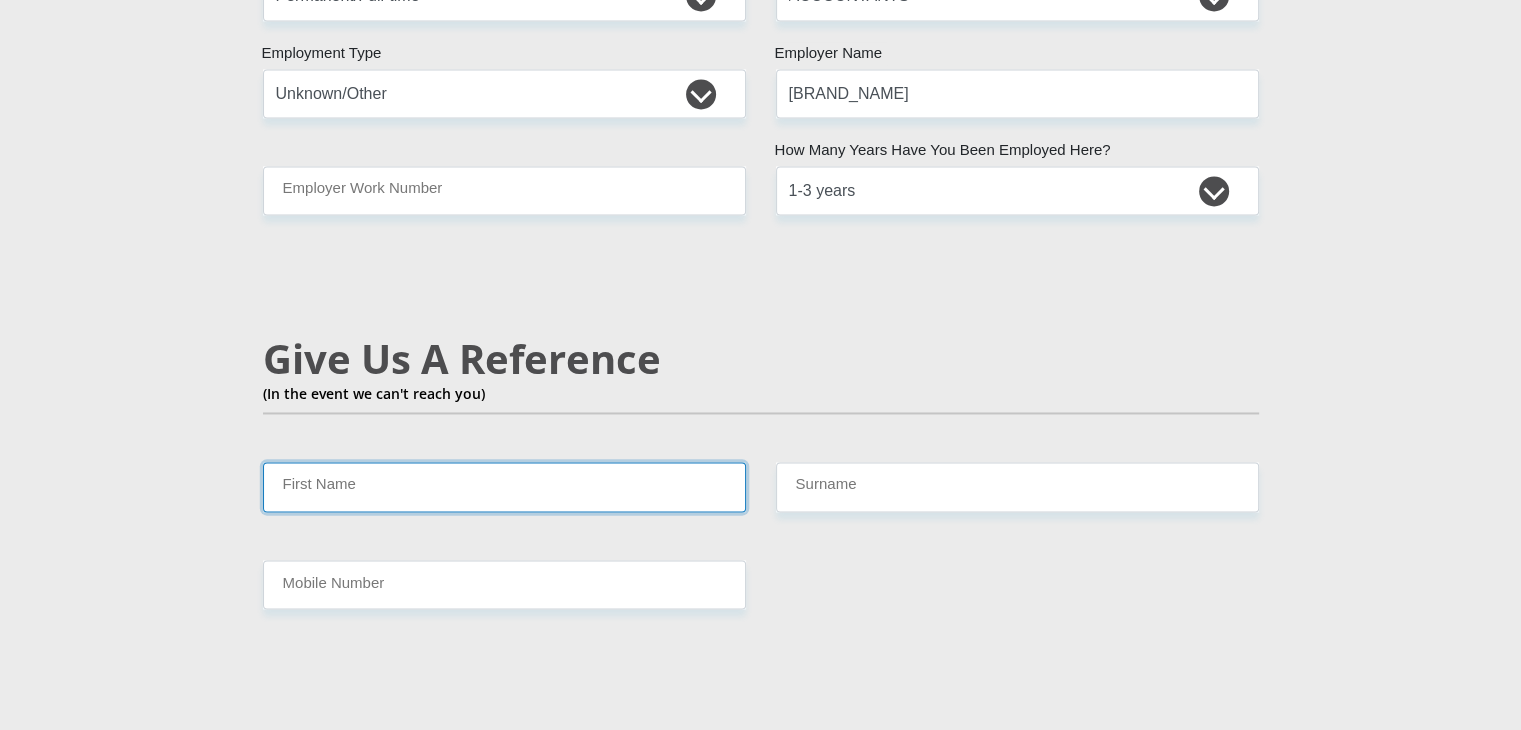 click on "First Name" at bounding box center (504, 486) 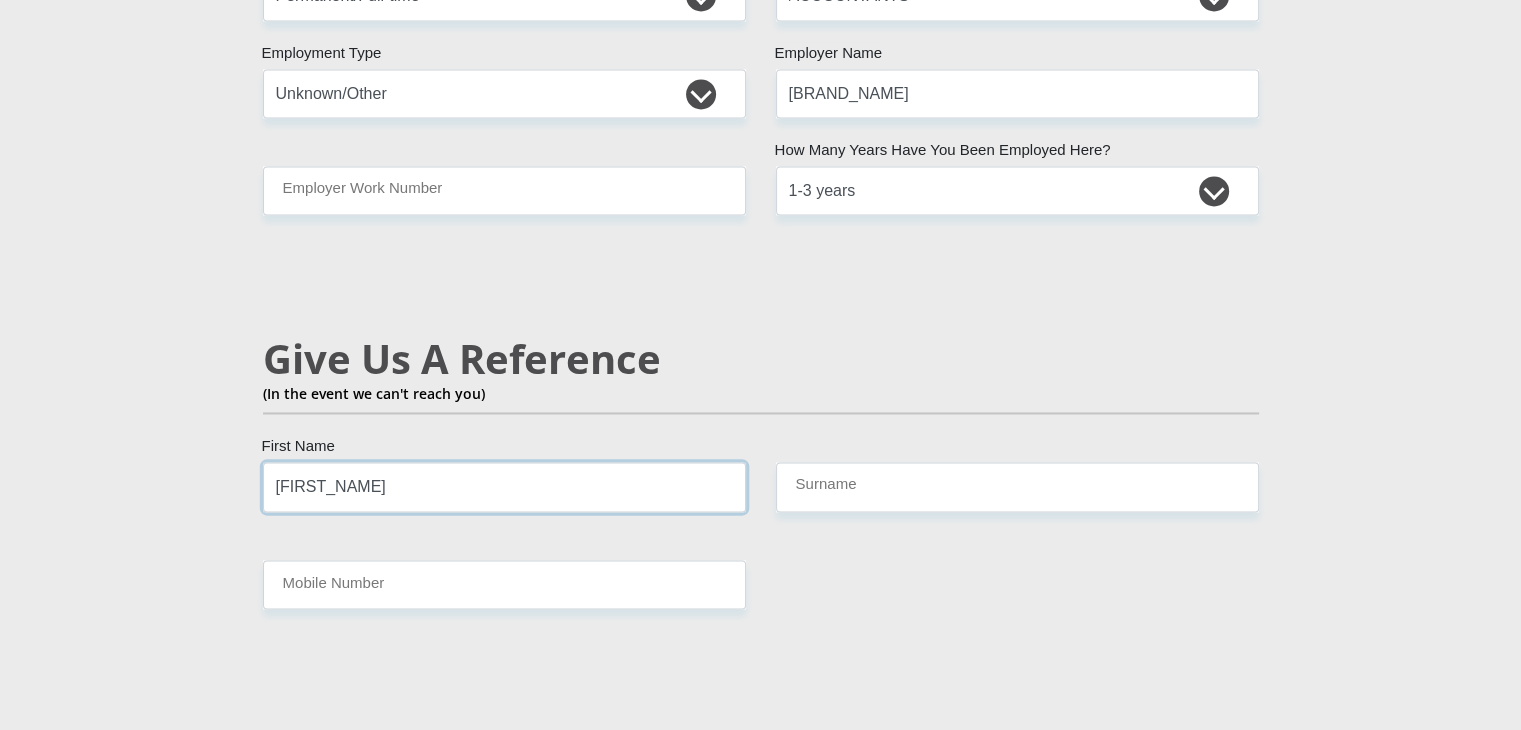 type on "[FIRST_NAME]" 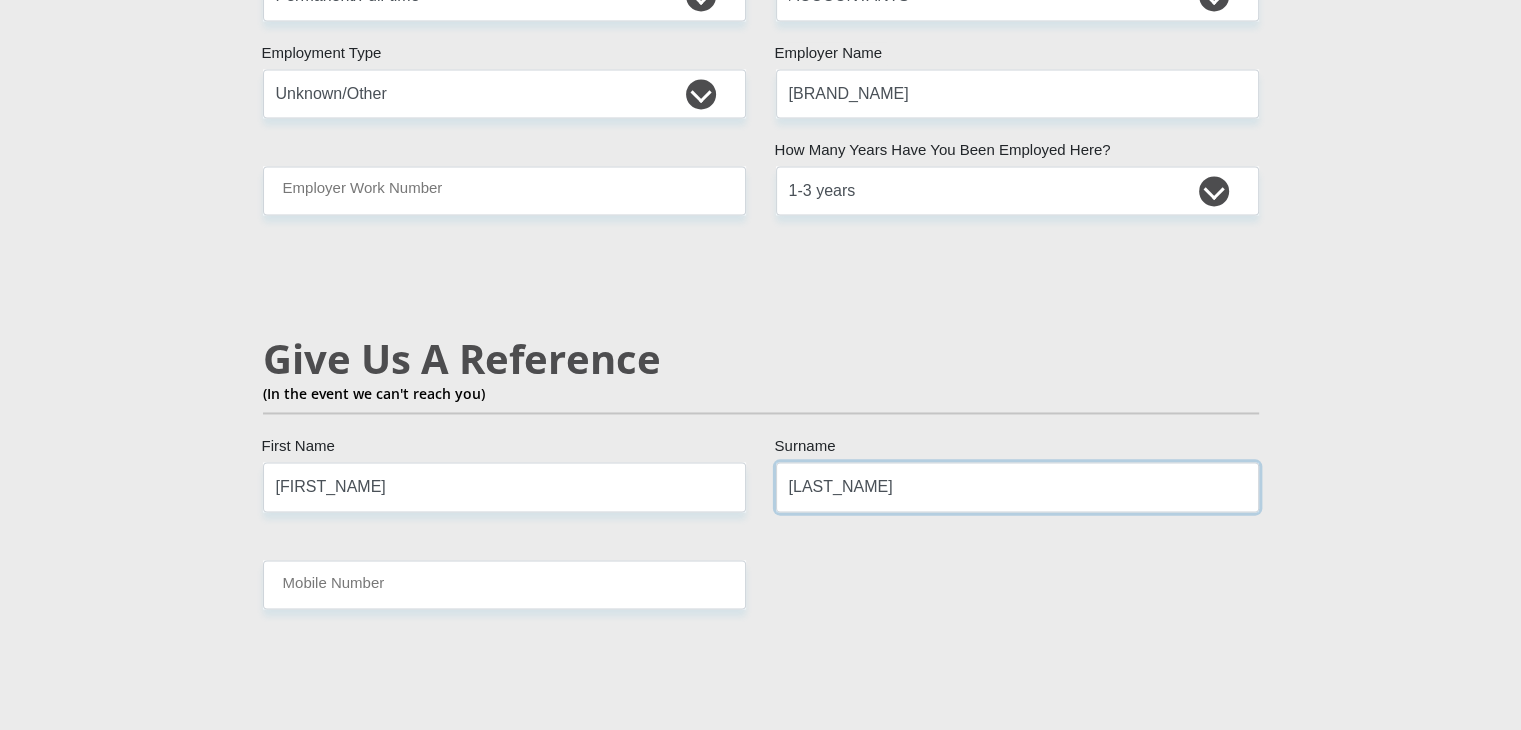 type on "[LAST_NAME]" 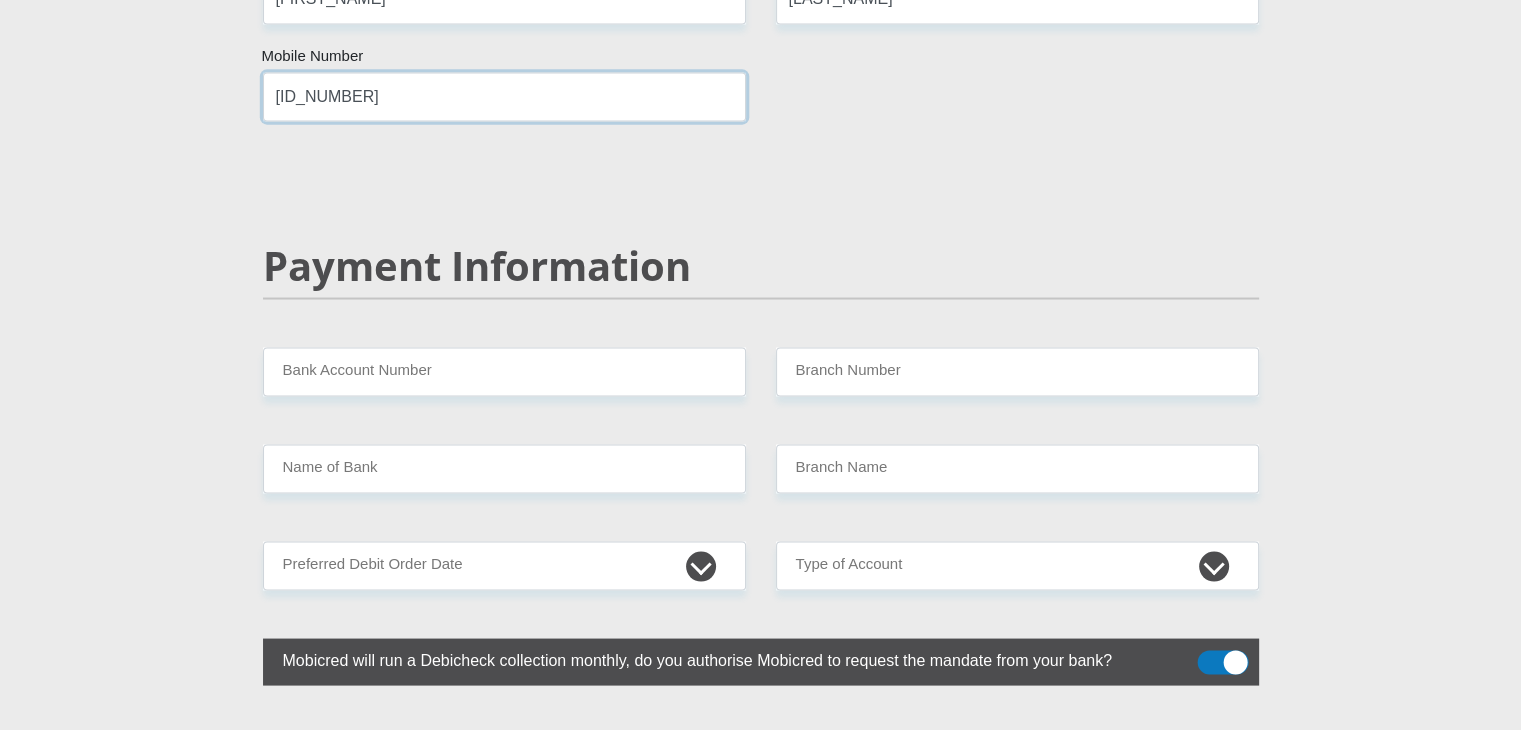 scroll, scrollTop: 3715, scrollLeft: 0, axis: vertical 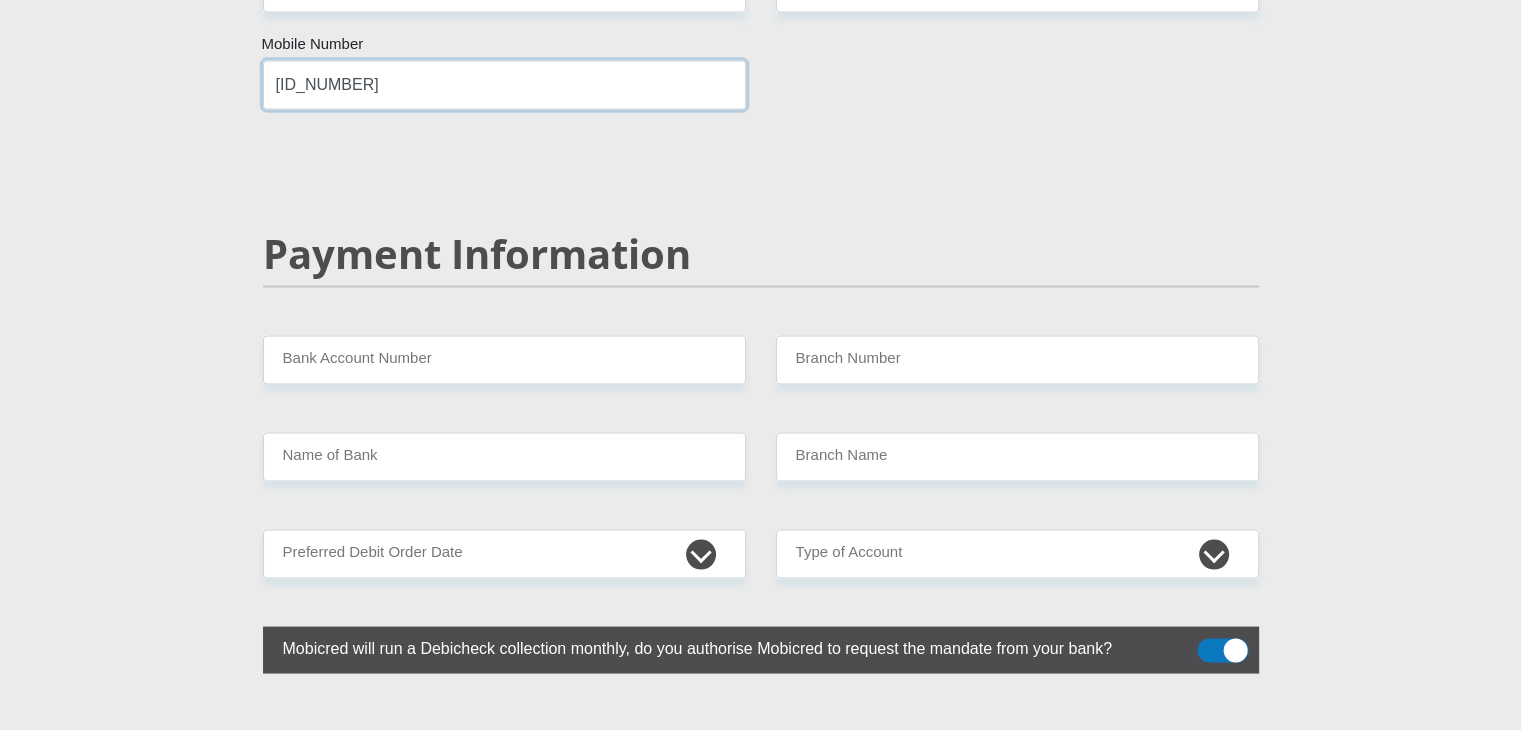 type on "[ID_NUMBER]" 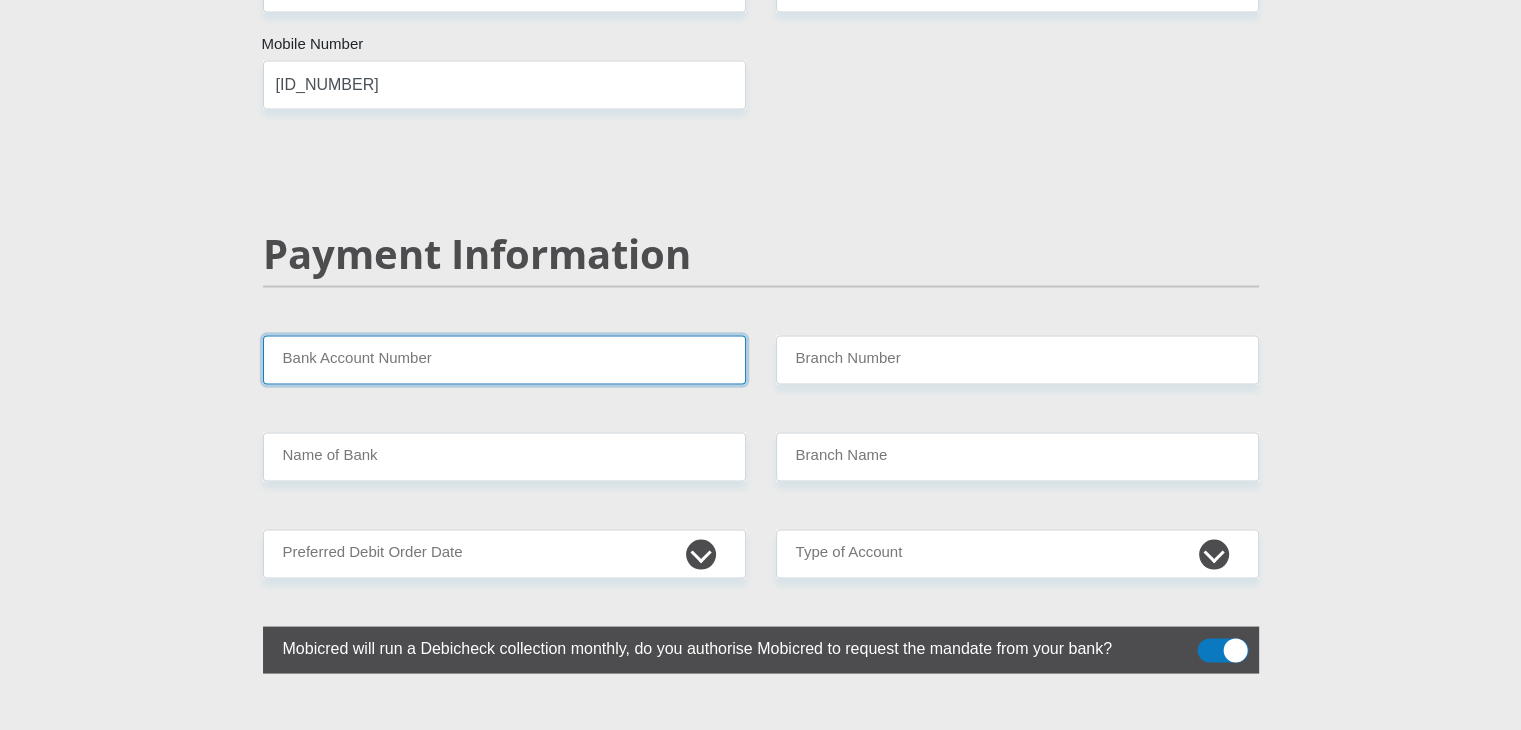 click on "Bank Account Number" at bounding box center (504, 359) 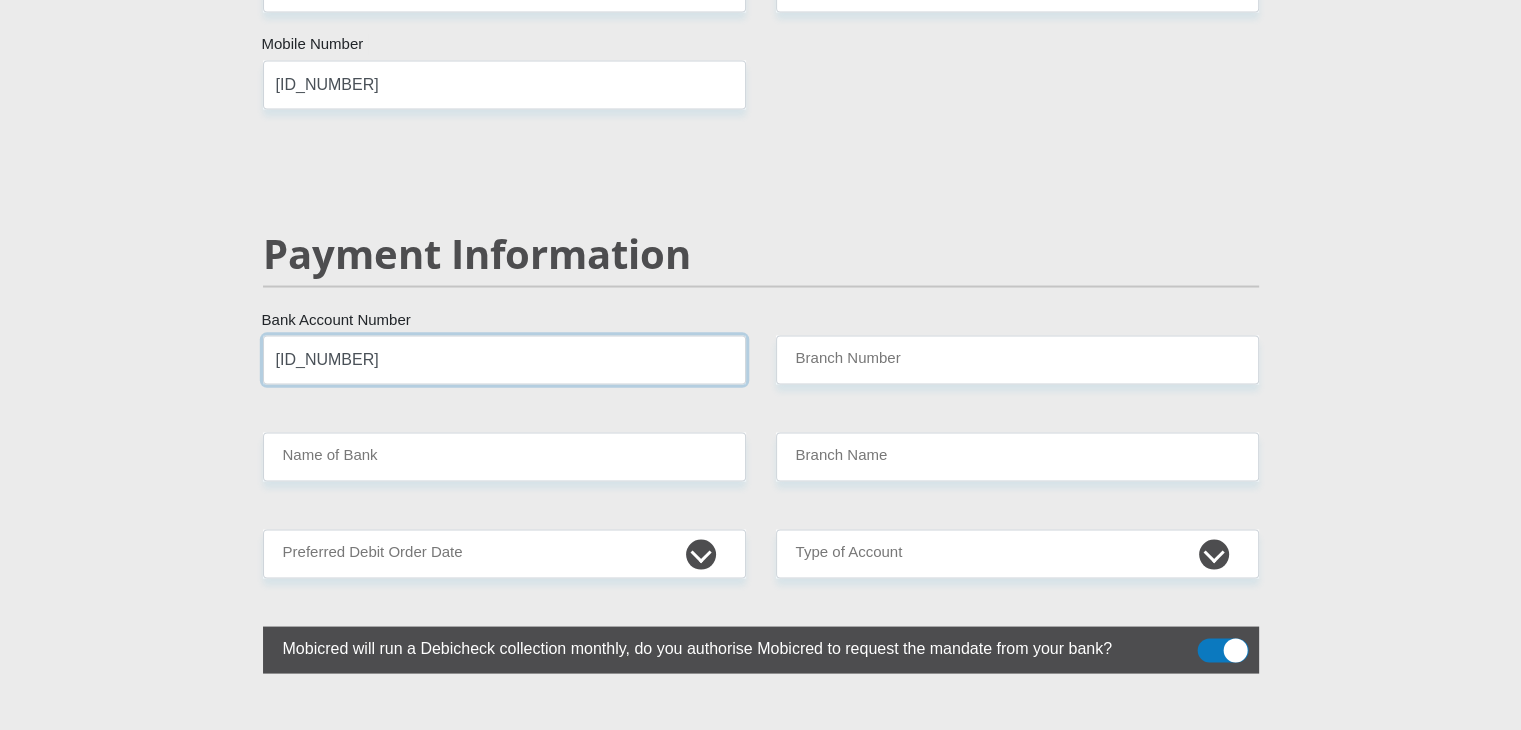 type on "[ID_NUMBER]" 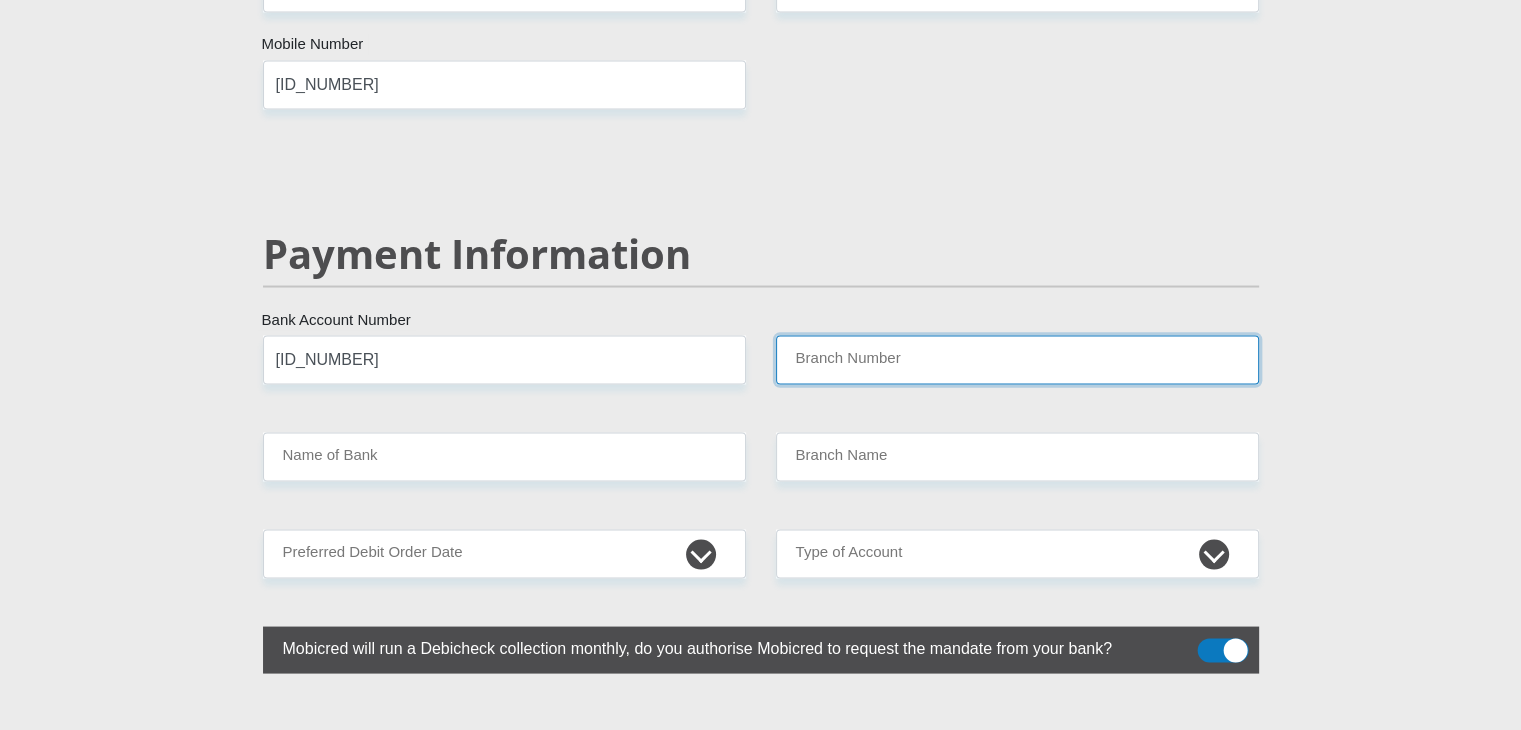 click on "Branch Number" at bounding box center (1017, 359) 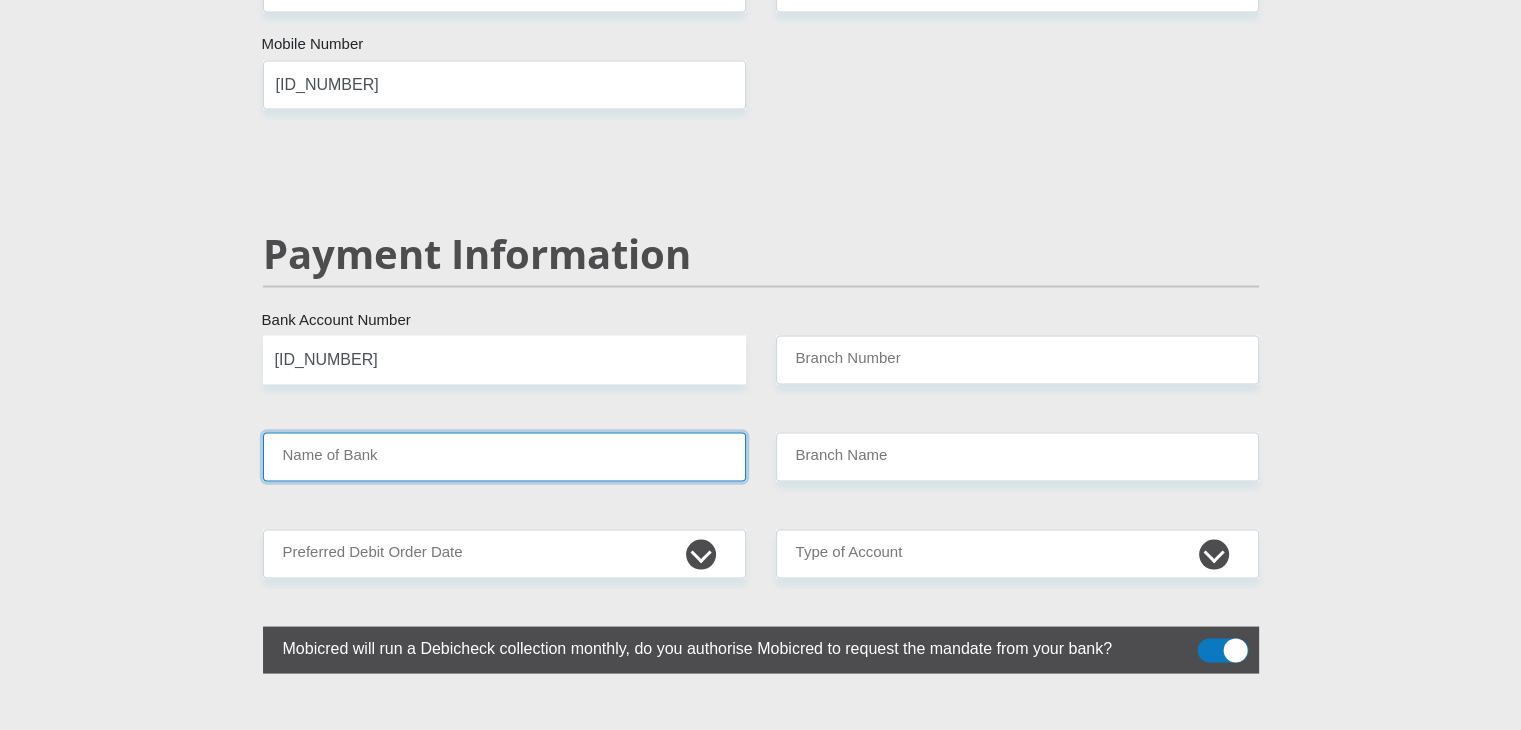 click on "Name of Bank" at bounding box center [504, 456] 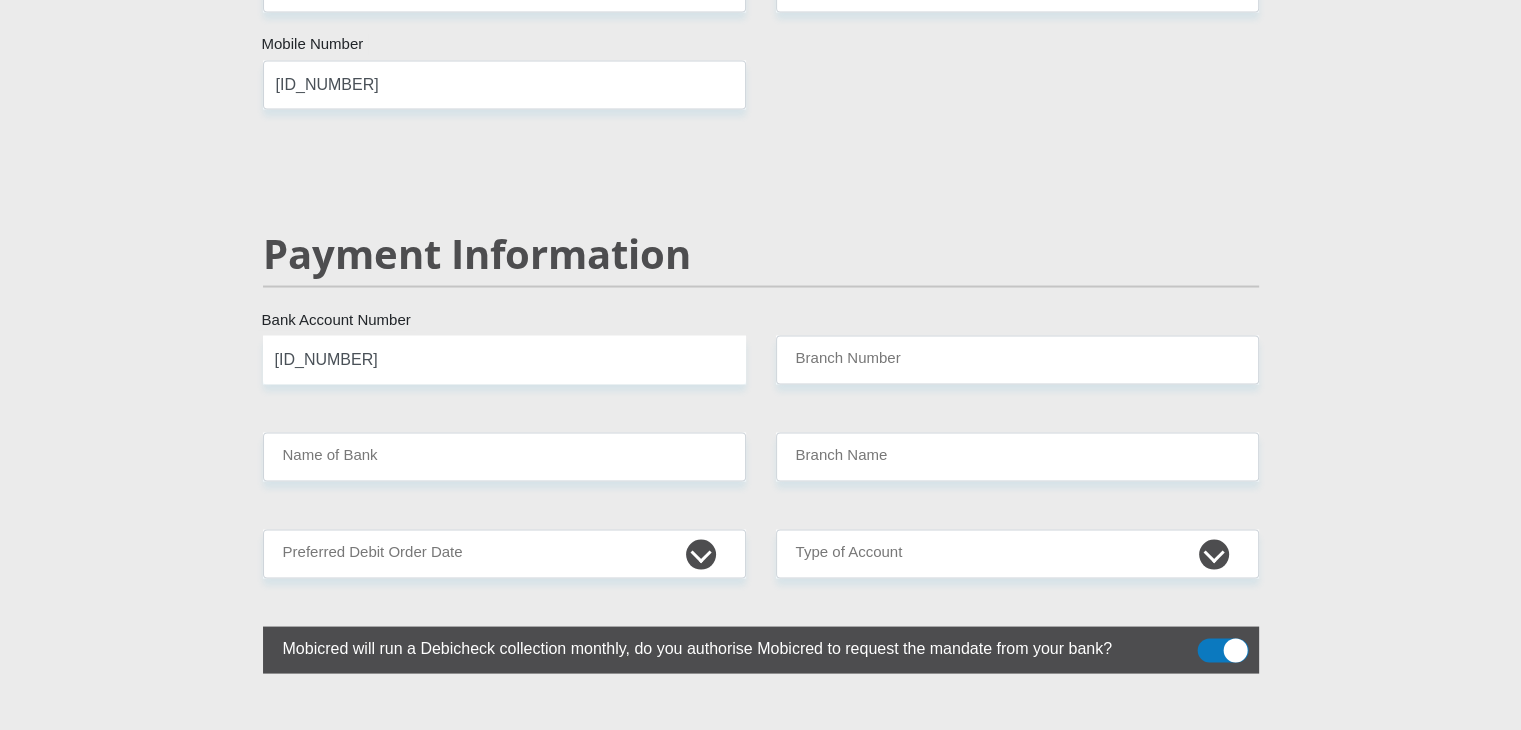click on "[UNIT] [NUMBER] [STREET]
[TITLE]
[TITLE]
[TITLE]
[TITLE]
[TITLE]
Title
[FIRST_NAME]
First Name
[LAST_NAME]
Surname
[ID_NUMBER]
South African ID Number
Please input valid ID number
[COUNTRY]
[COUNTRY]
[COUNTRY]
[COUNTRY]
[COUNTRY]
[COUNTRY]
[COUNTRY]
[COUNTRY]
[COUNTRY]
[COUNTRY]
[COUNTRY]
[COUNTRY]
[COUNTRY]" at bounding box center [761, -537] 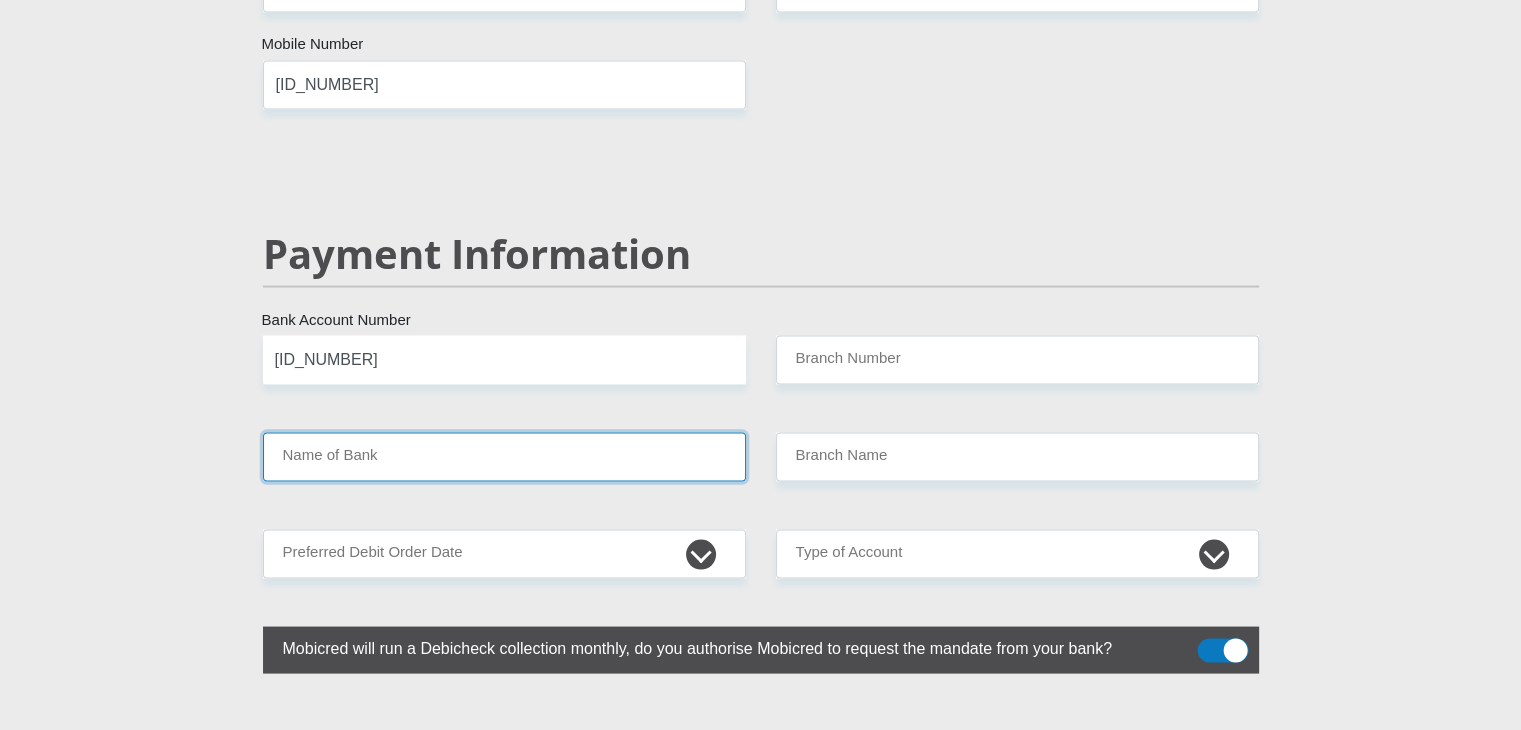 click on "Name of Bank" at bounding box center [504, 456] 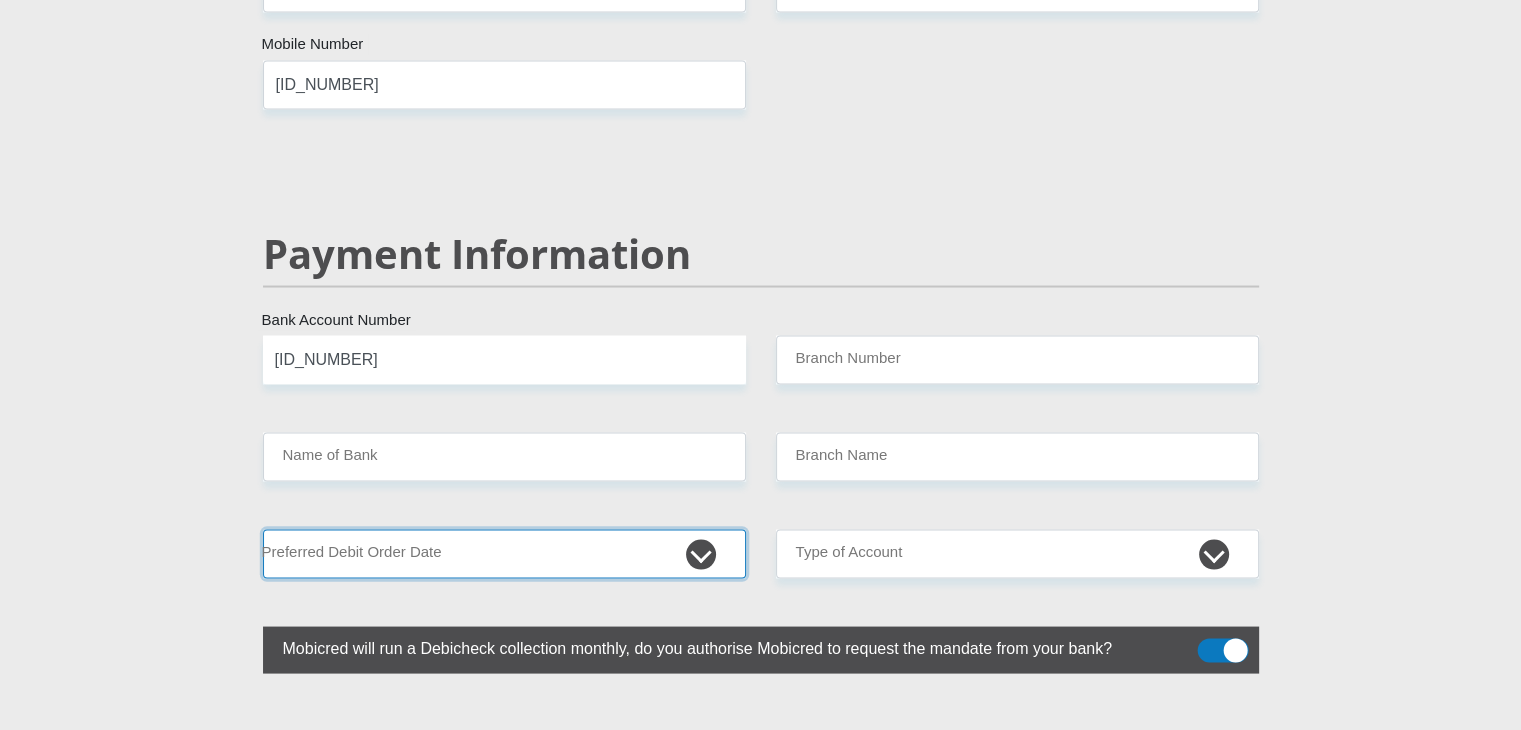 click on "1st
2nd
3rd
4th
5th
7th
18th
19th
20th
21st
22nd
23rd
24th
25th
26th
27th
28th
29th
30th" at bounding box center (504, 553) 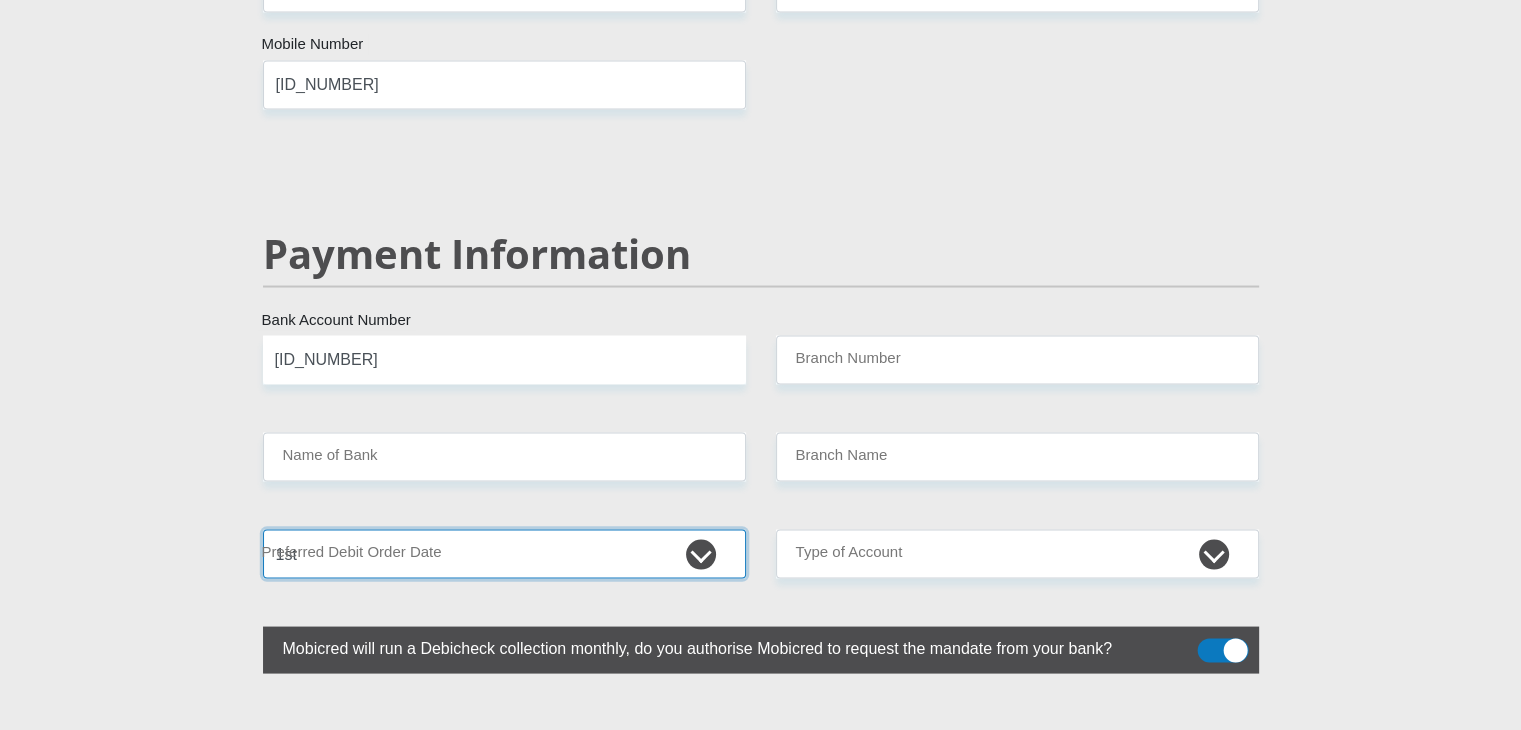 click on "1st
2nd
3rd
4th
5th
7th
18th
19th
20th
21st
22nd
23rd
24th
25th
26th
27th
28th
29th
30th" at bounding box center [504, 553] 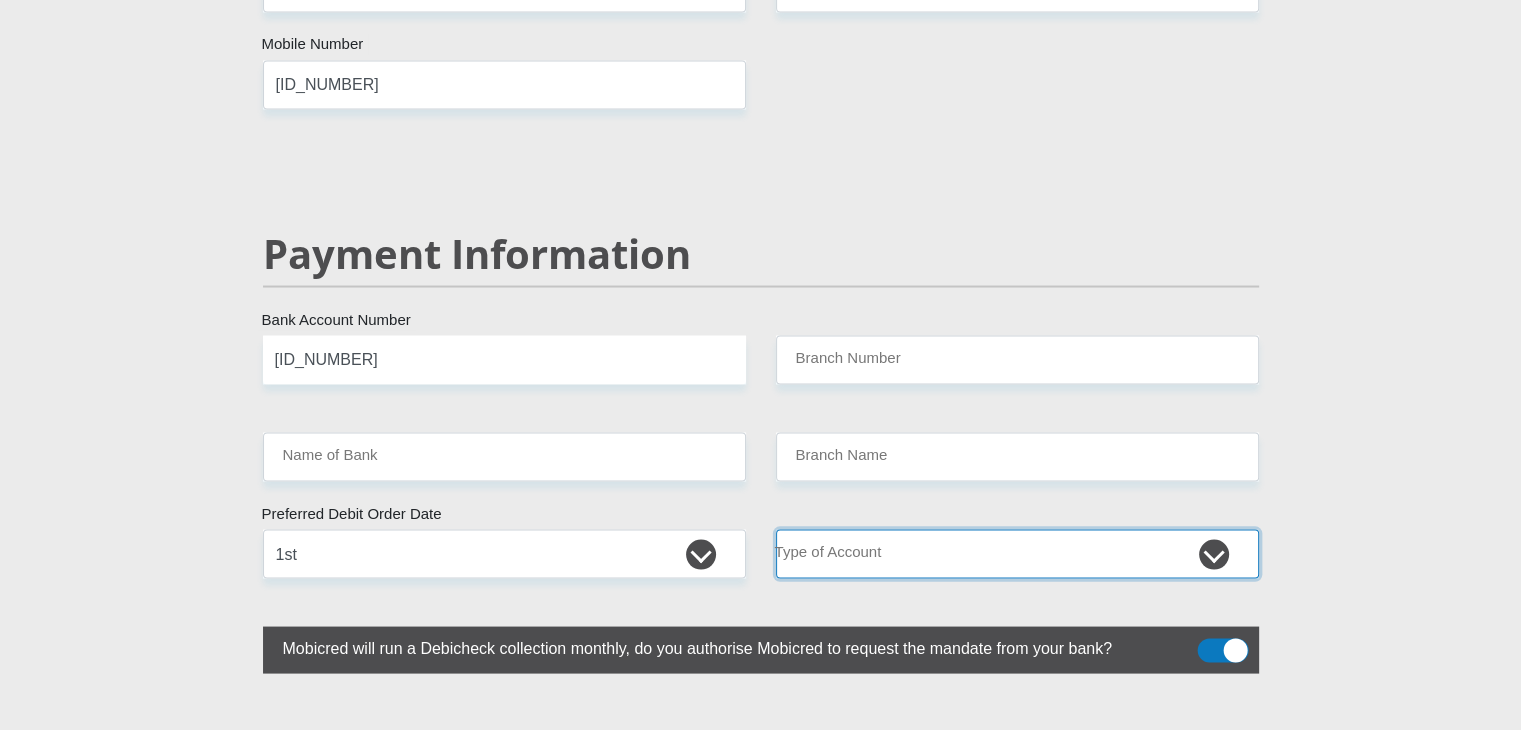 click on "Cheque
Savings" at bounding box center [1017, 553] 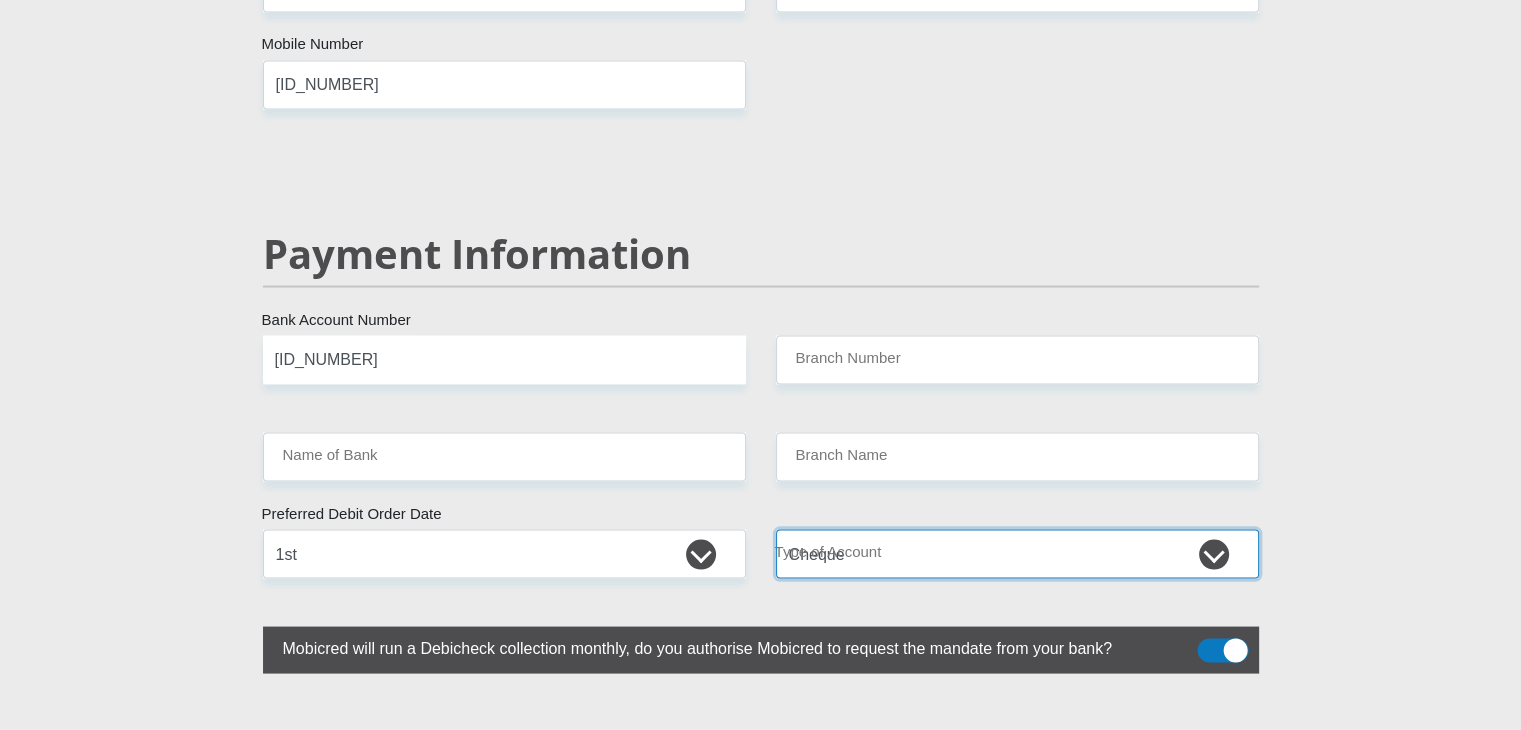 click on "Cheque
Savings" at bounding box center (1017, 553) 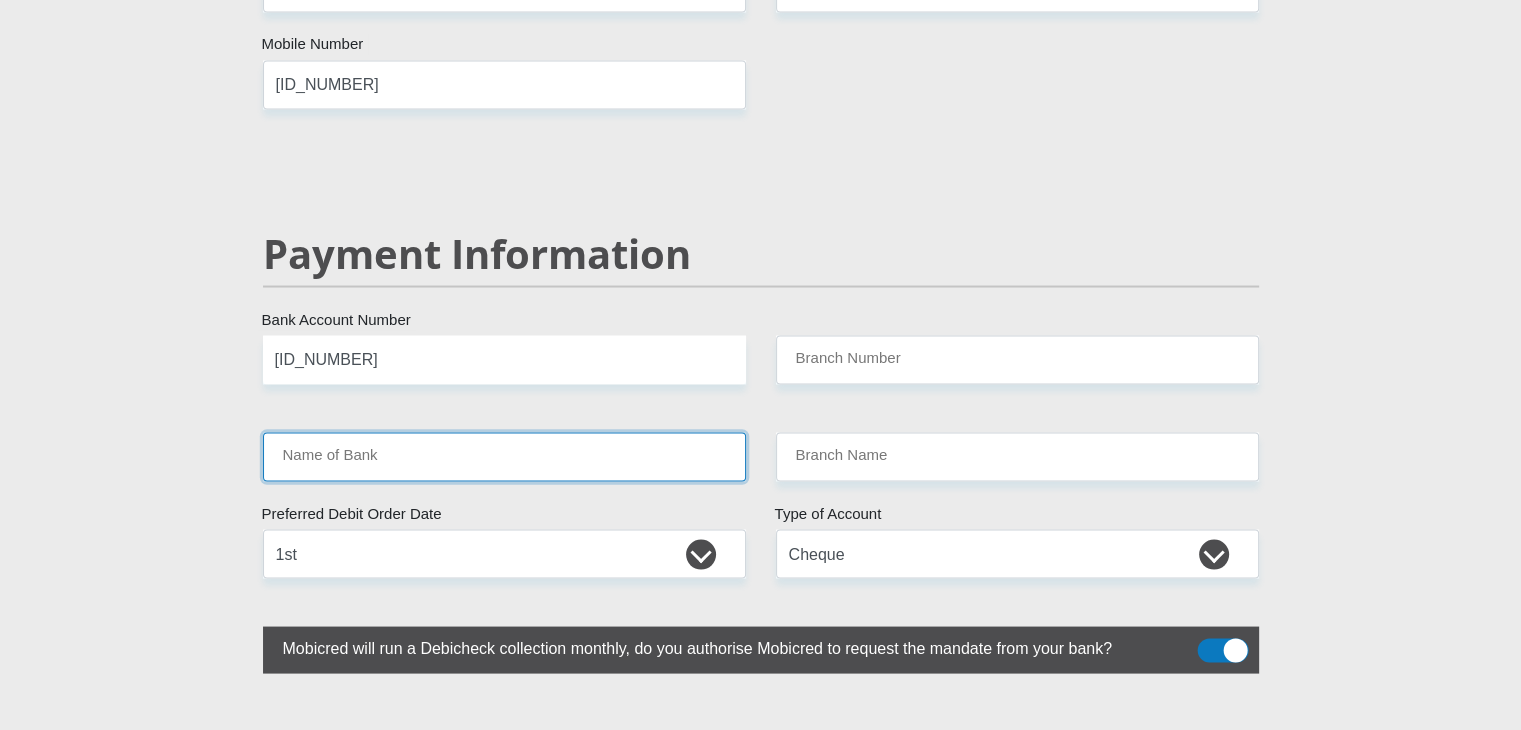 click on "Name of Bank" at bounding box center [504, 456] 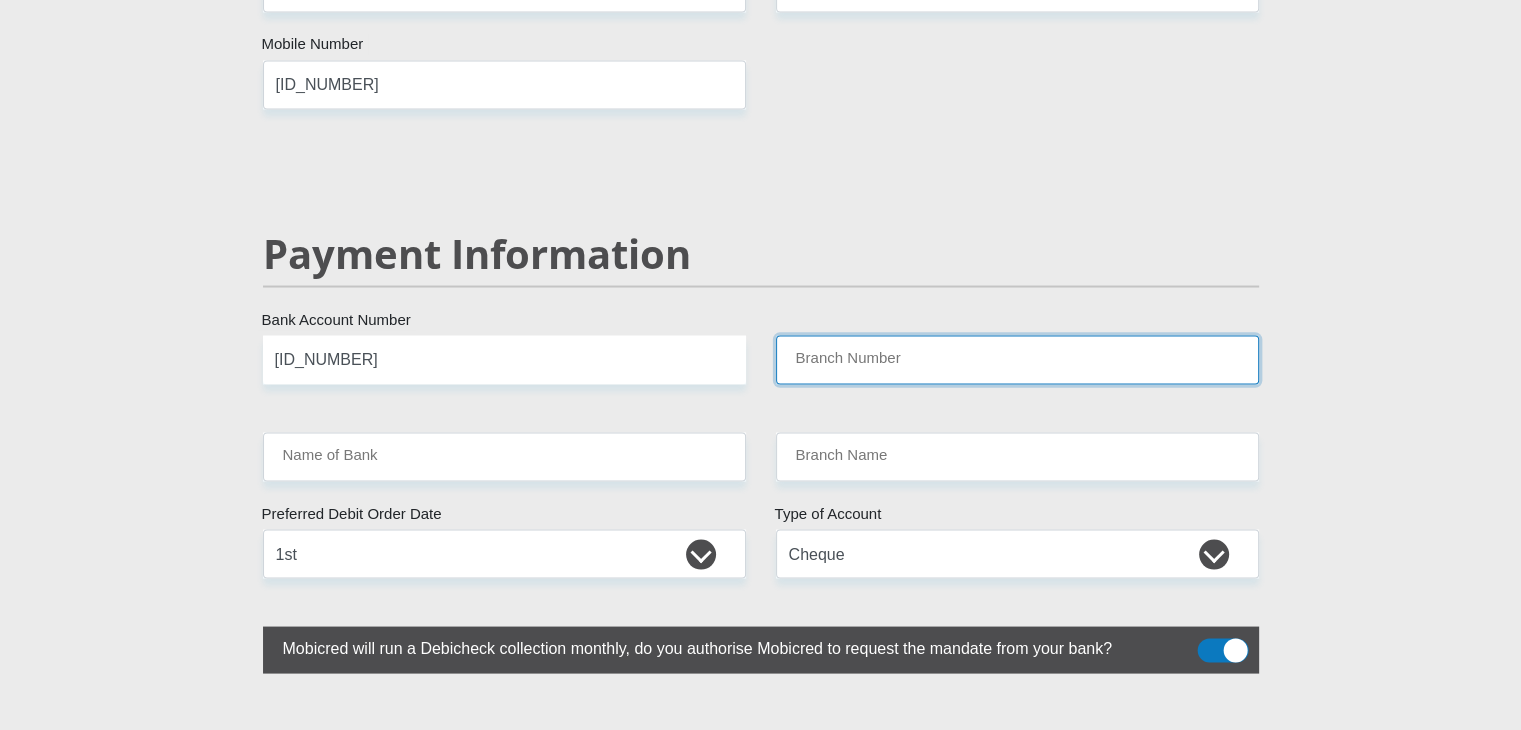 click on "Branch Number" at bounding box center (1017, 359) 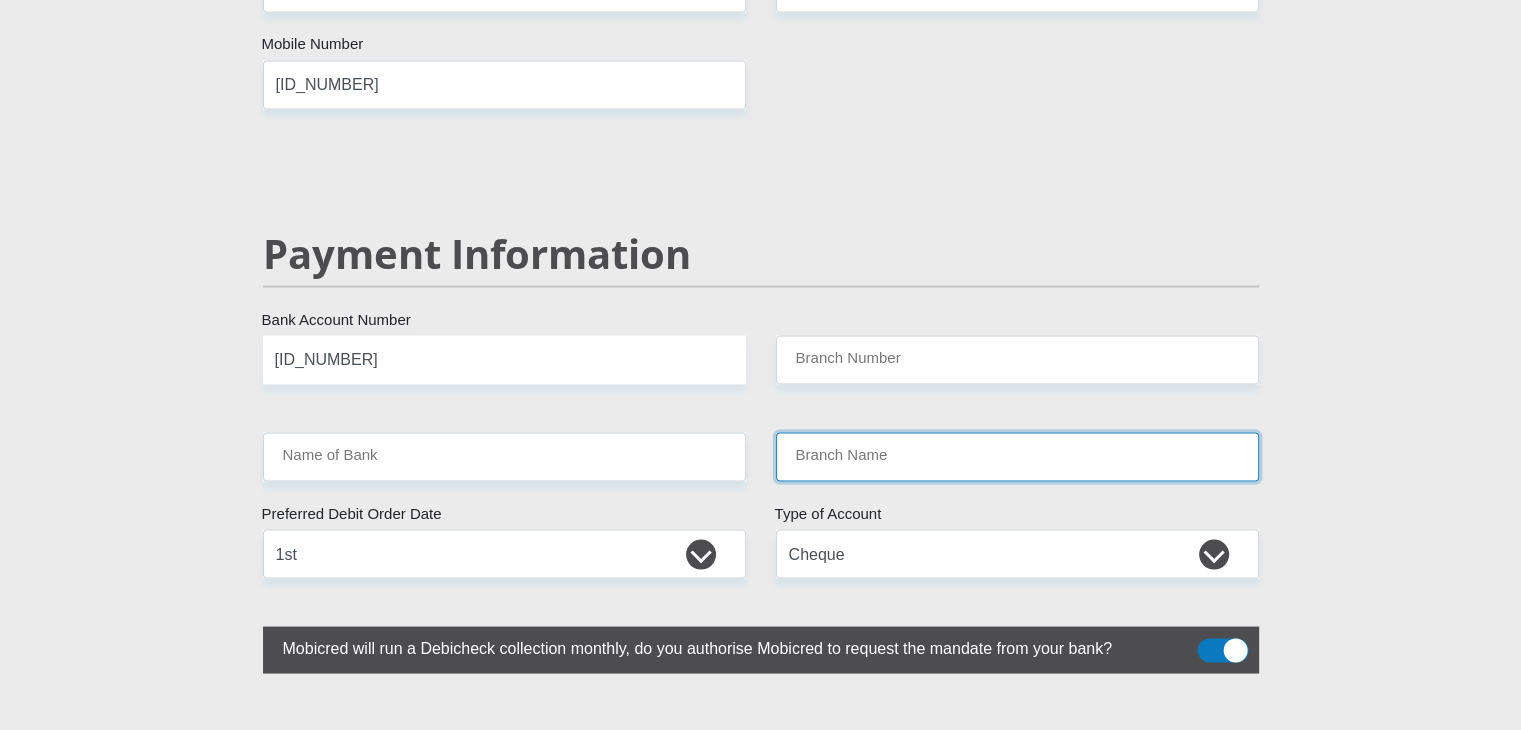 click on "Branch Name" at bounding box center [1017, 456] 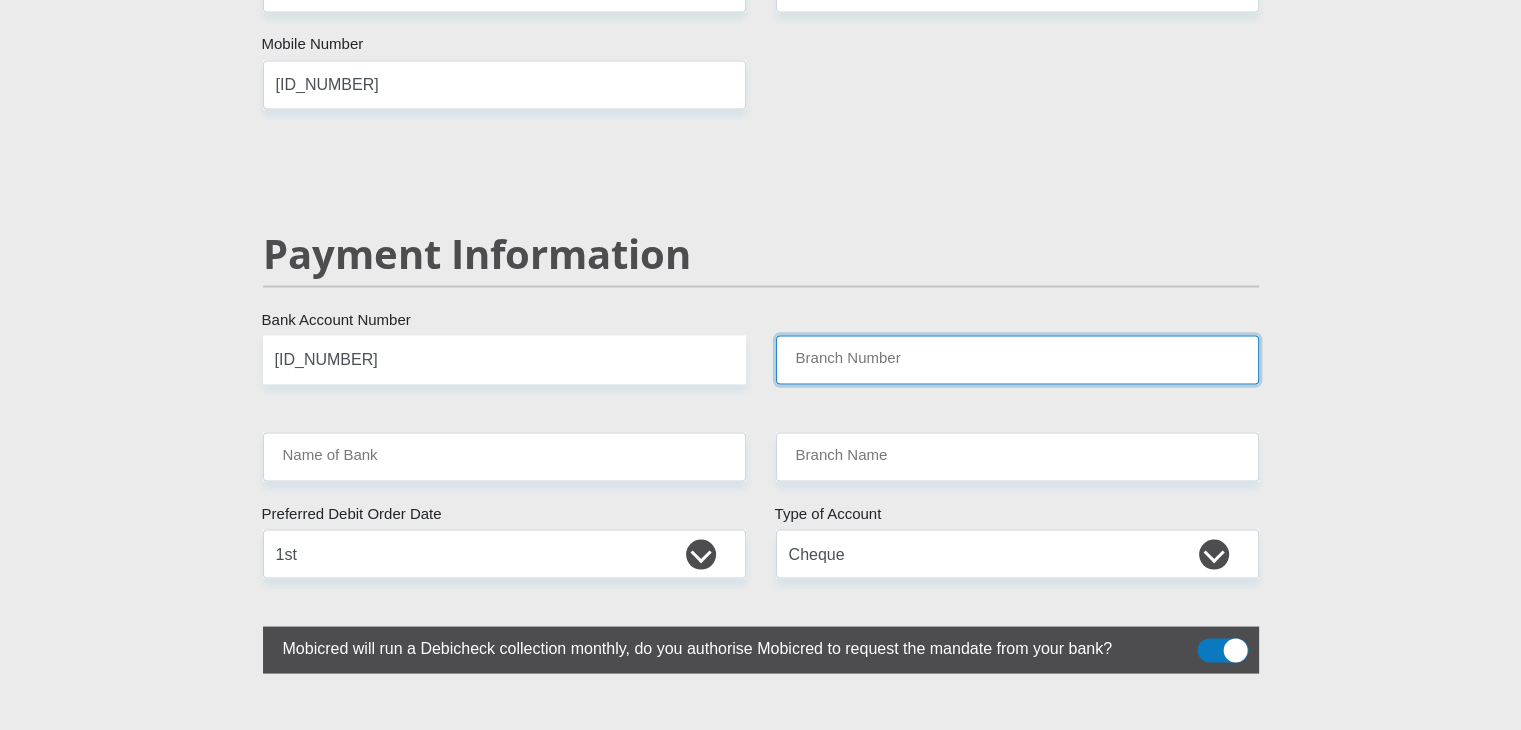 click on "Branch Number" at bounding box center (1017, 359) 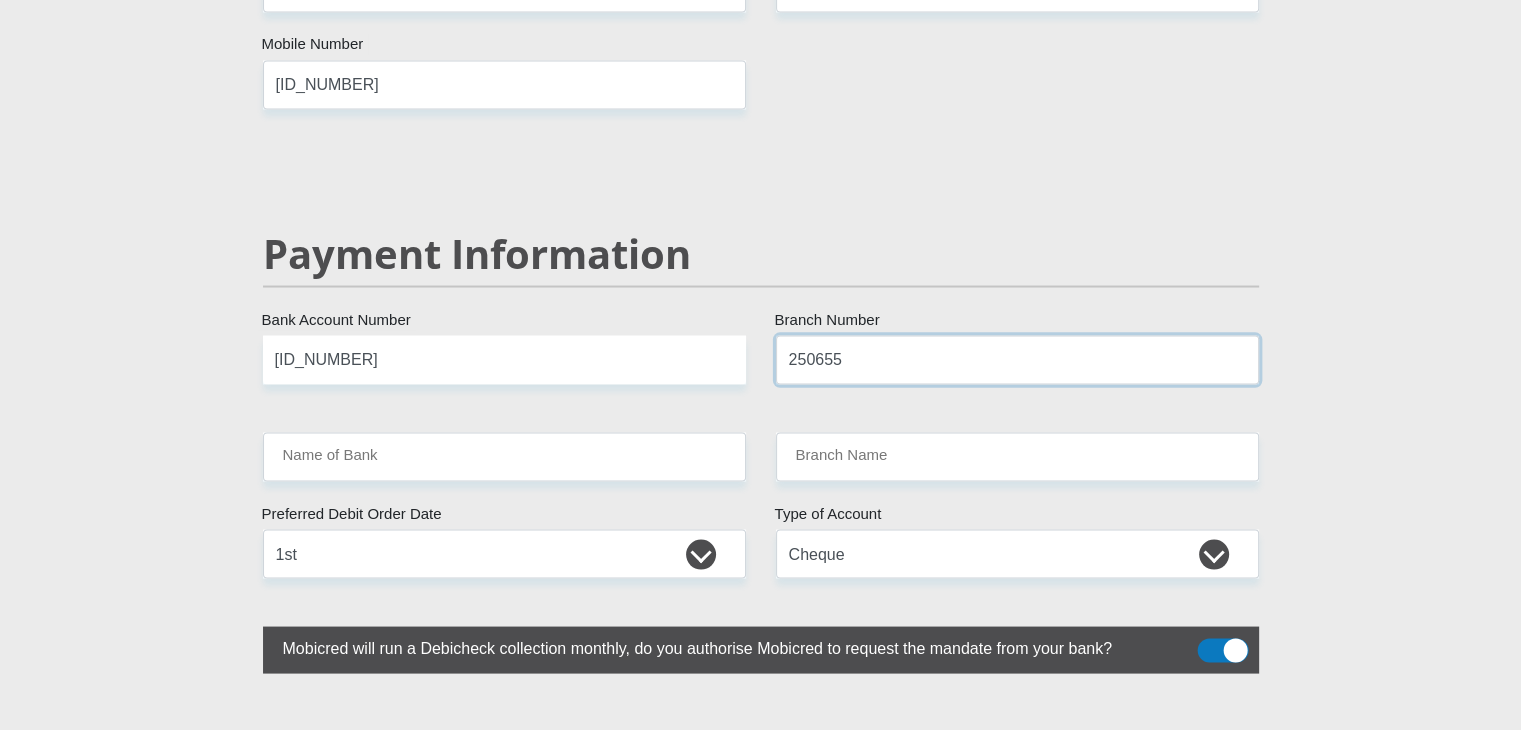 type on "250655" 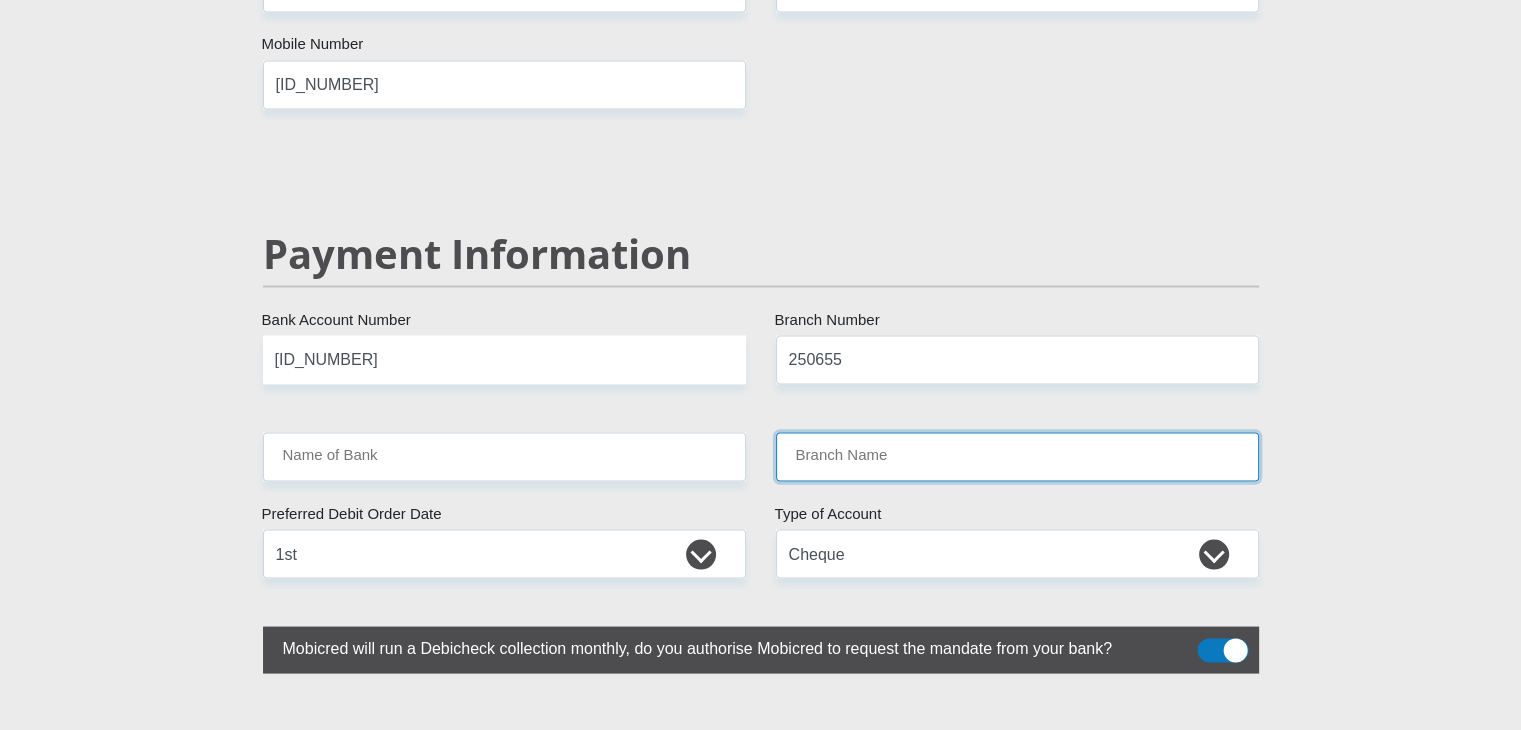 click on "Branch Name" at bounding box center [1017, 456] 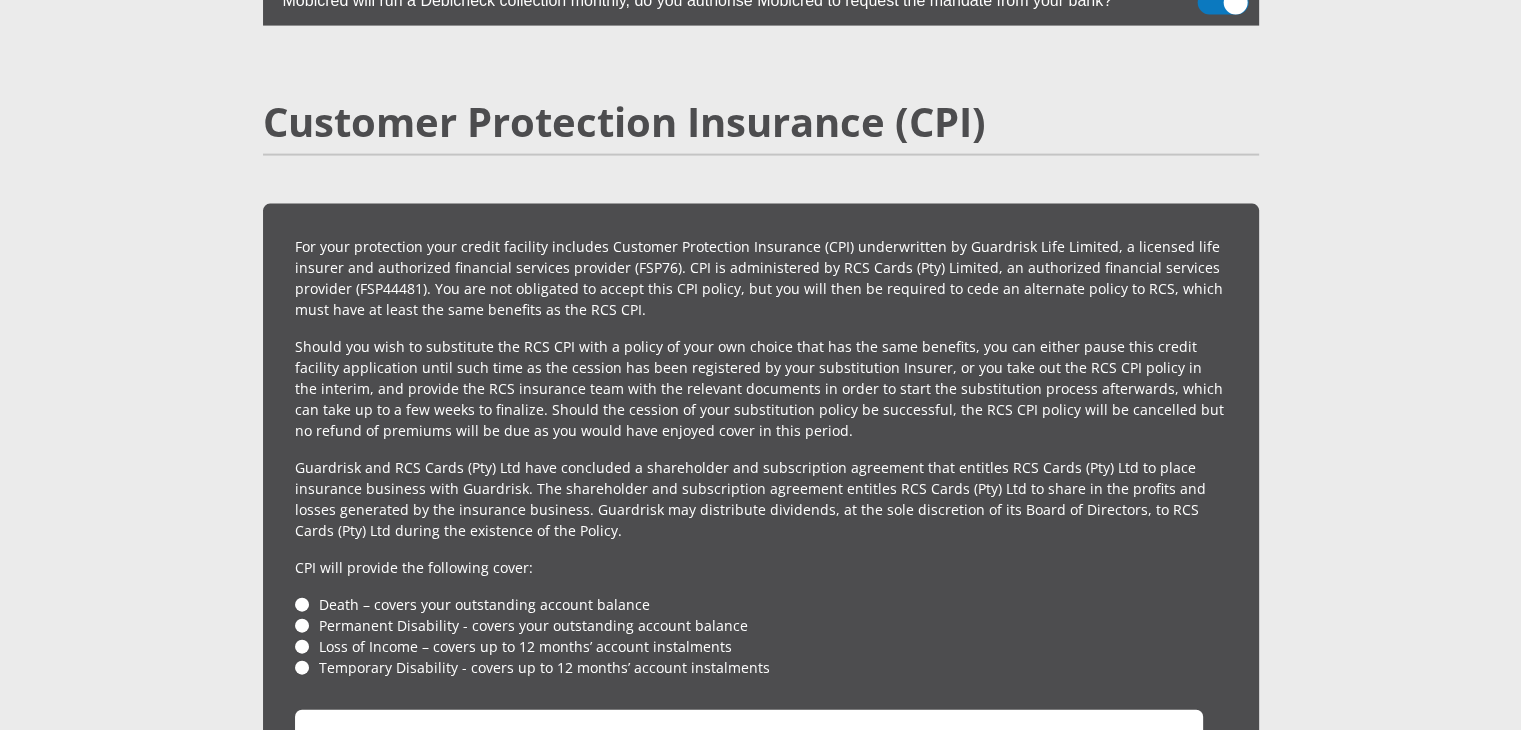 scroll, scrollTop: 4315, scrollLeft: 0, axis: vertical 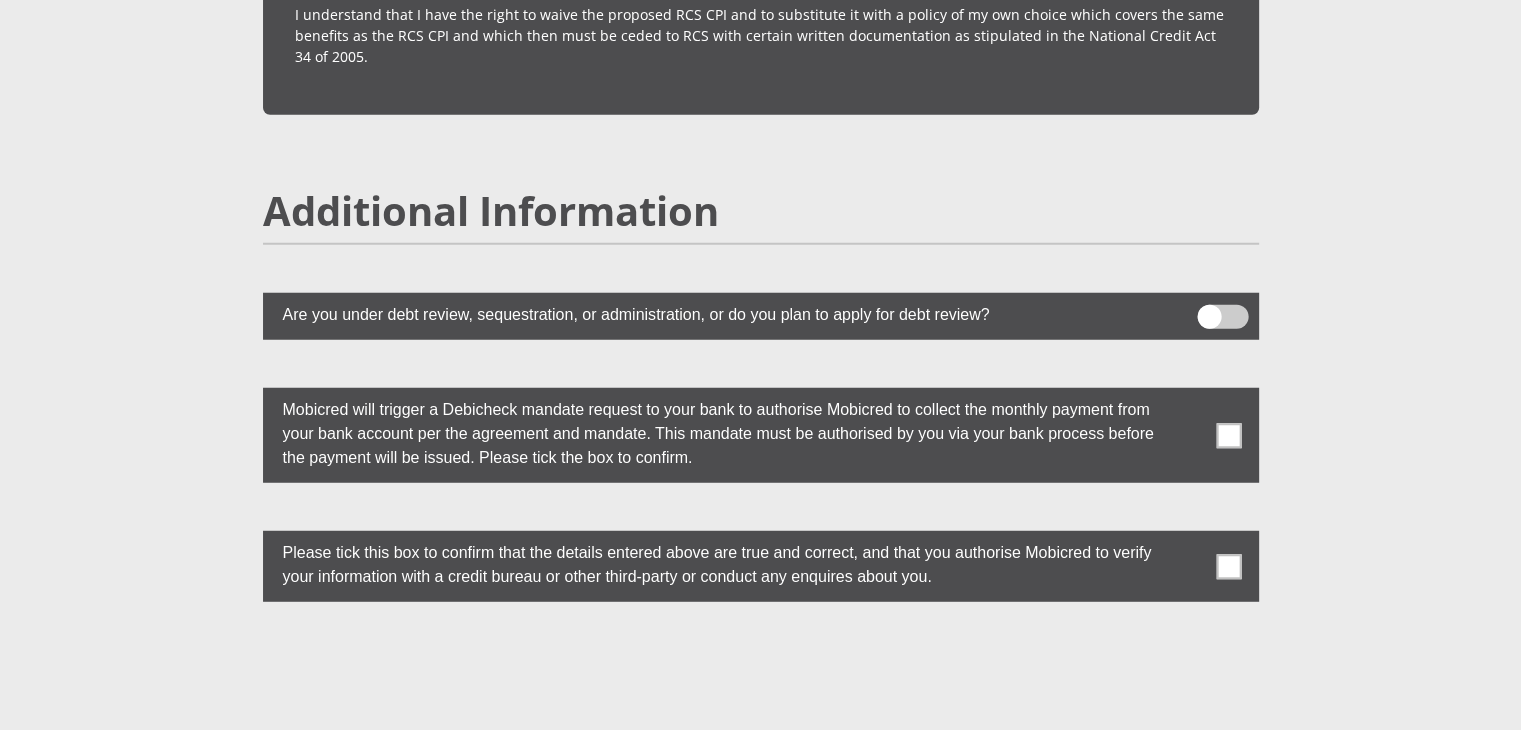 click at bounding box center (1228, 435) 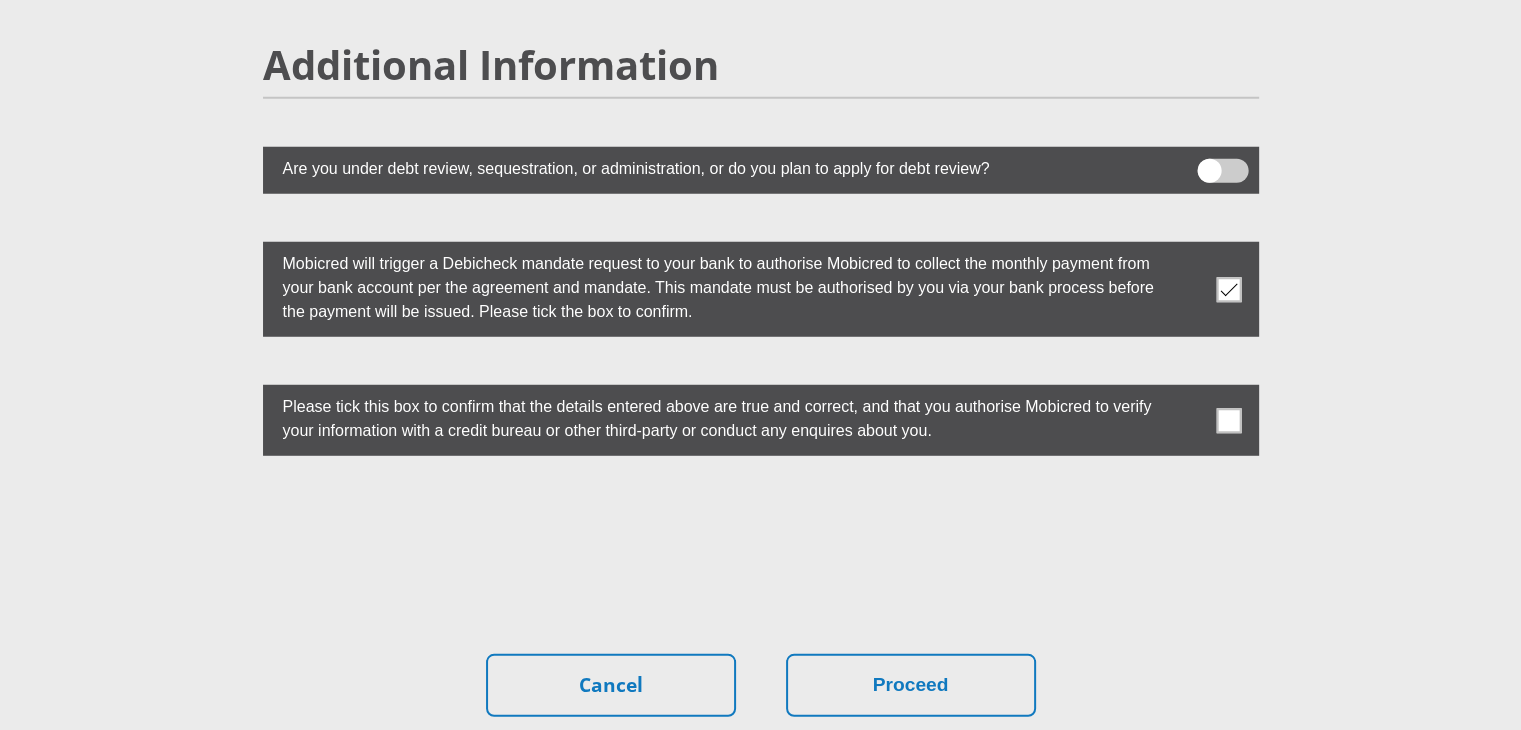 scroll, scrollTop: 5390, scrollLeft: 0, axis: vertical 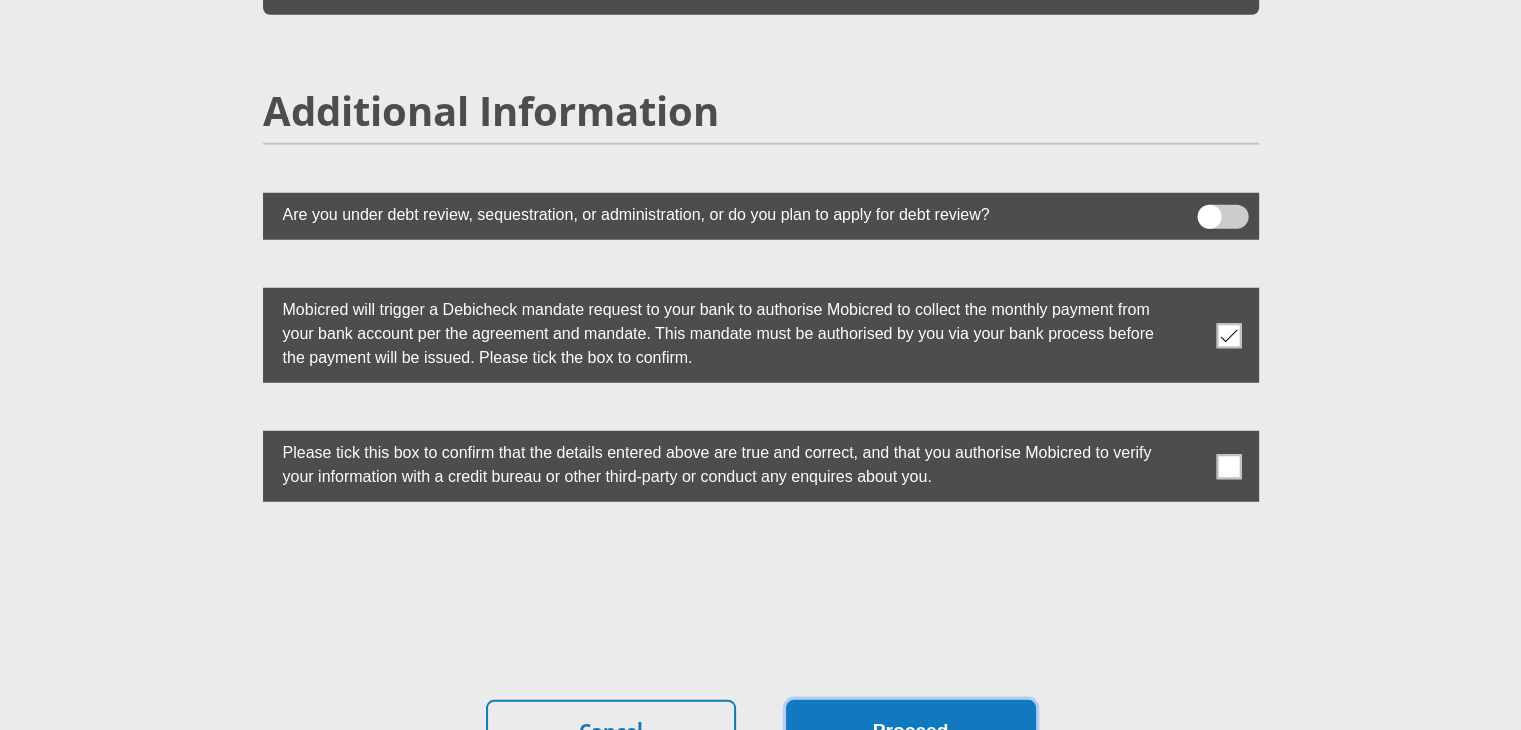 click on "Proceed" at bounding box center [911, 731] 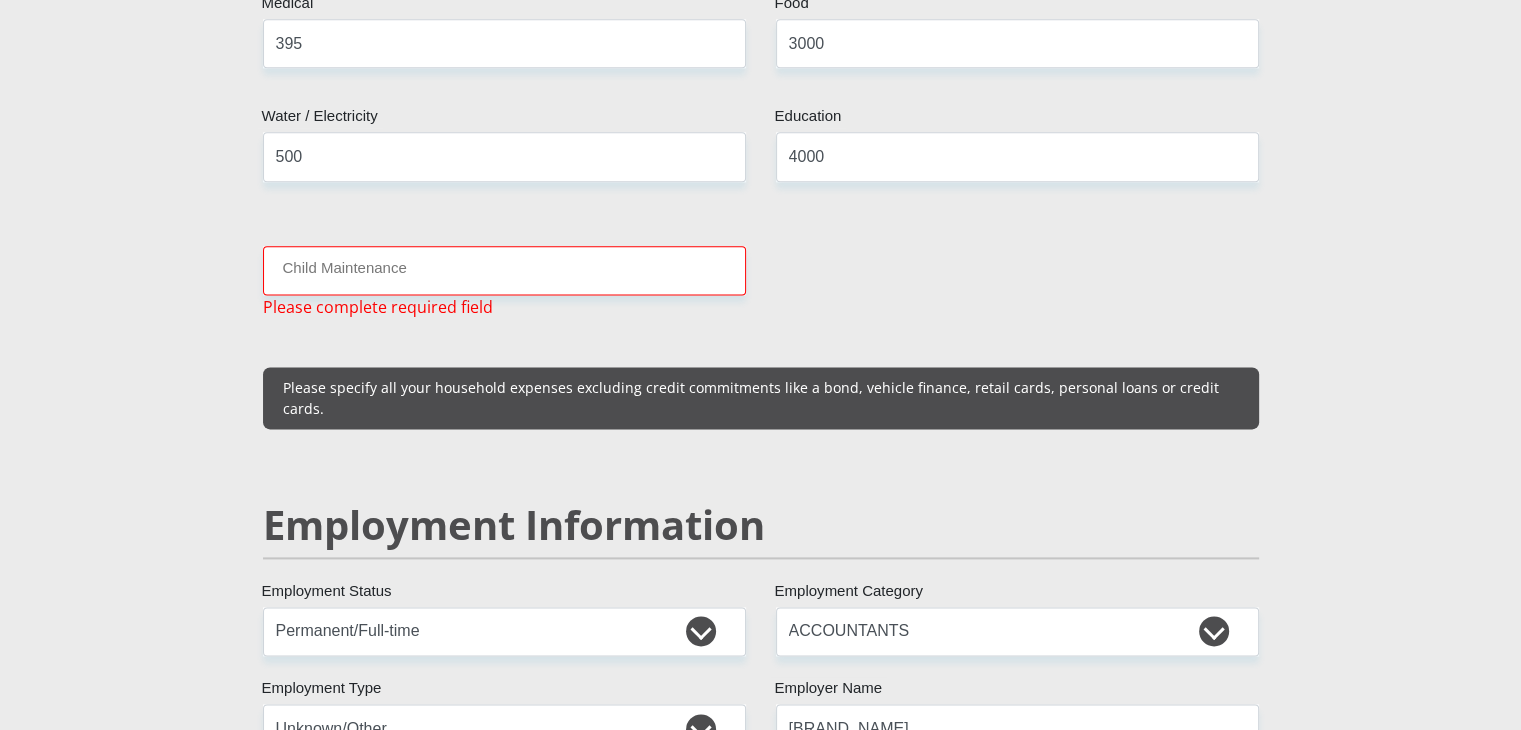 scroll, scrollTop: 2596, scrollLeft: 0, axis: vertical 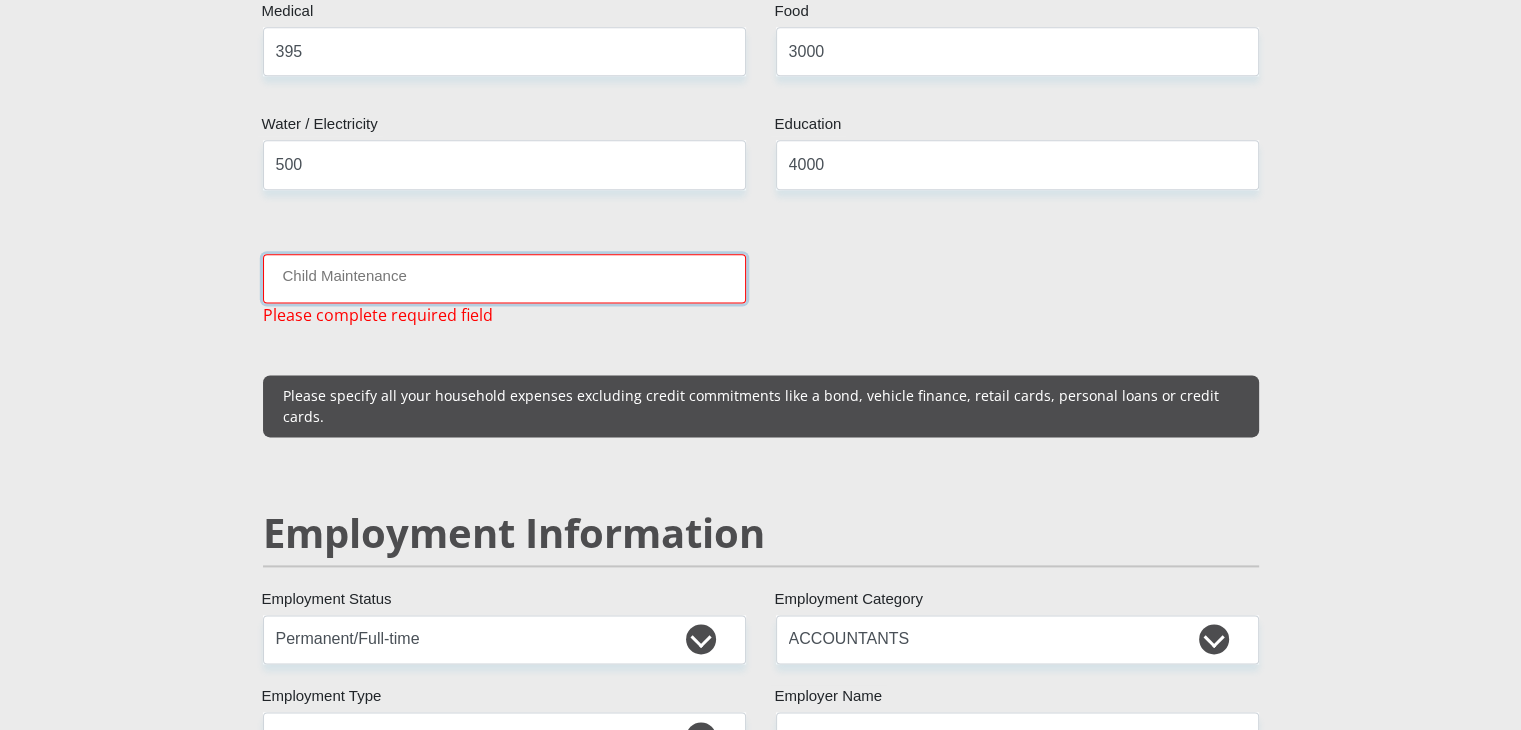 click on "Child Maintenance" at bounding box center [504, 278] 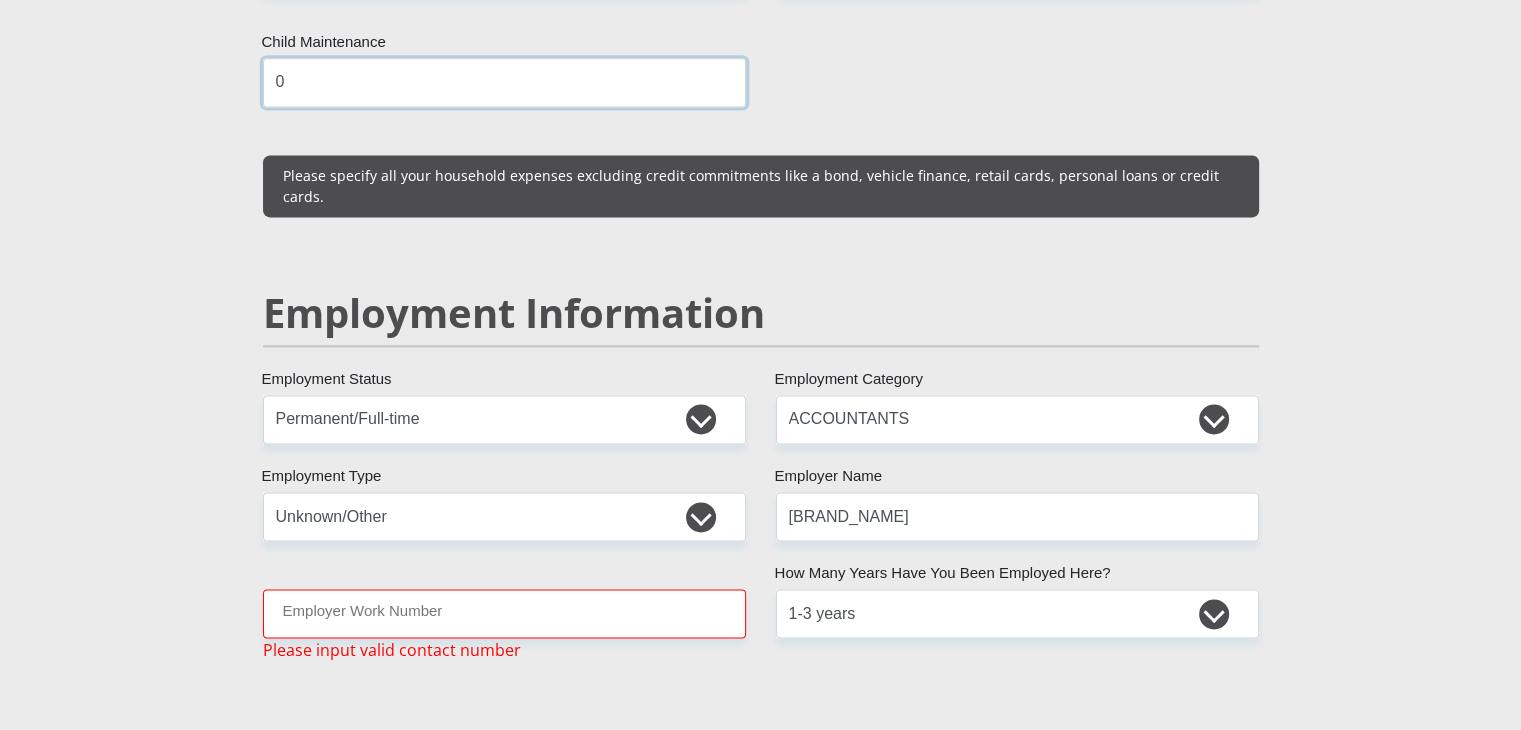 scroll, scrollTop: 2896, scrollLeft: 0, axis: vertical 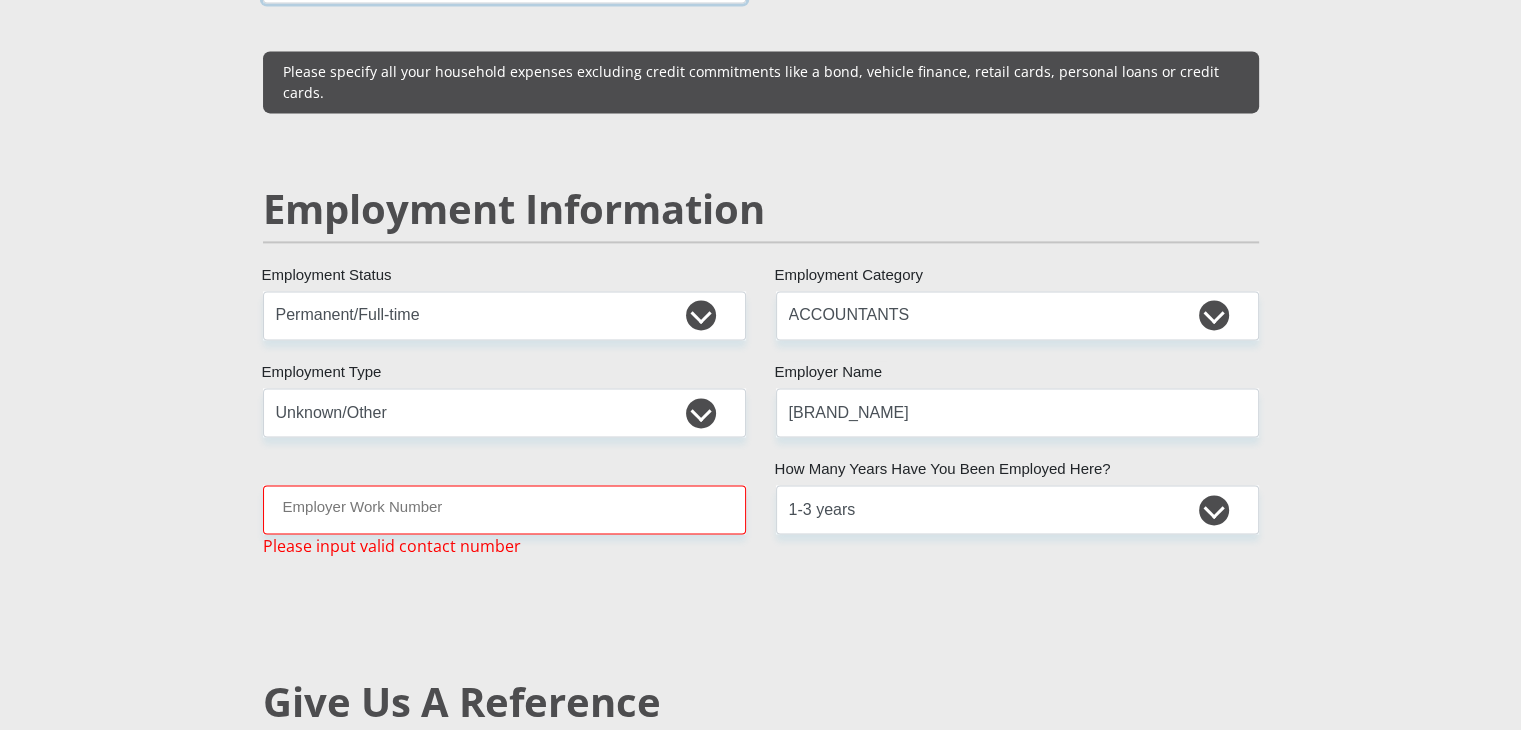 type on "0" 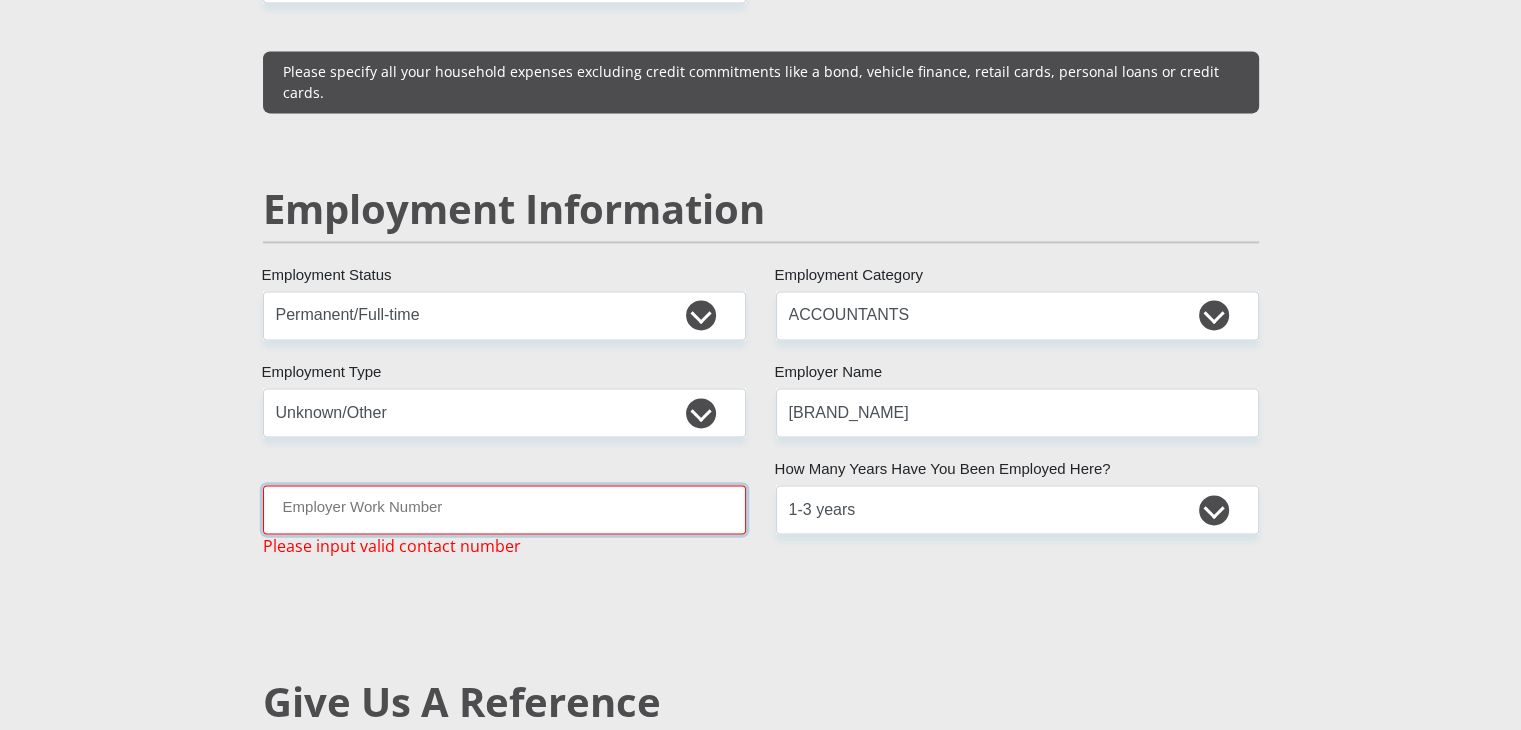 click on "Employer Work Number" at bounding box center (504, 509) 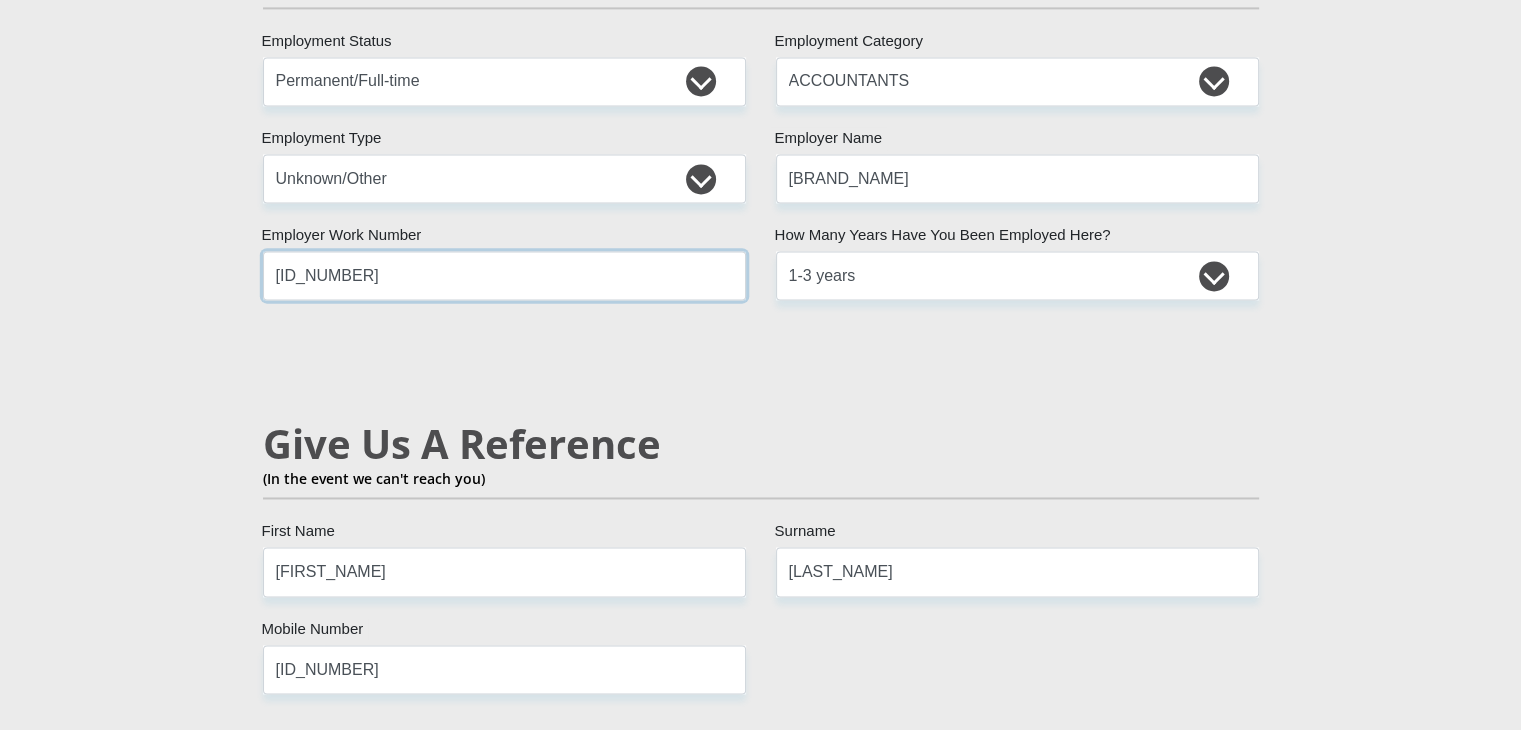 scroll, scrollTop: 3196, scrollLeft: 0, axis: vertical 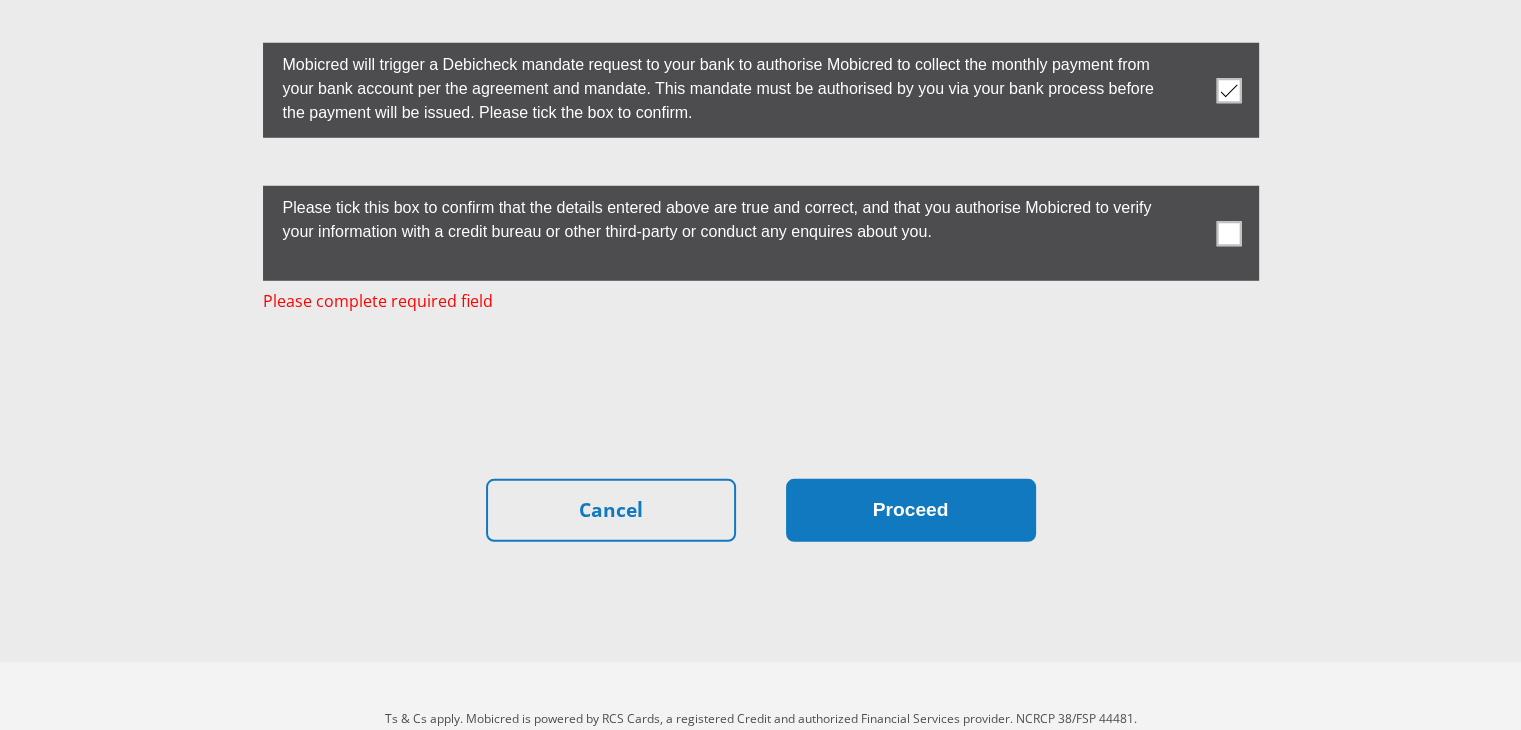 type on "[ID_NUMBER]" 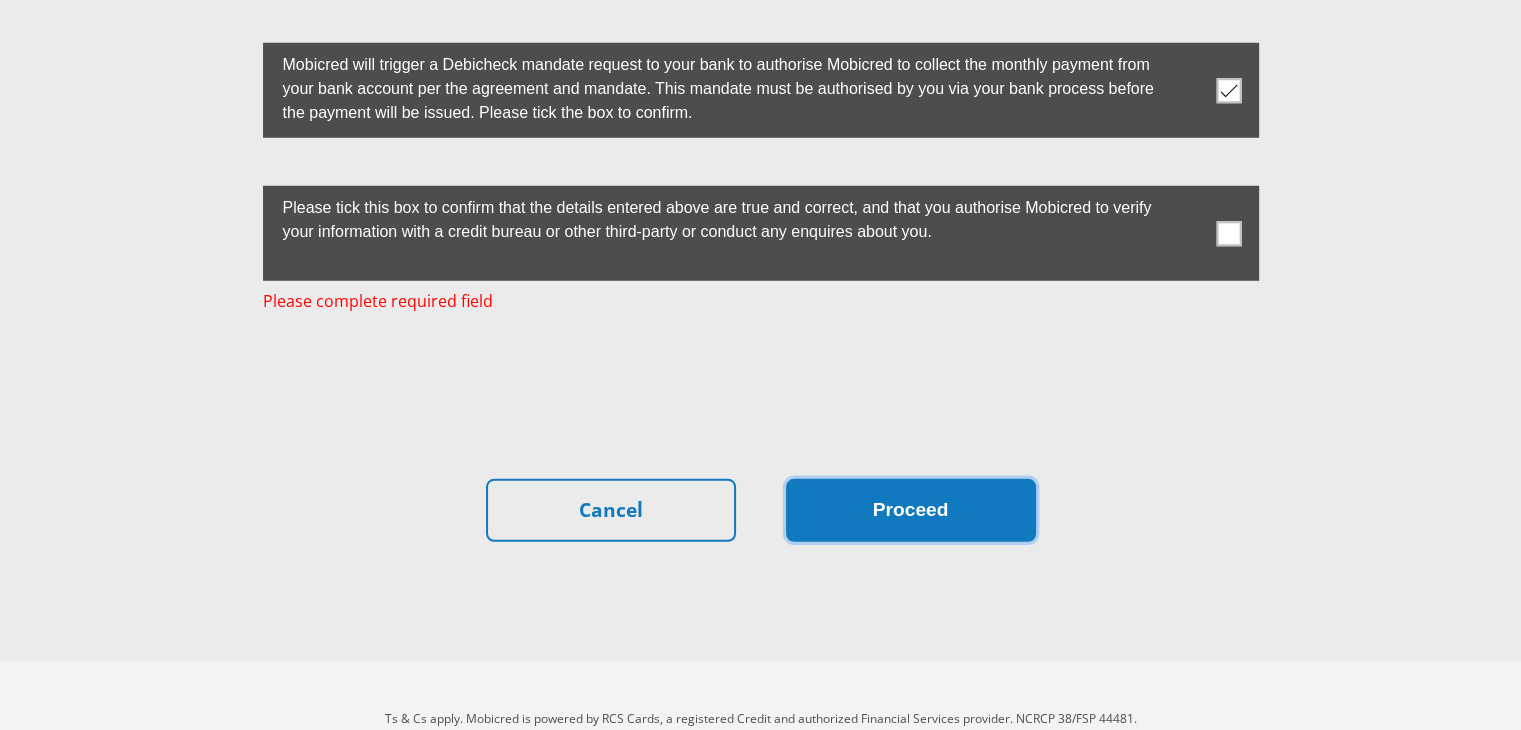 click on "Proceed" at bounding box center (911, 510) 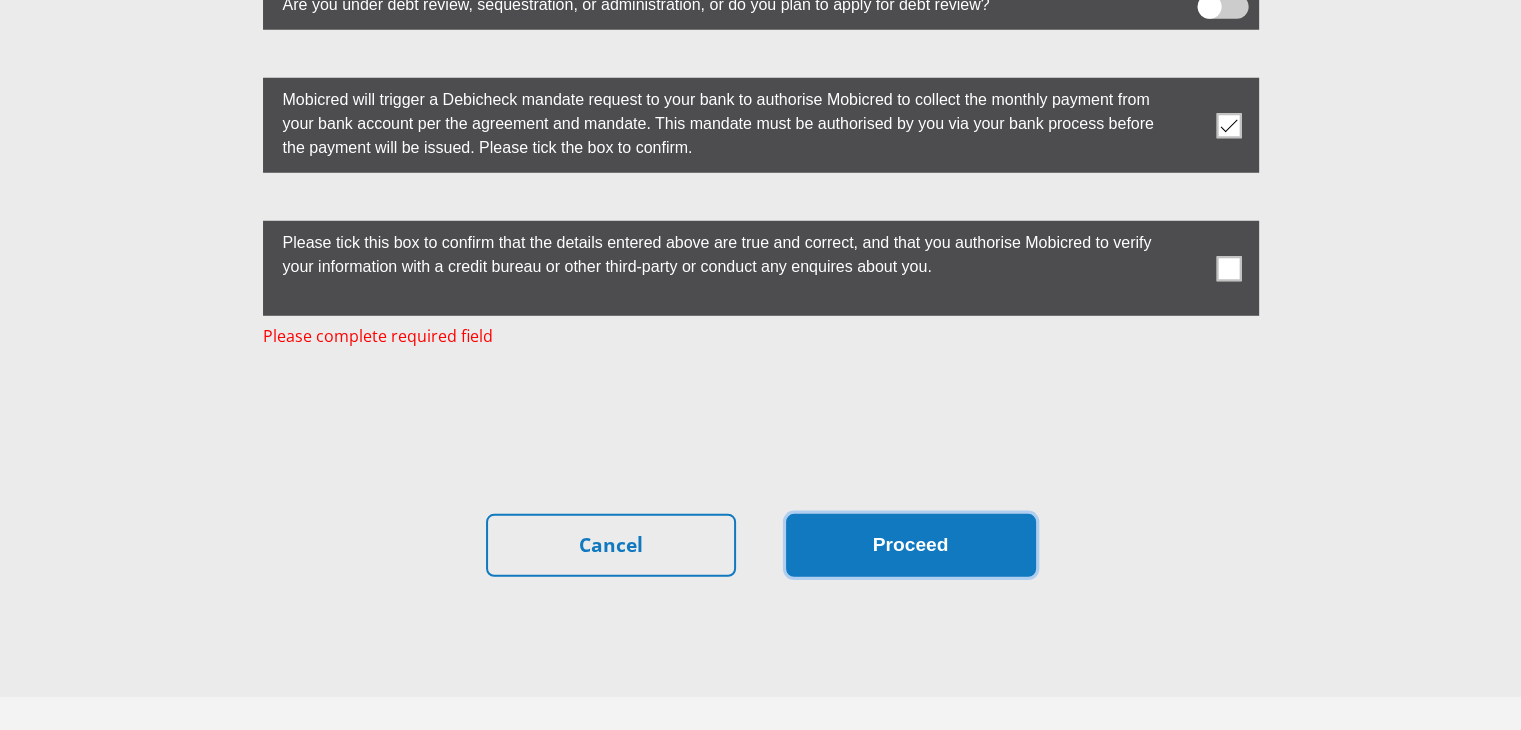 scroll, scrollTop: 5599, scrollLeft: 0, axis: vertical 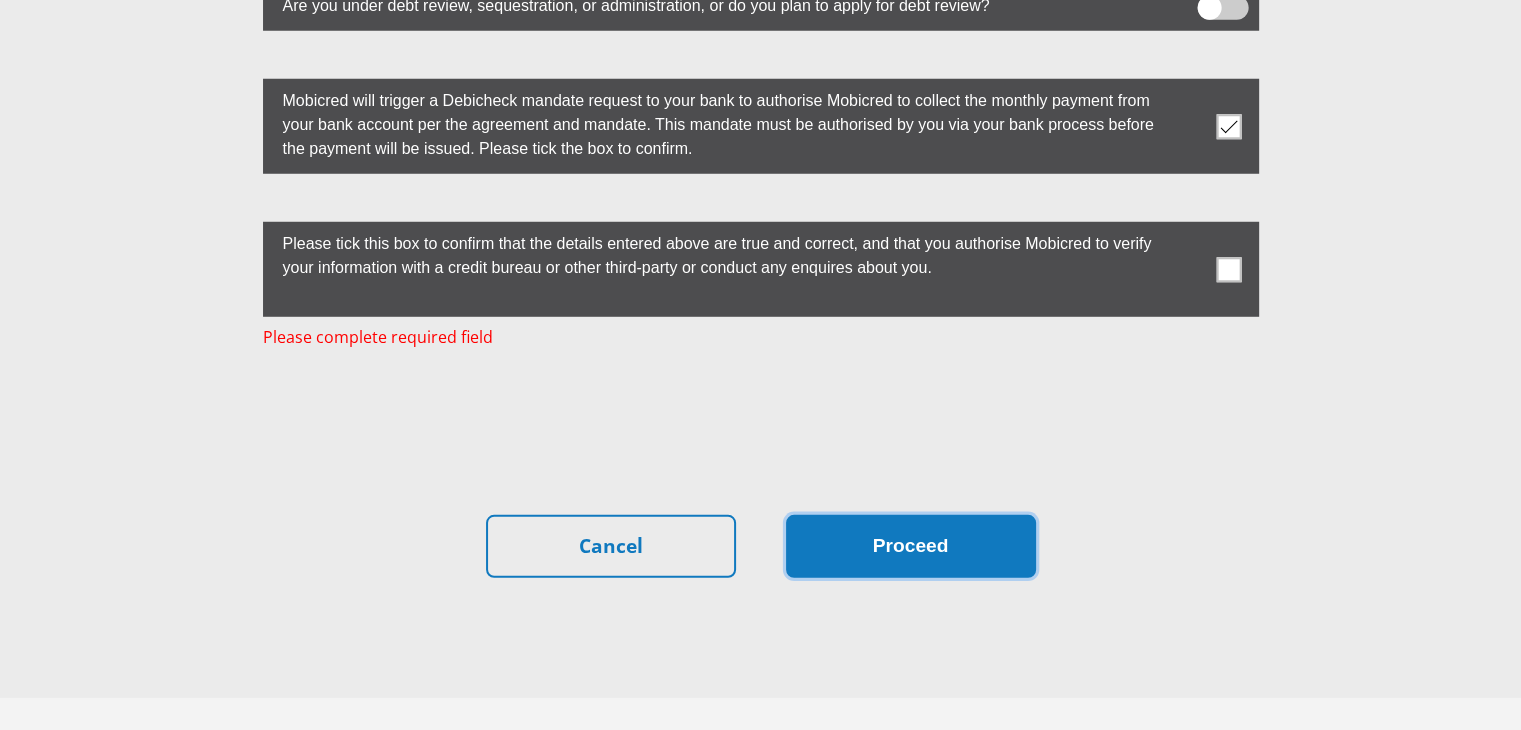 click on "Proceed" at bounding box center (911, 546) 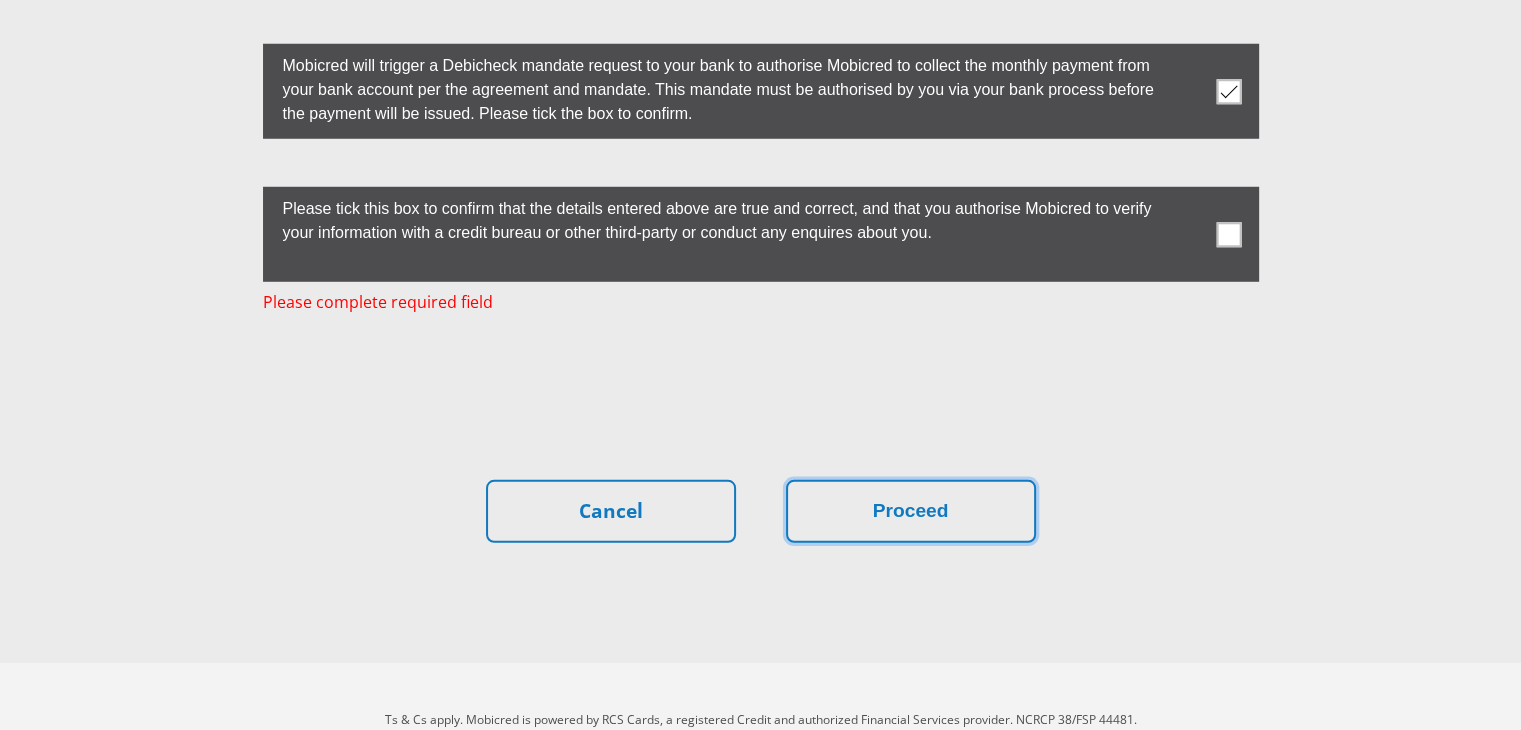 scroll, scrollTop: 5347, scrollLeft: 0, axis: vertical 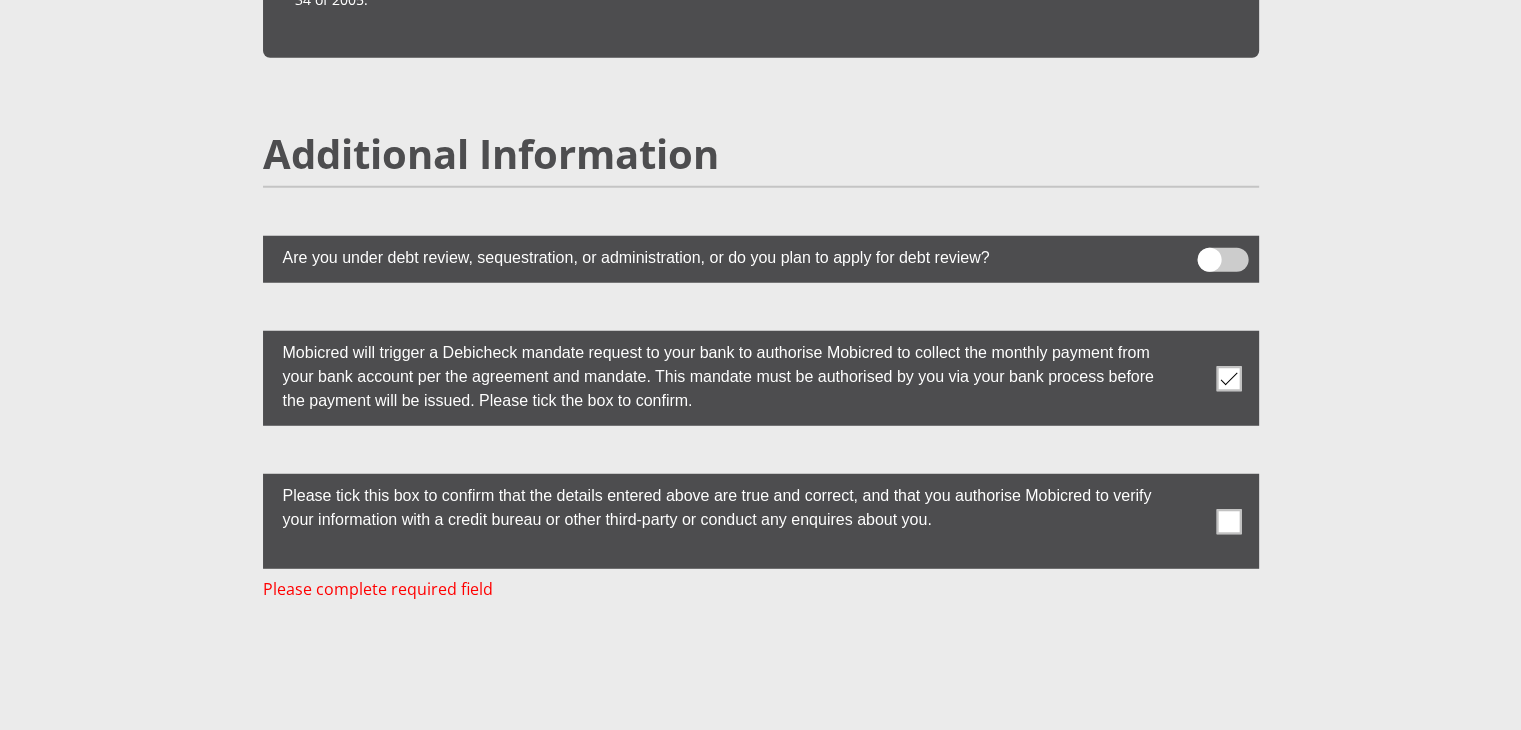 click at bounding box center [1228, 521] 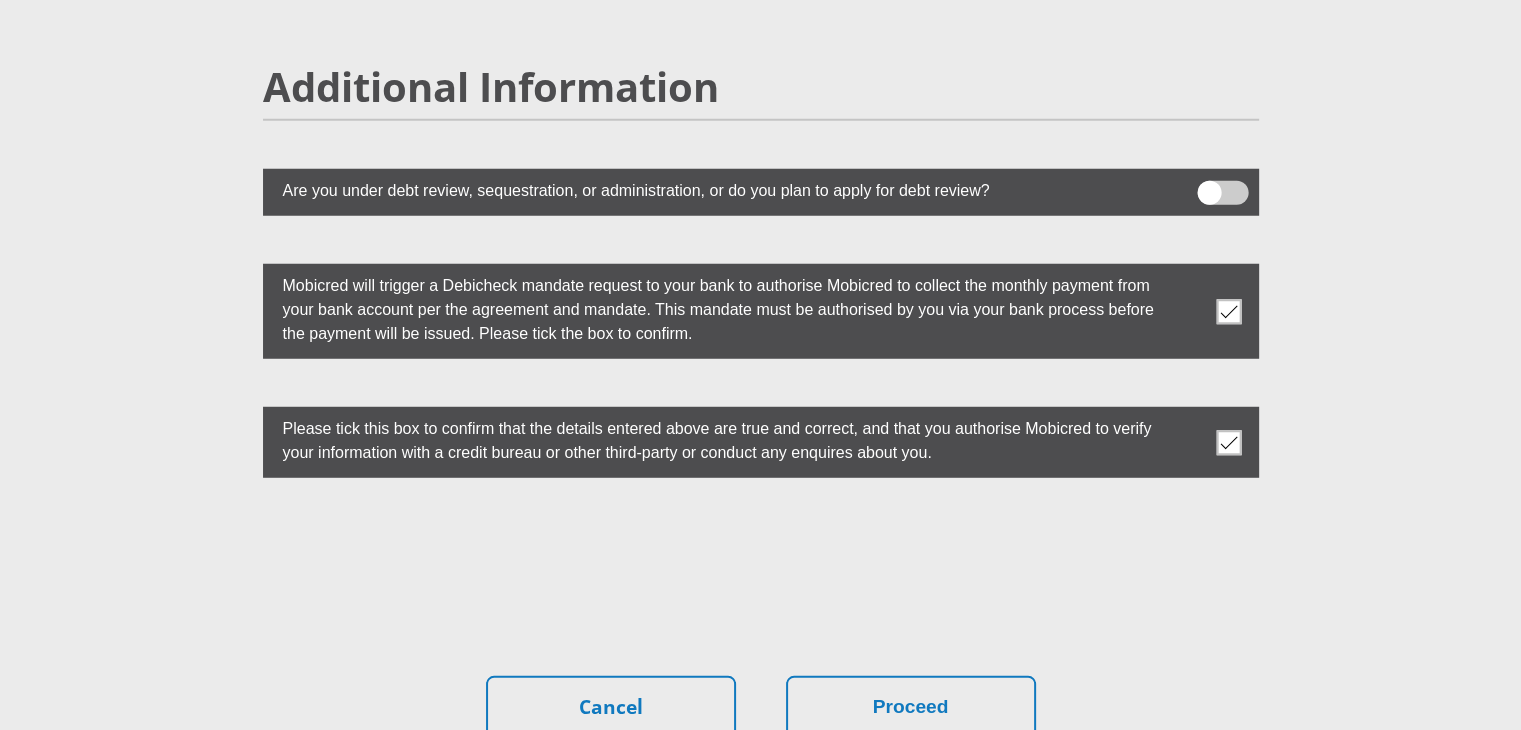 scroll, scrollTop: 5547, scrollLeft: 0, axis: vertical 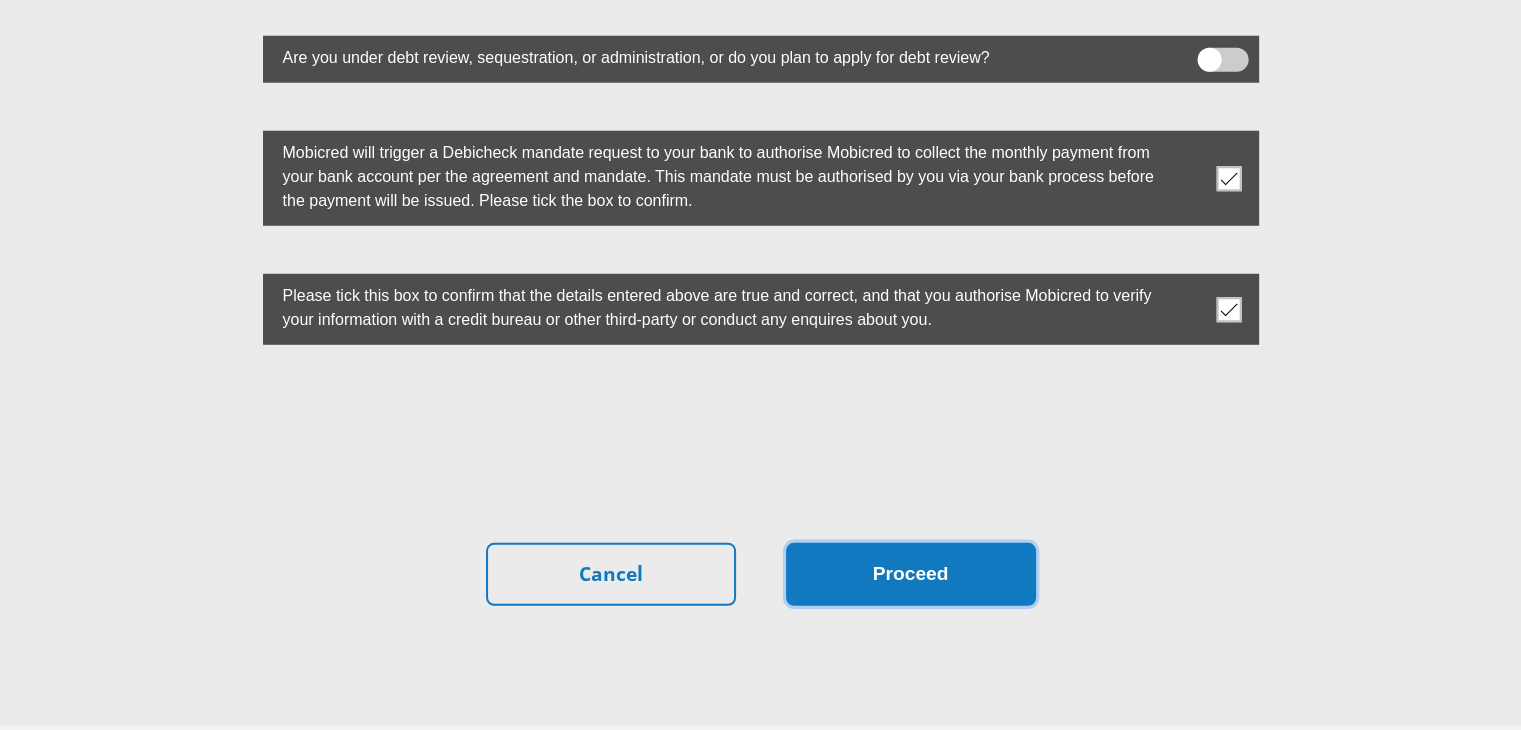 click on "Proceed" at bounding box center [911, 574] 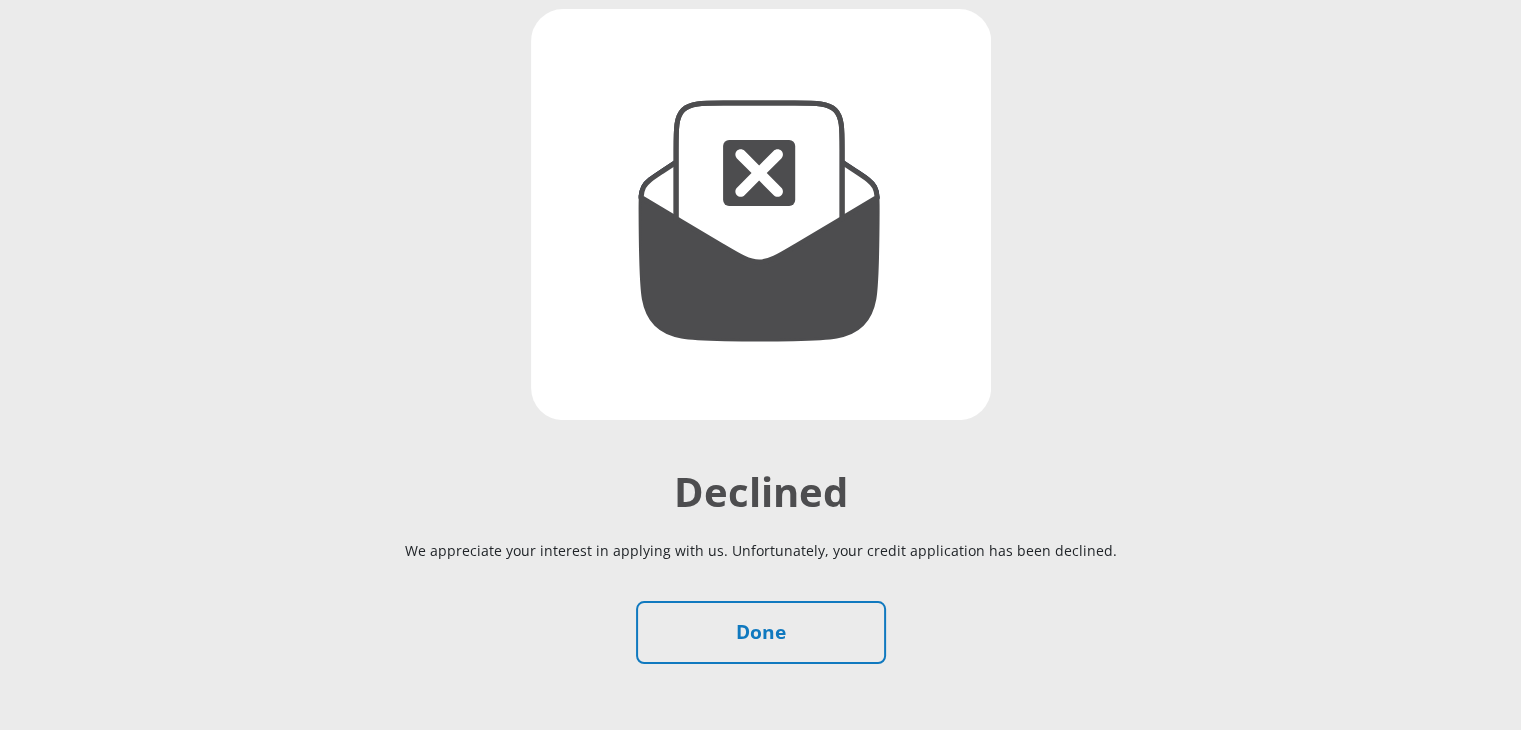 scroll, scrollTop: 300, scrollLeft: 0, axis: vertical 